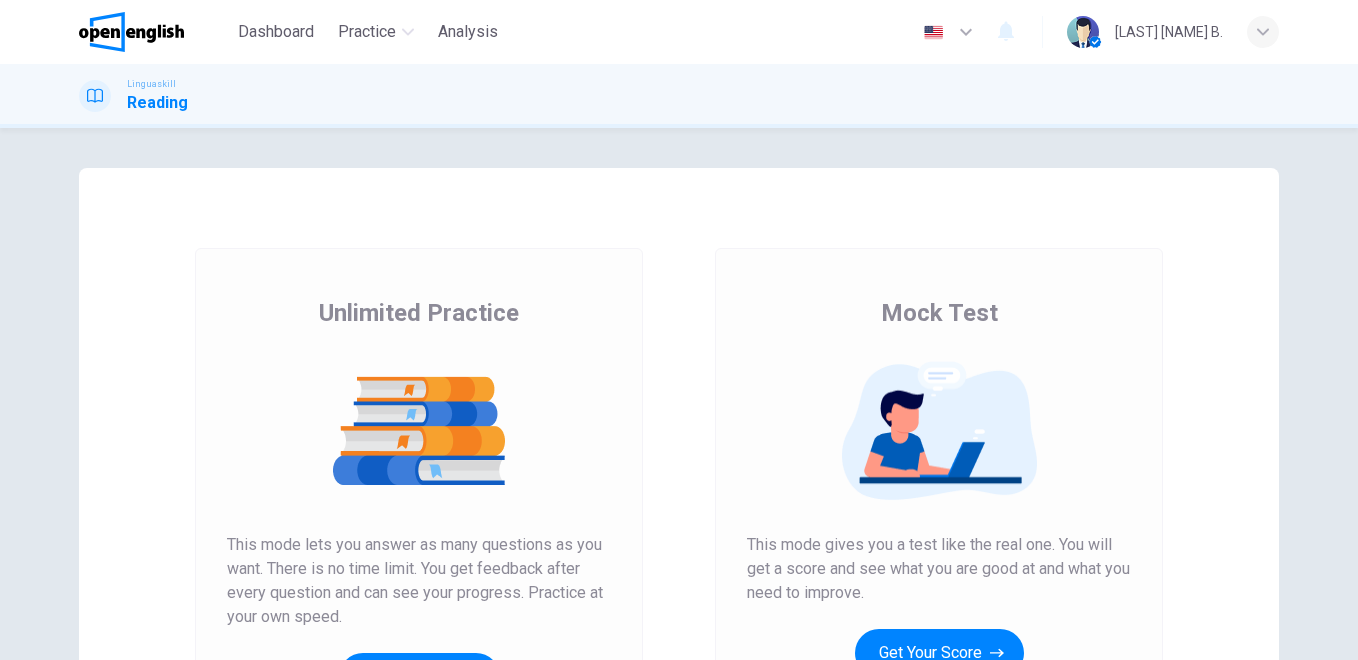 scroll, scrollTop: 0, scrollLeft: 0, axis: both 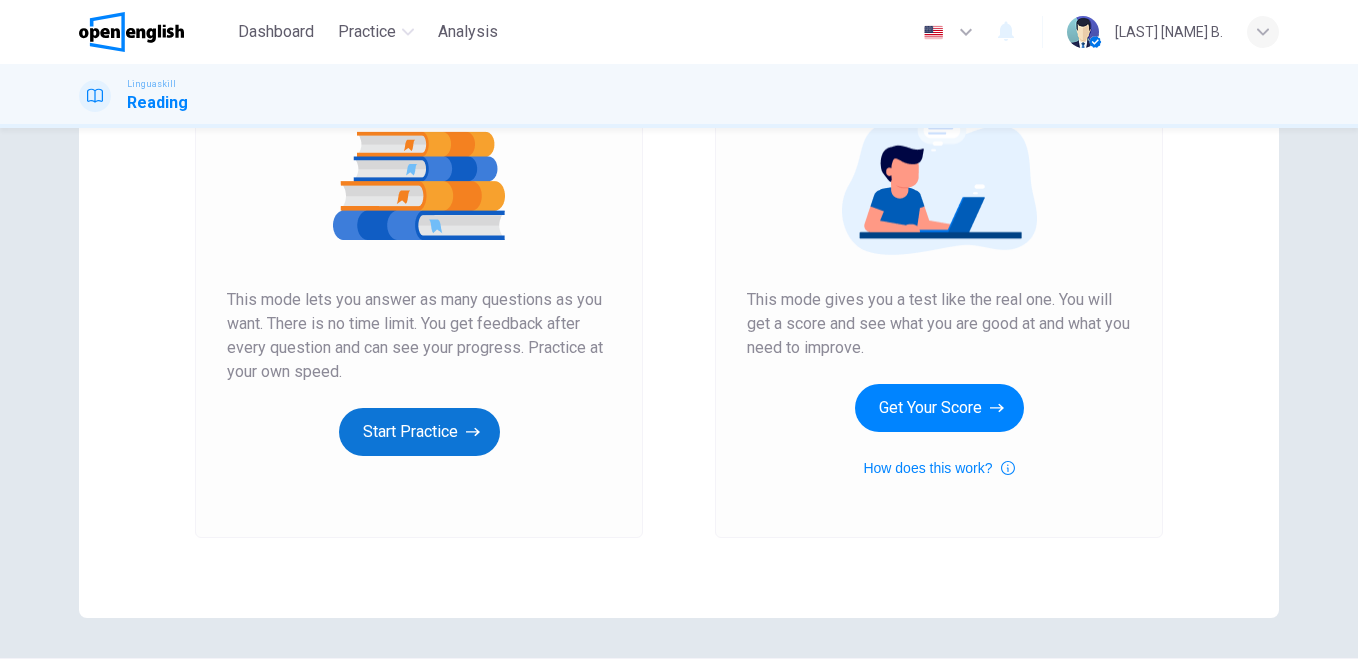 click on "Start Practice" at bounding box center [419, 432] 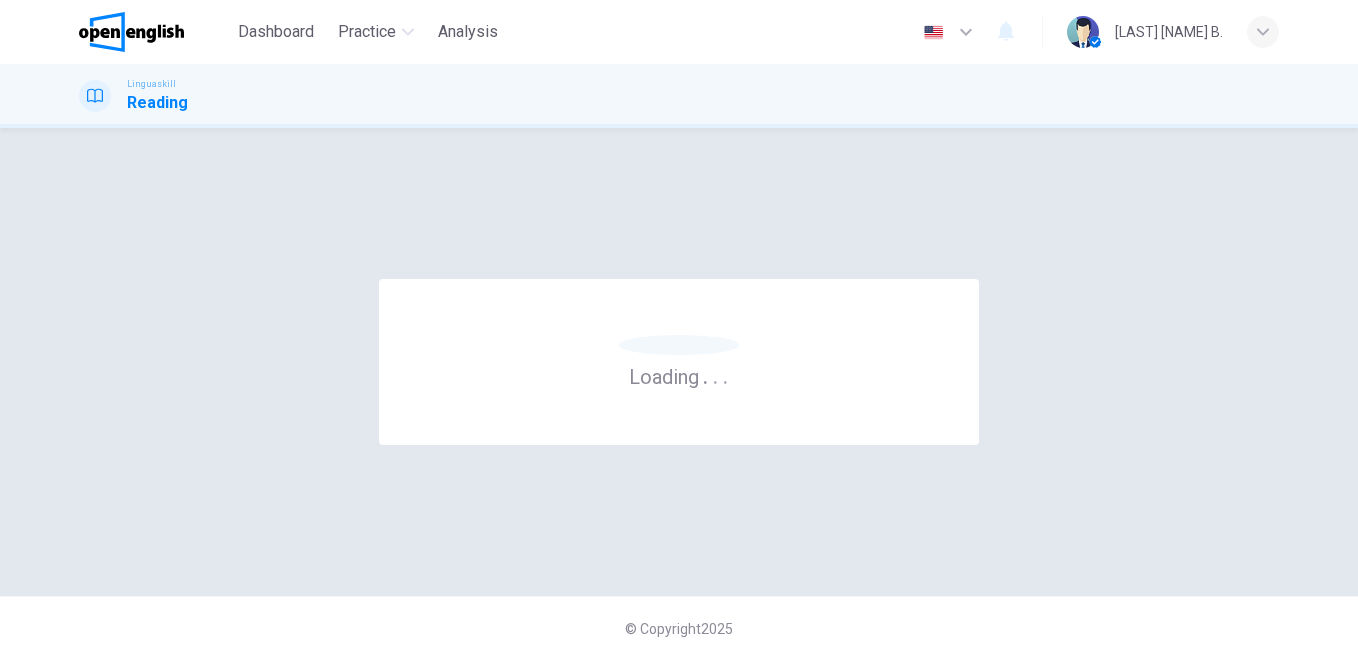scroll, scrollTop: 0, scrollLeft: 0, axis: both 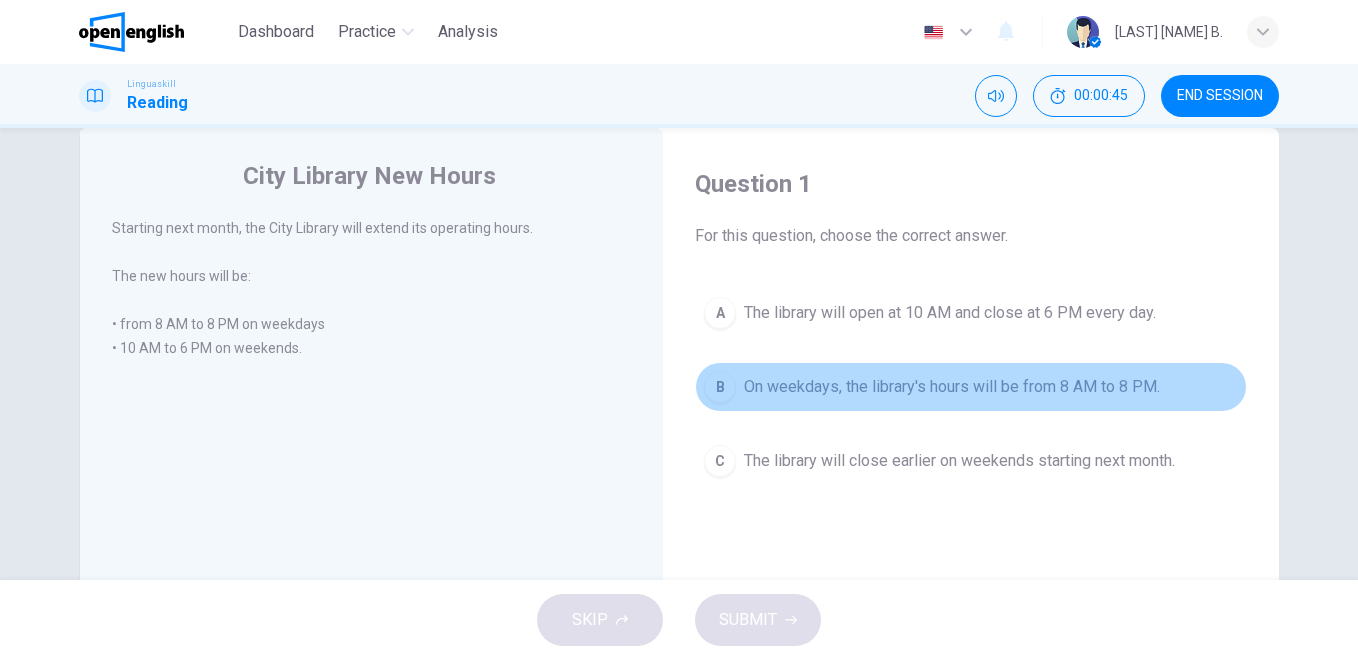 click on "B" at bounding box center (720, 387) 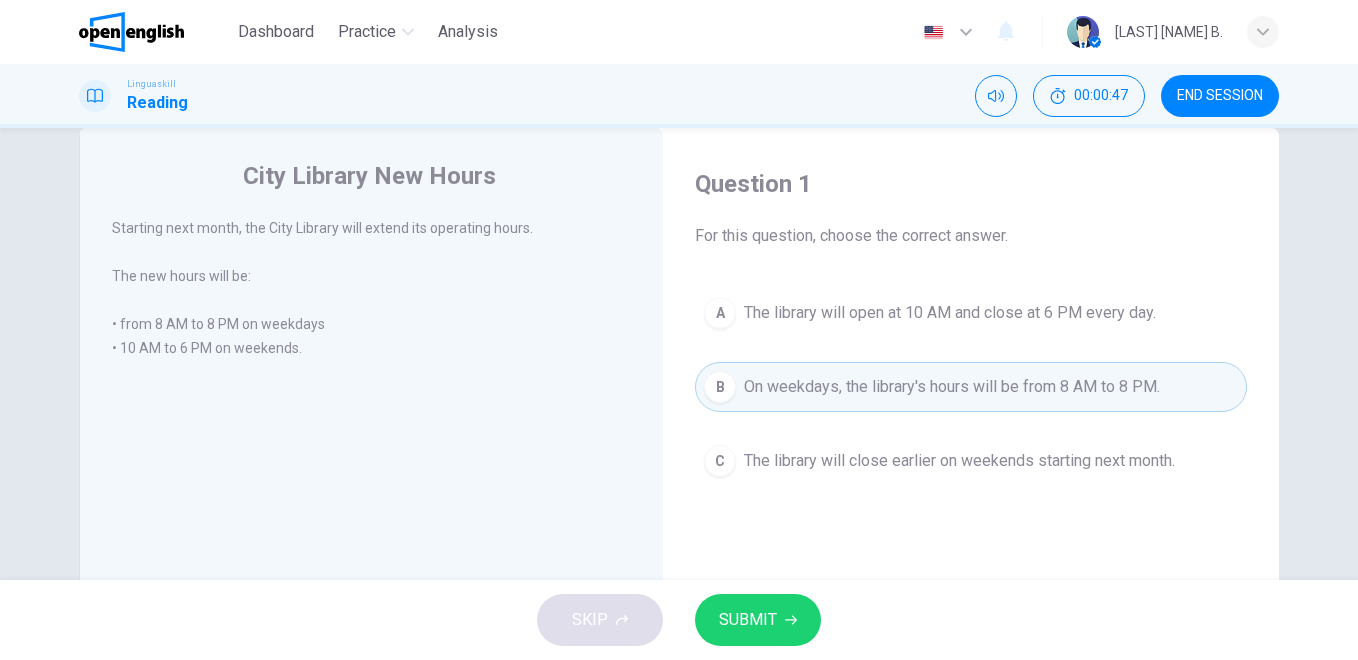 click on "SUBMIT" at bounding box center [758, 620] 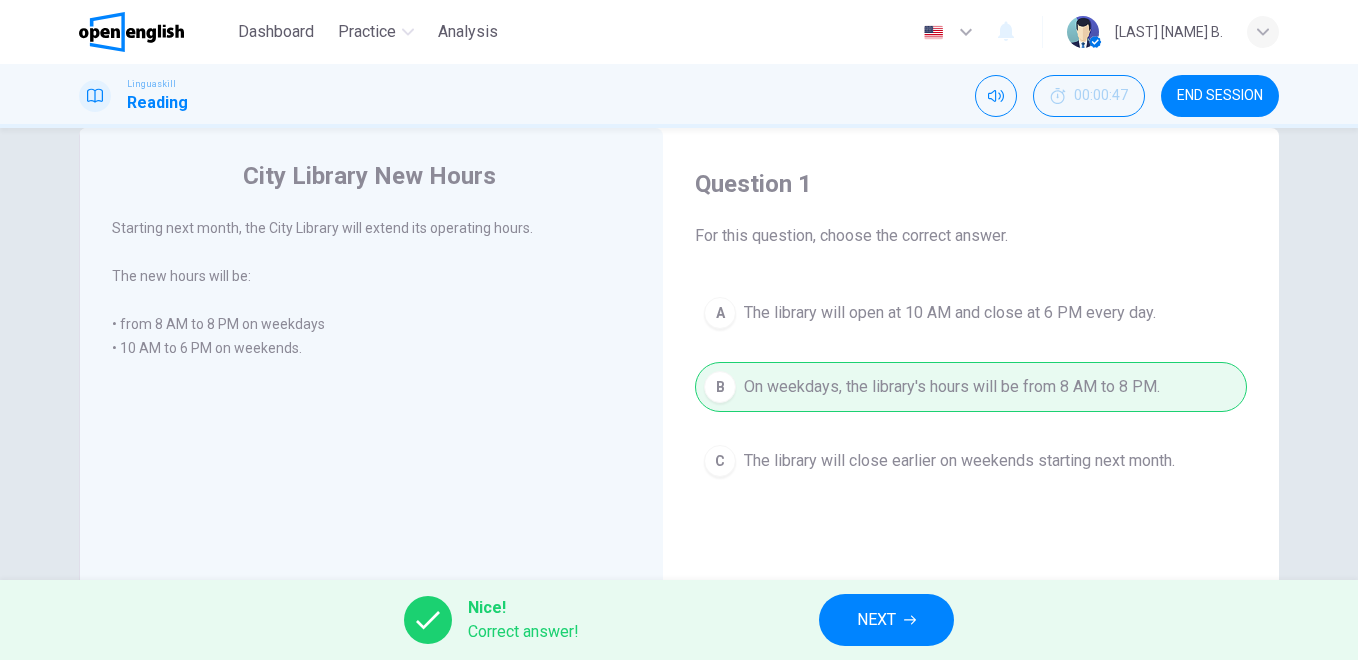 click on "NEXT" at bounding box center (886, 620) 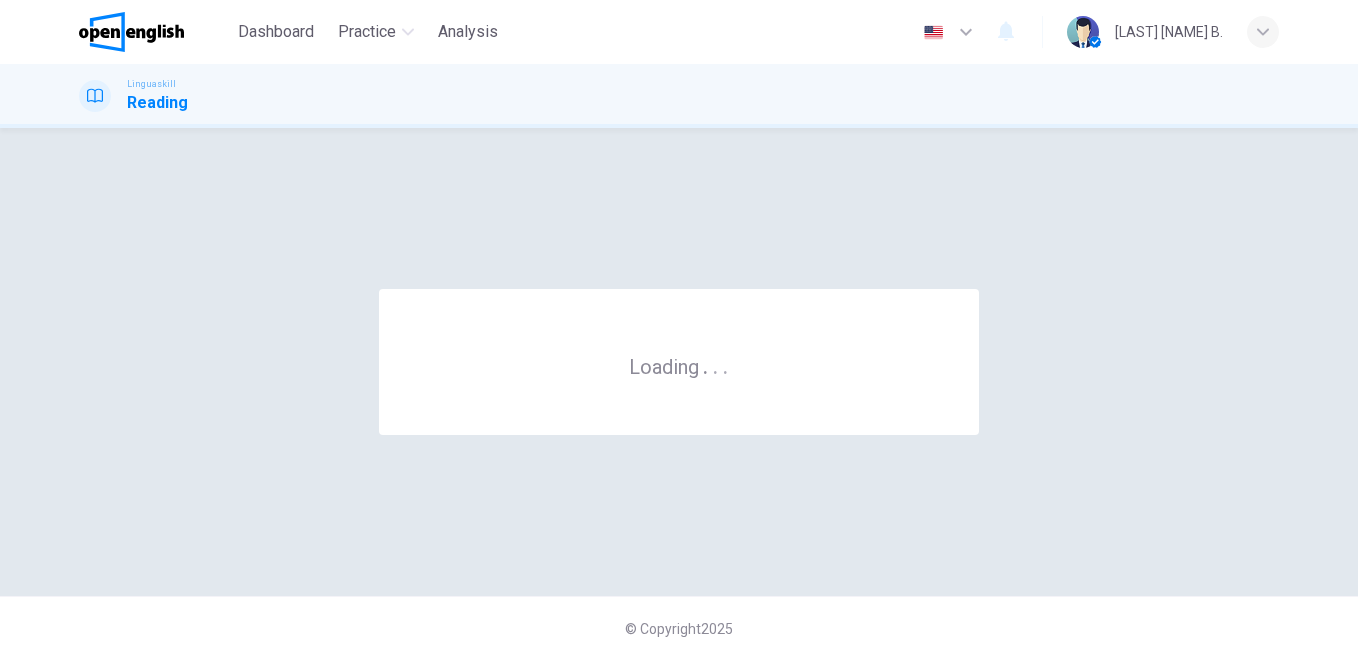 scroll, scrollTop: 0, scrollLeft: 0, axis: both 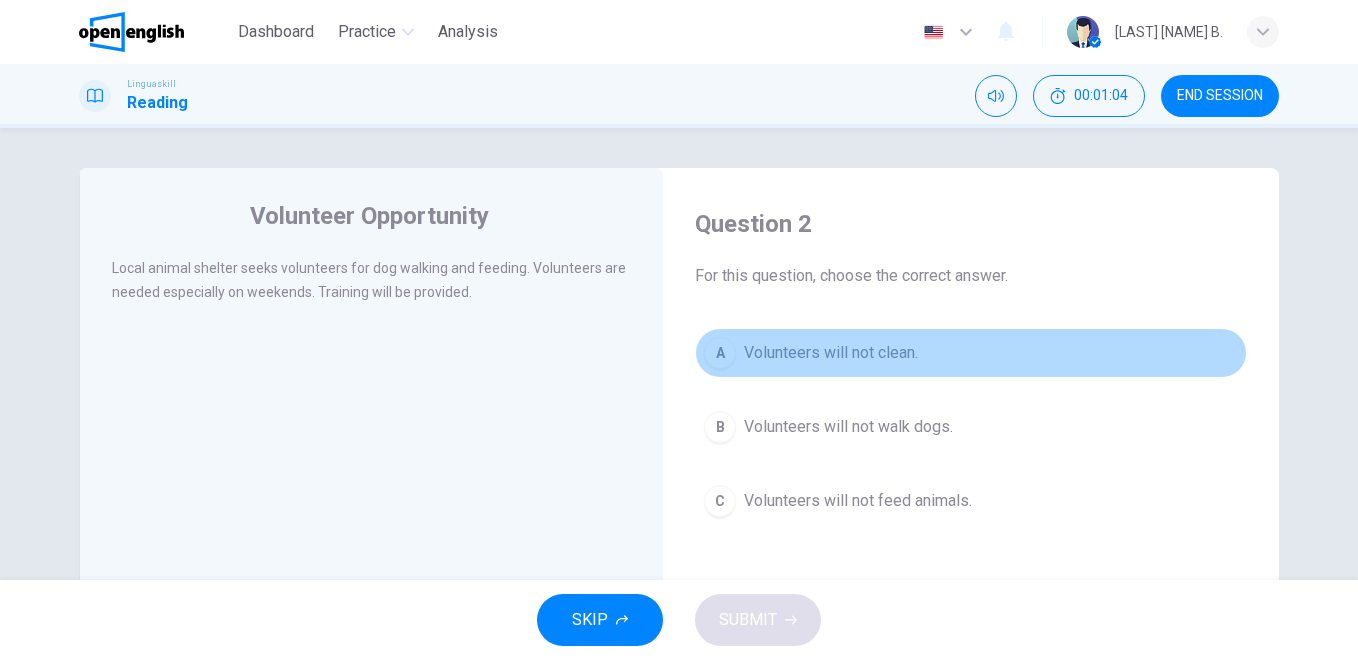 click on "A" at bounding box center [720, 353] 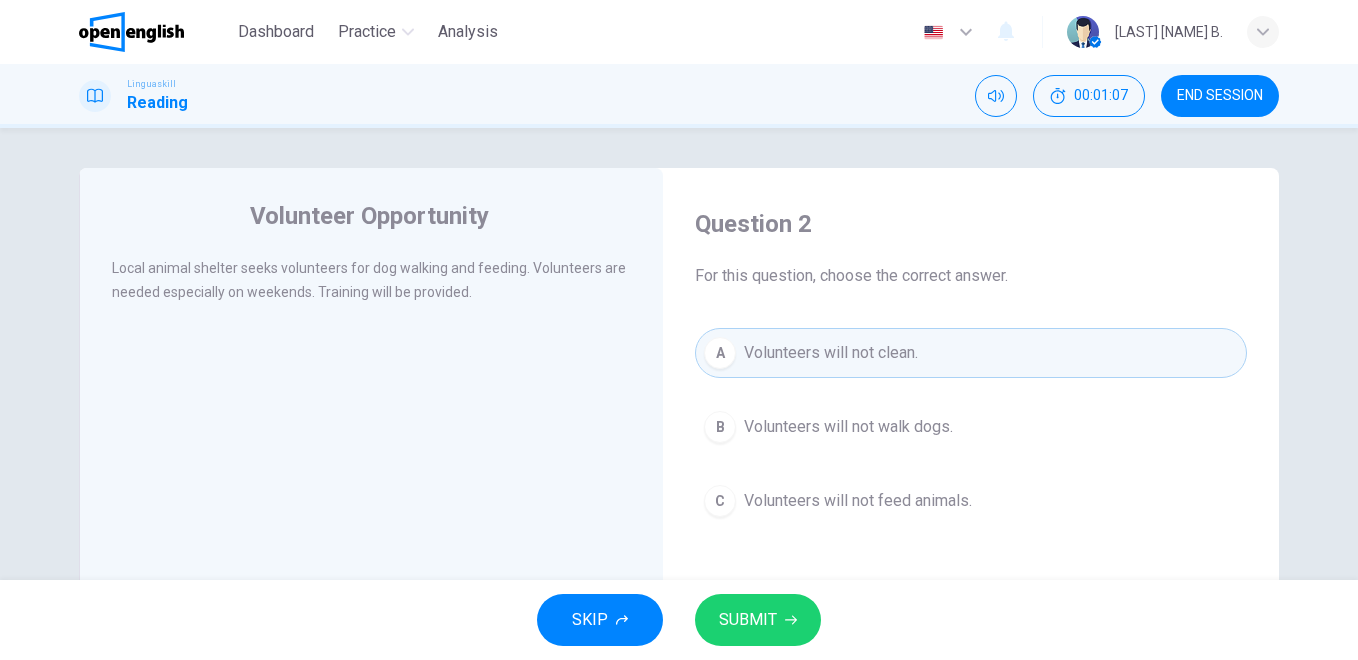 click on "SUBMIT" at bounding box center (748, 620) 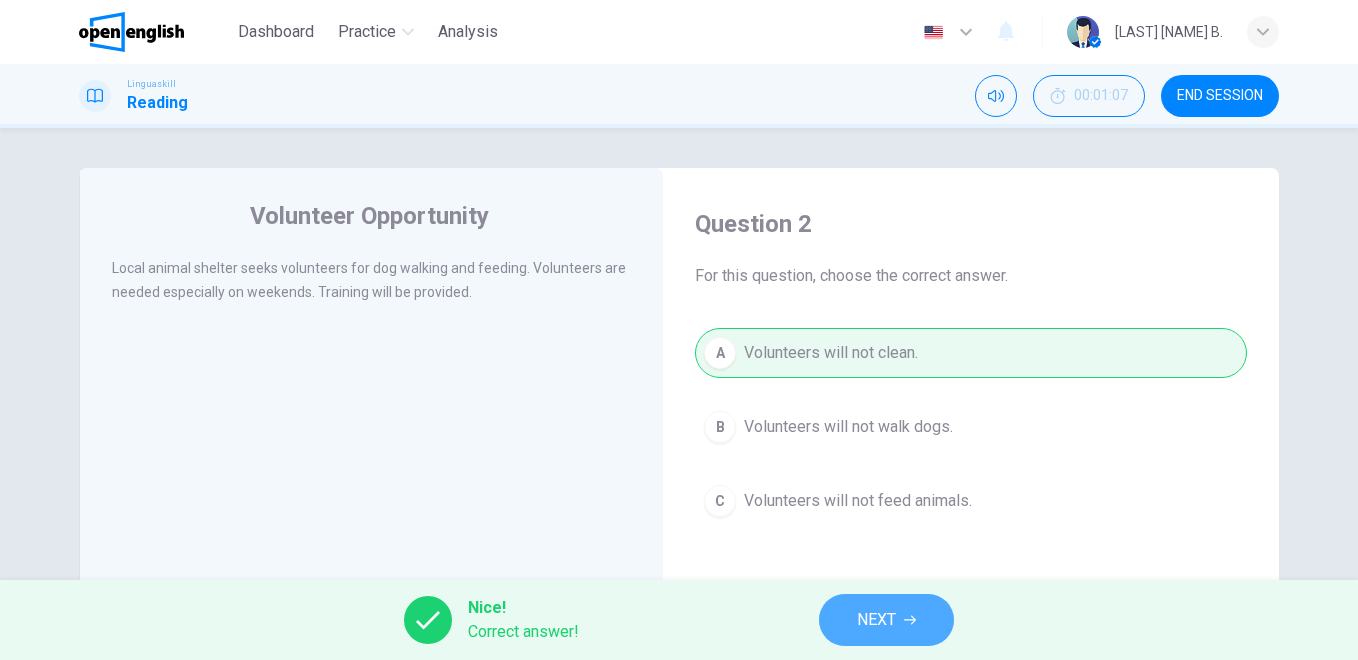 click on "NEXT" at bounding box center (876, 620) 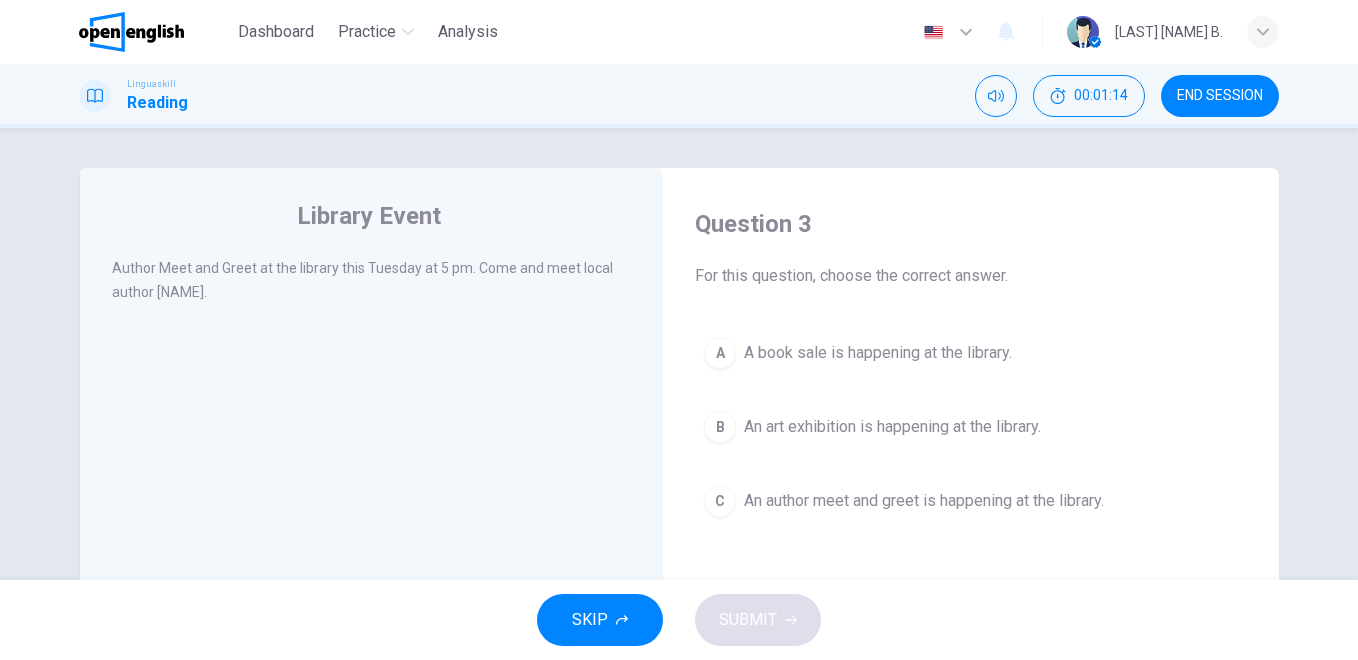 click on "B An art exhibition is happening at the library." at bounding box center (971, 427) 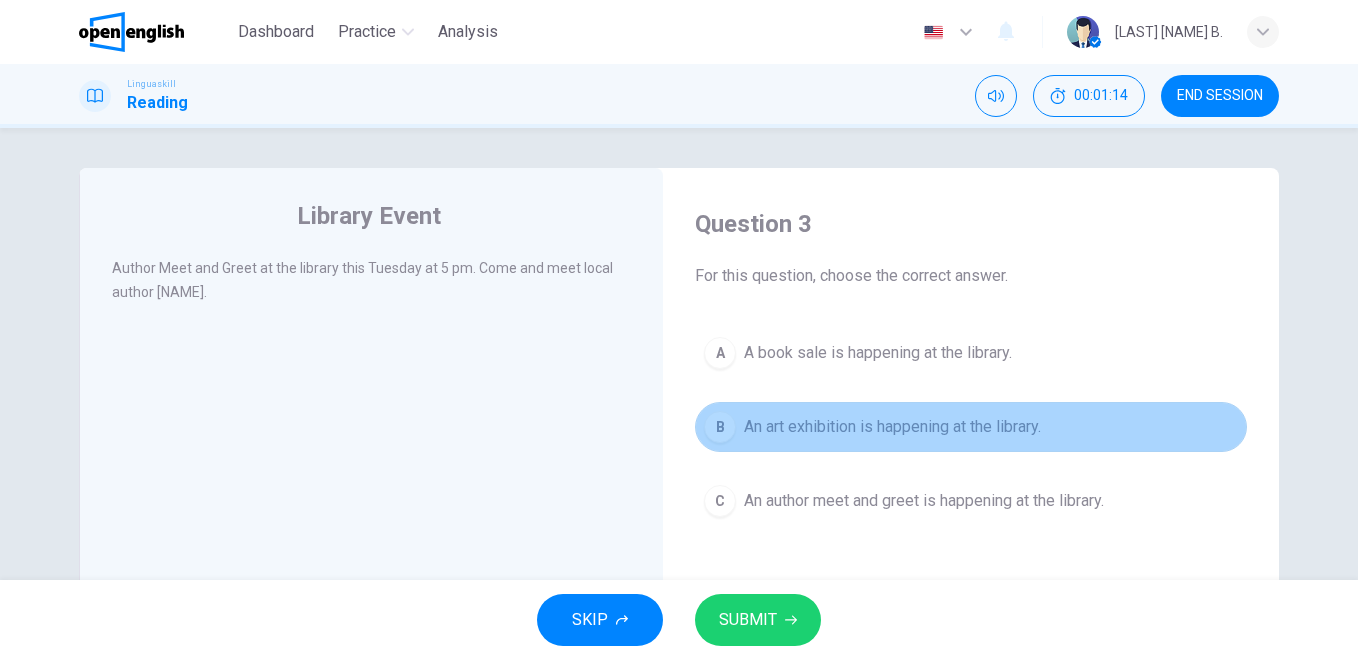 click on "B An art exhibition is happening at the library." at bounding box center (971, 427) 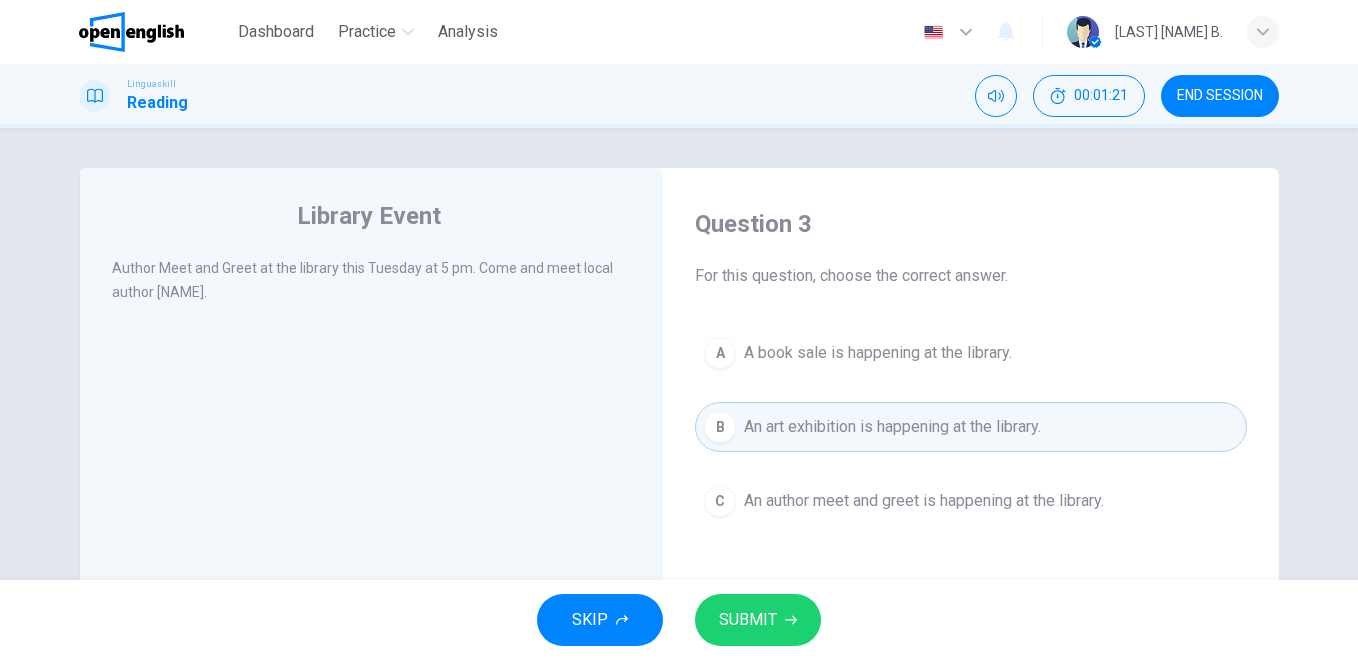 click on "An author meet and greet is happening at the library." at bounding box center [924, 501] 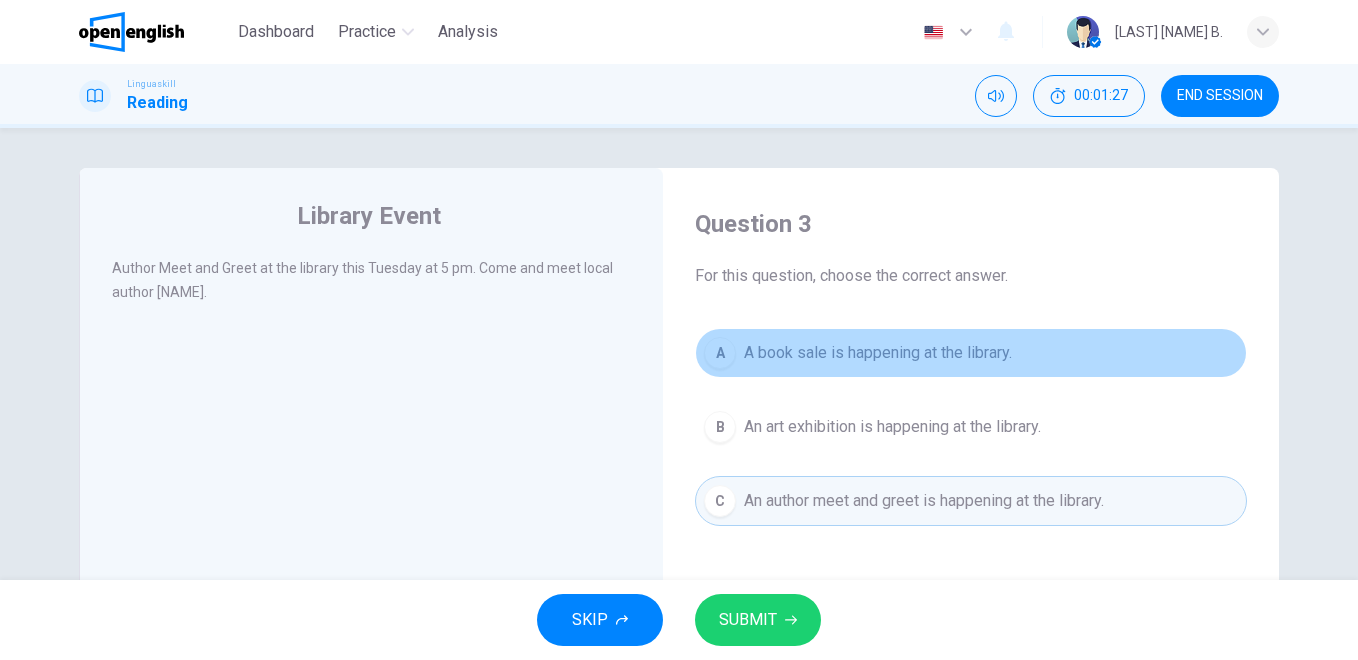 click on "A" at bounding box center (720, 353) 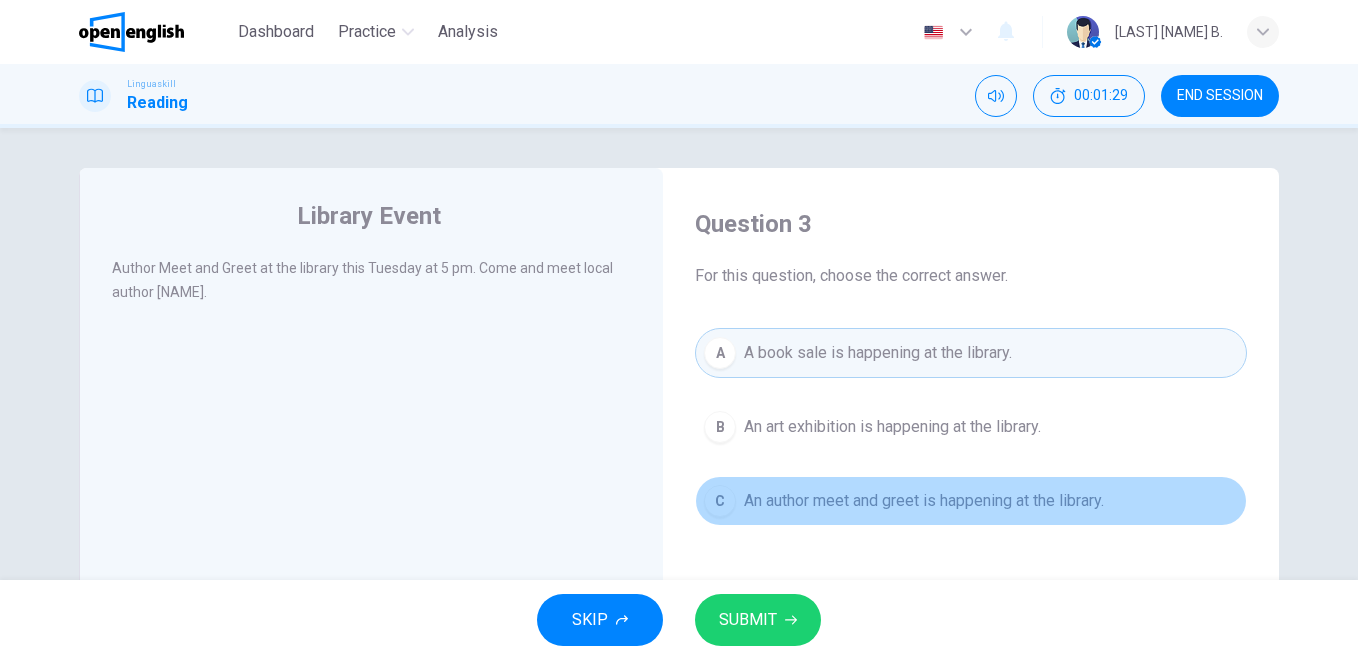 click on "C An author meet and greet is happening at the library." at bounding box center (971, 501) 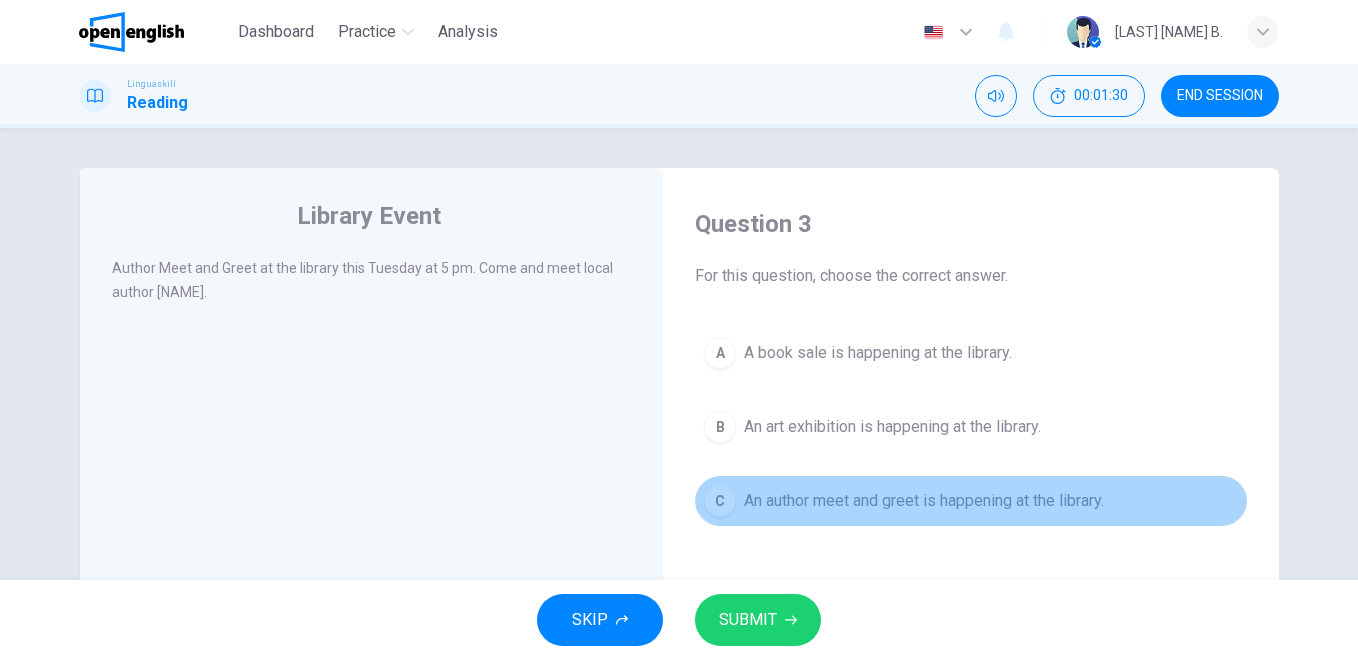 click on "C An author meet and greet is happening at the library." at bounding box center (971, 501) 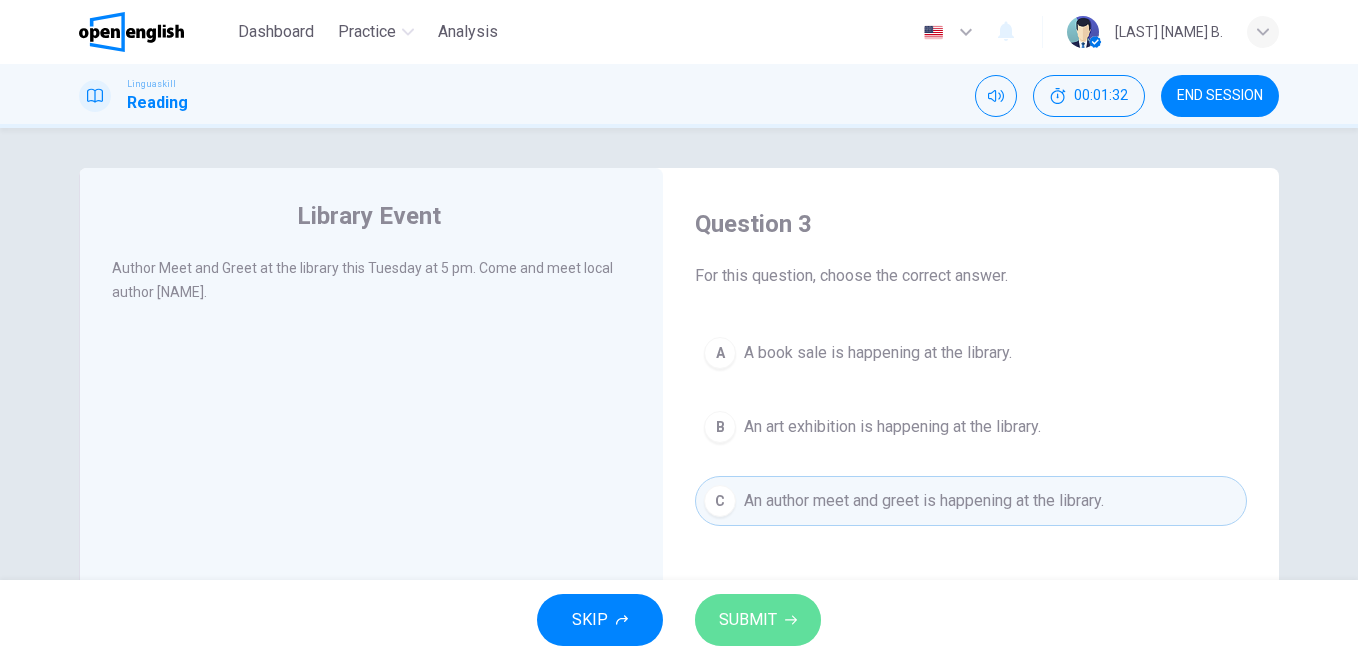 click on "SUBMIT" at bounding box center [758, 620] 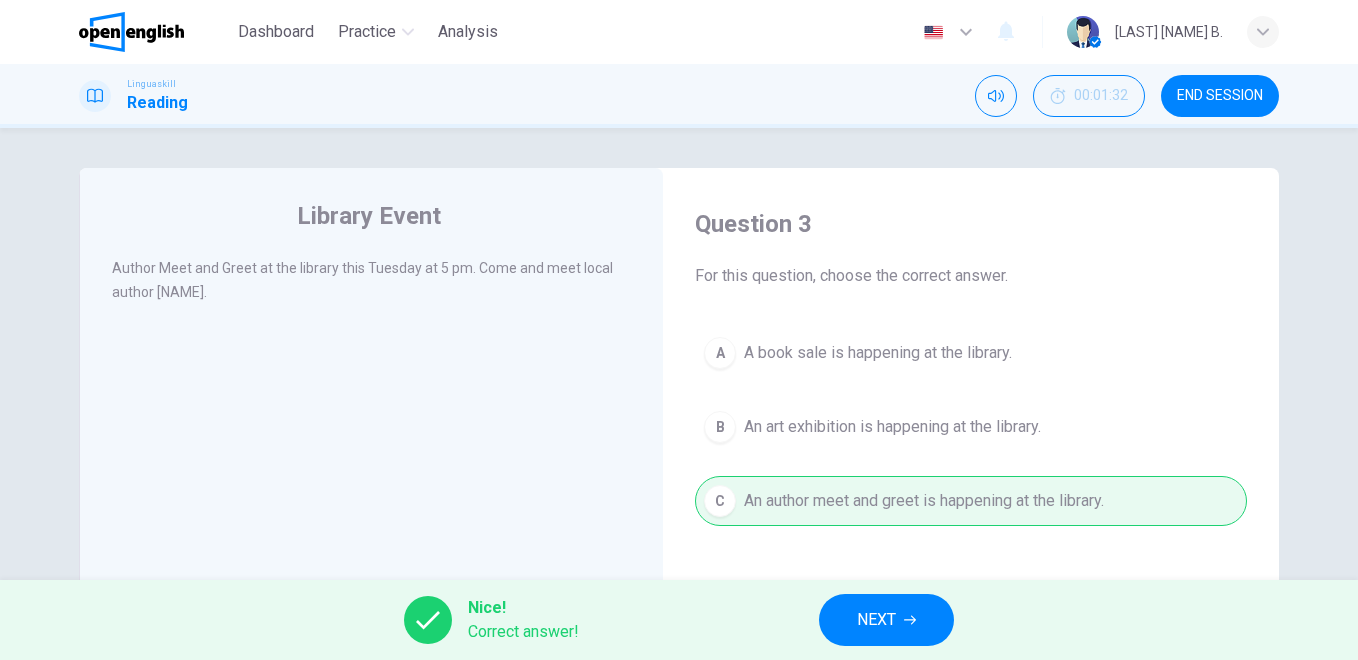 click on "NEXT" at bounding box center (886, 620) 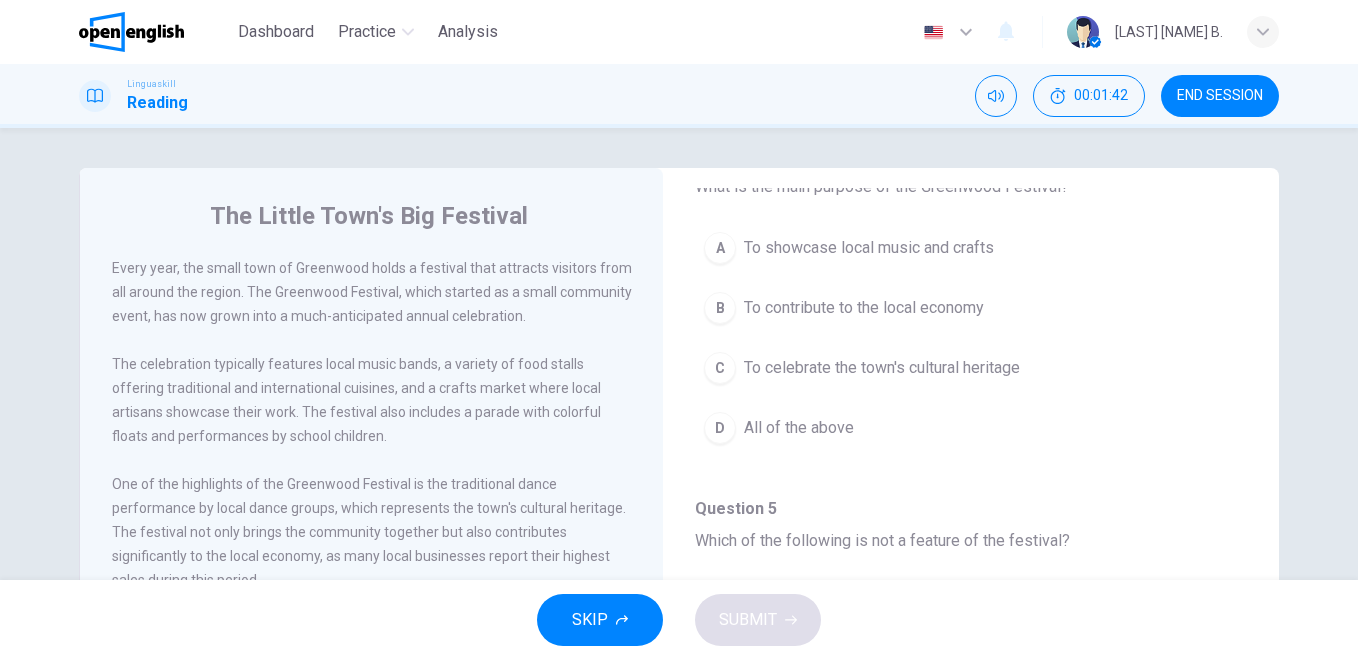 scroll, scrollTop: 167, scrollLeft: 0, axis: vertical 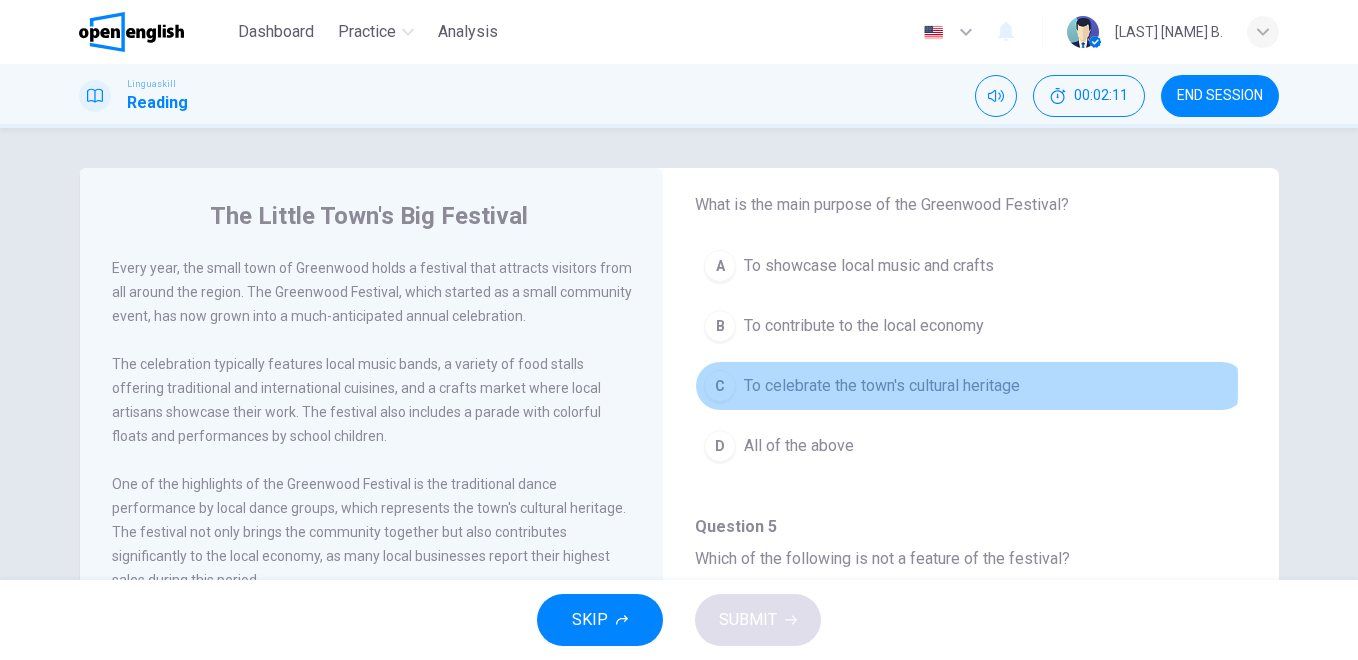 click on "To celebrate the town's cultural heritage" at bounding box center (882, 386) 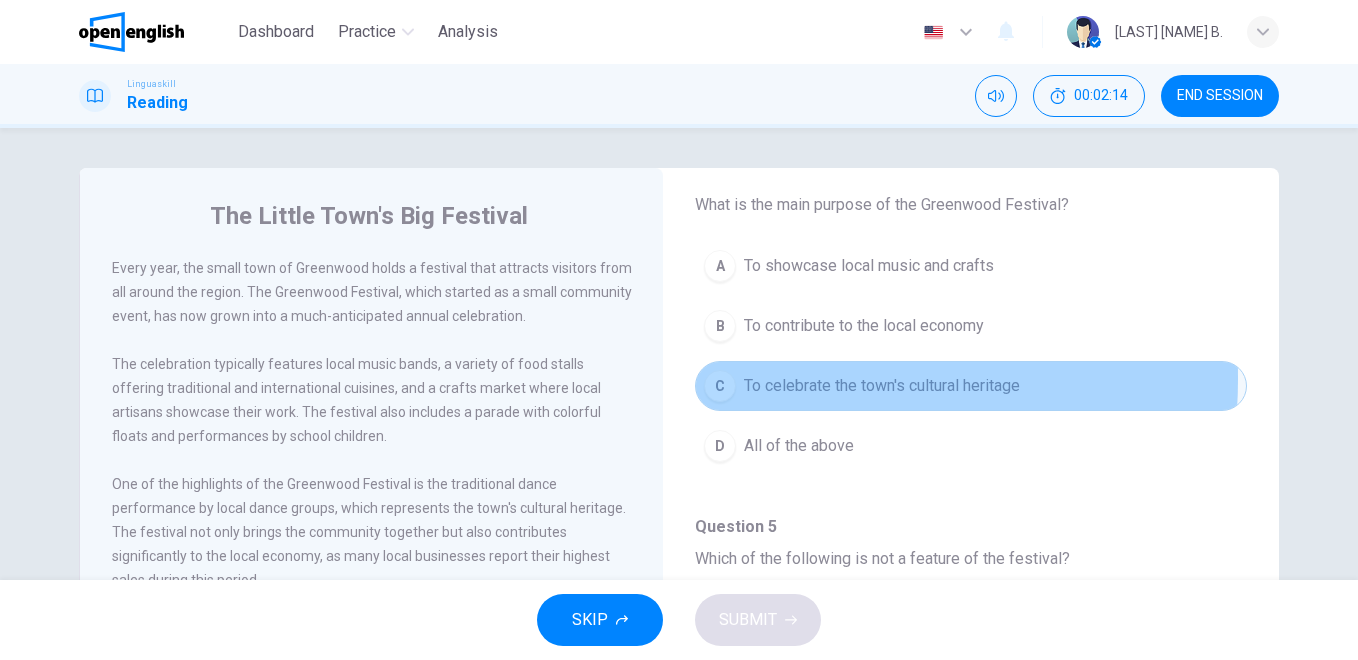click on "C" at bounding box center [720, 386] 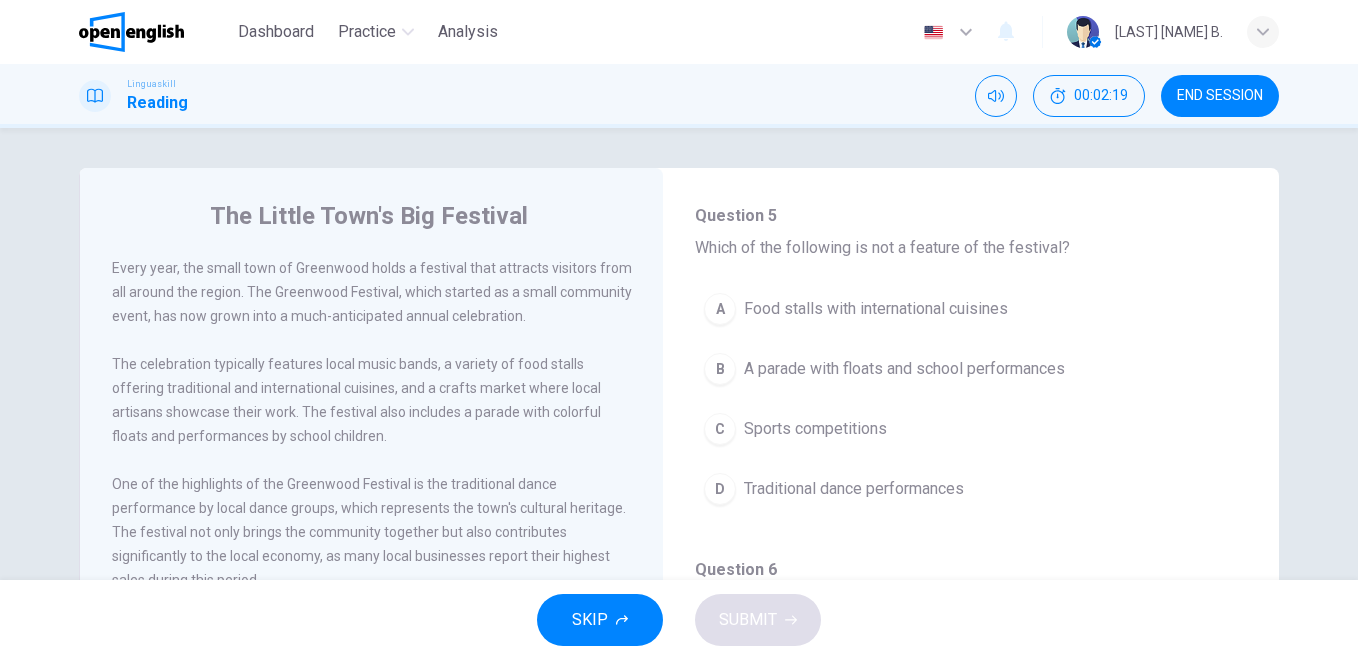 scroll, scrollTop: 493, scrollLeft: 0, axis: vertical 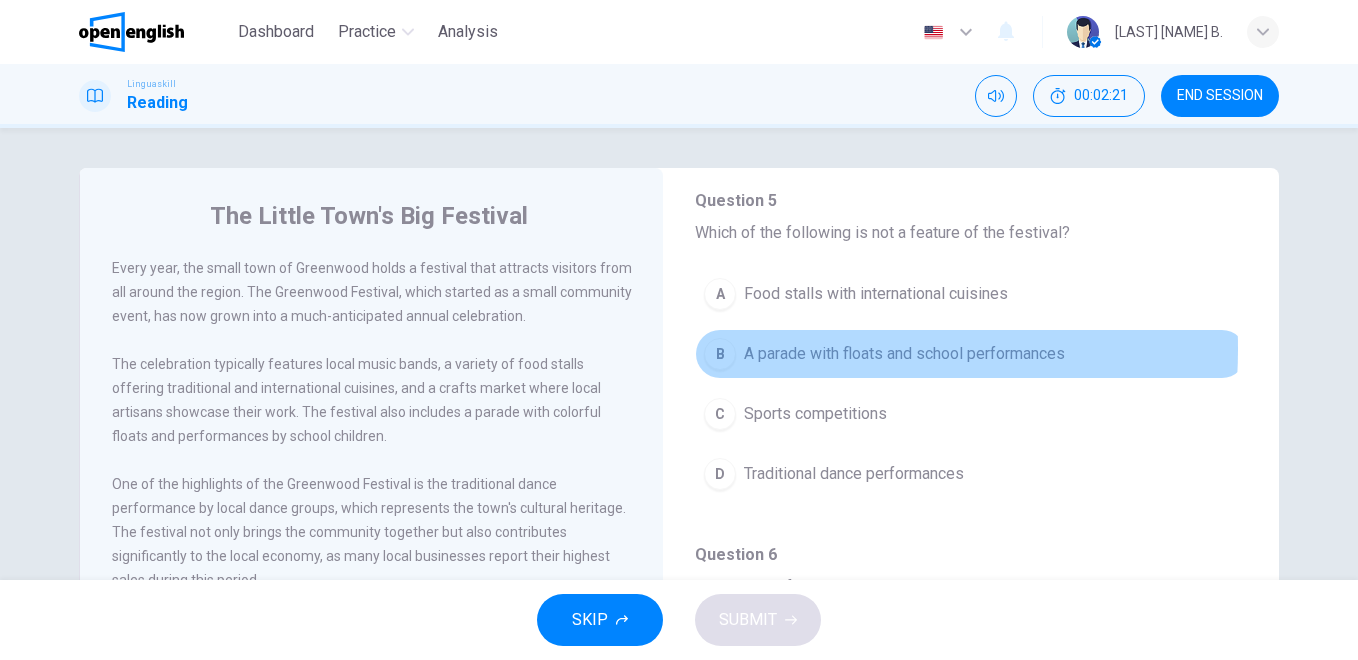 click on "B" at bounding box center (720, 354) 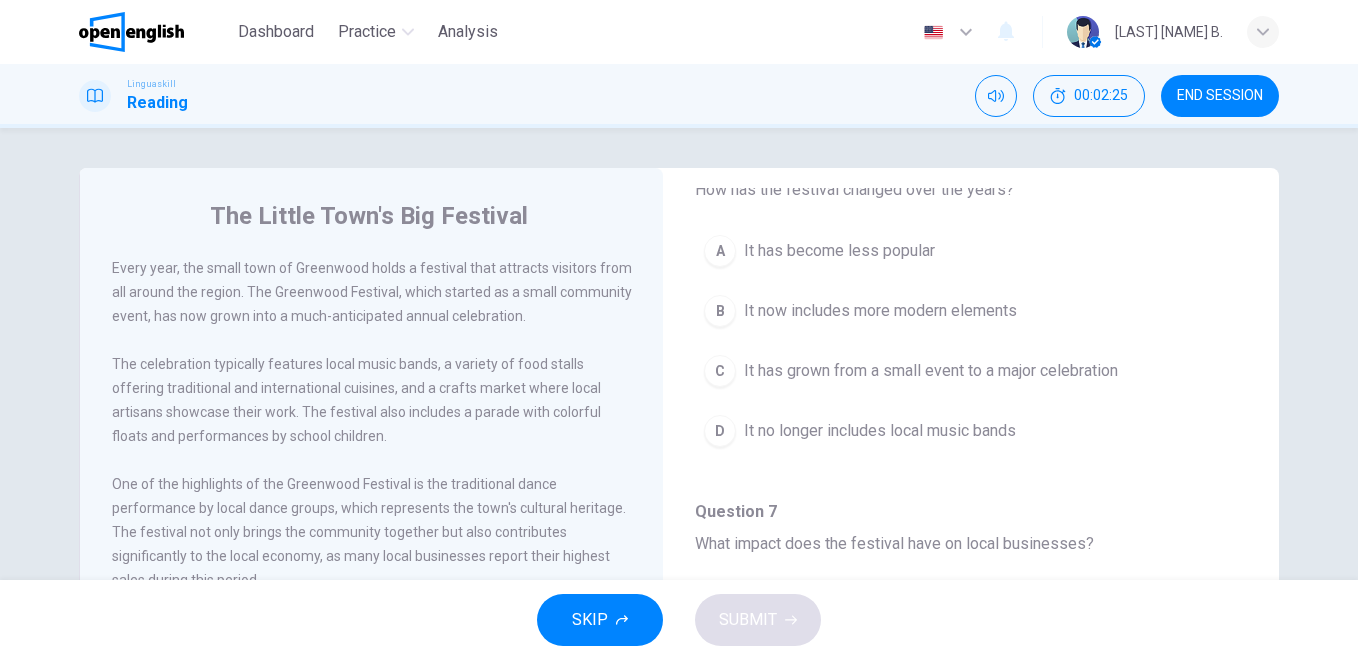 scroll, scrollTop: 887, scrollLeft: 0, axis: vertical 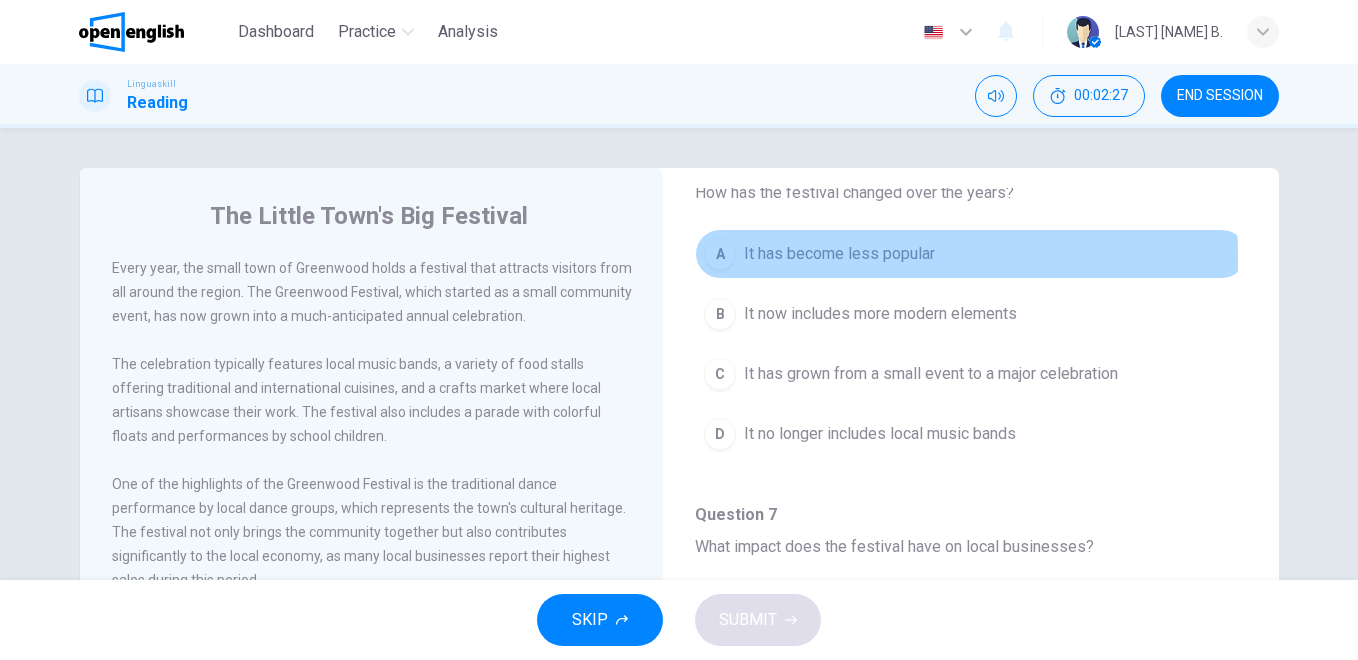 click on "A" at bounding box center [720, 254] 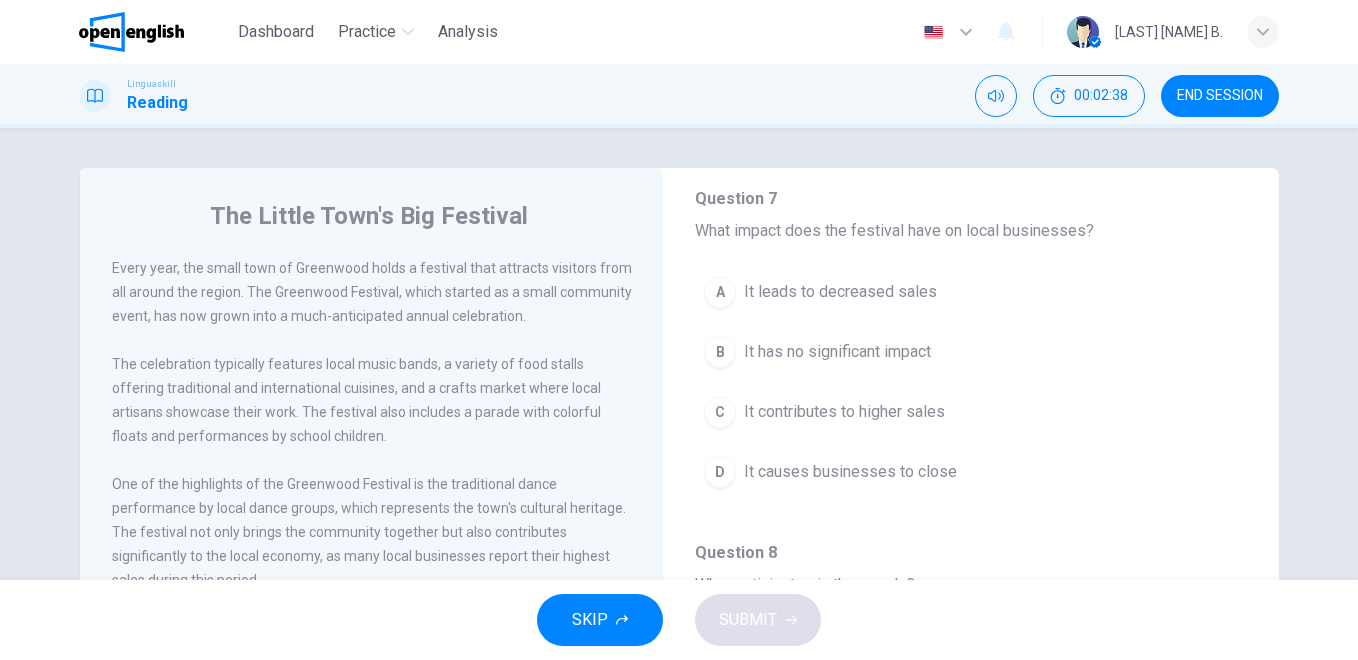scroll, scrollTop: 1188, scrollLeft: 0, axis: vertical 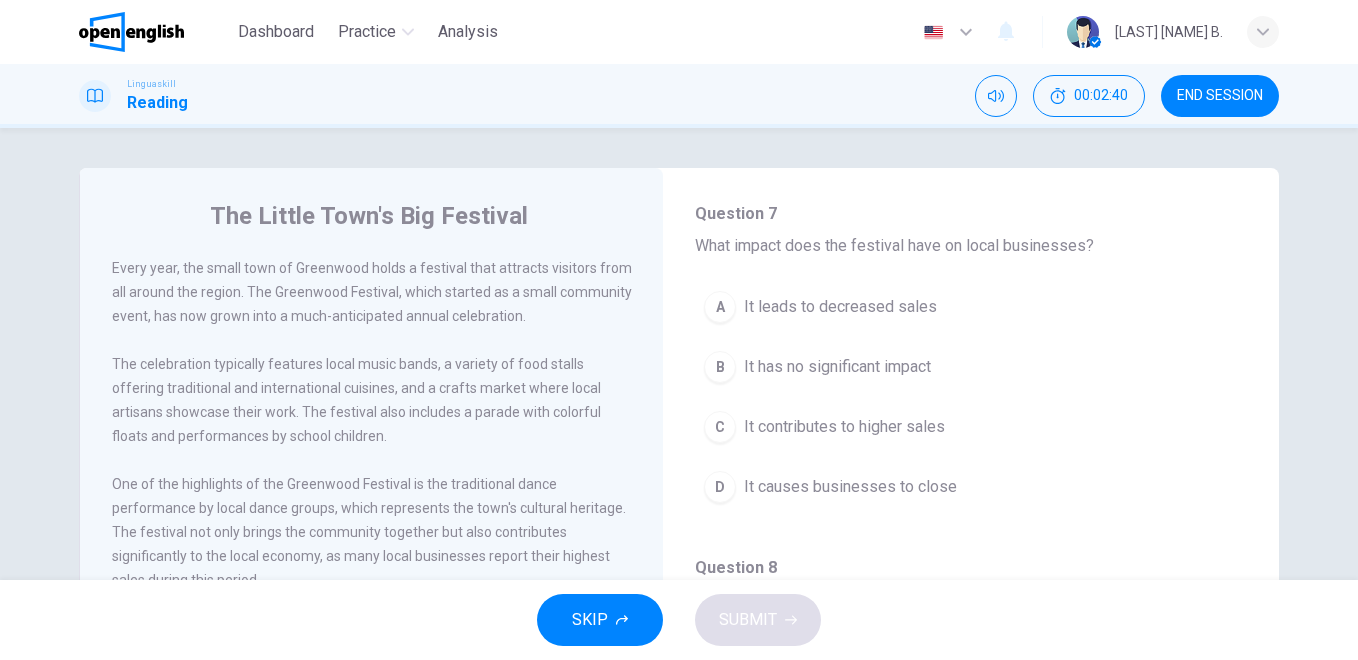 click on "C" at bounding box center [720, 427] 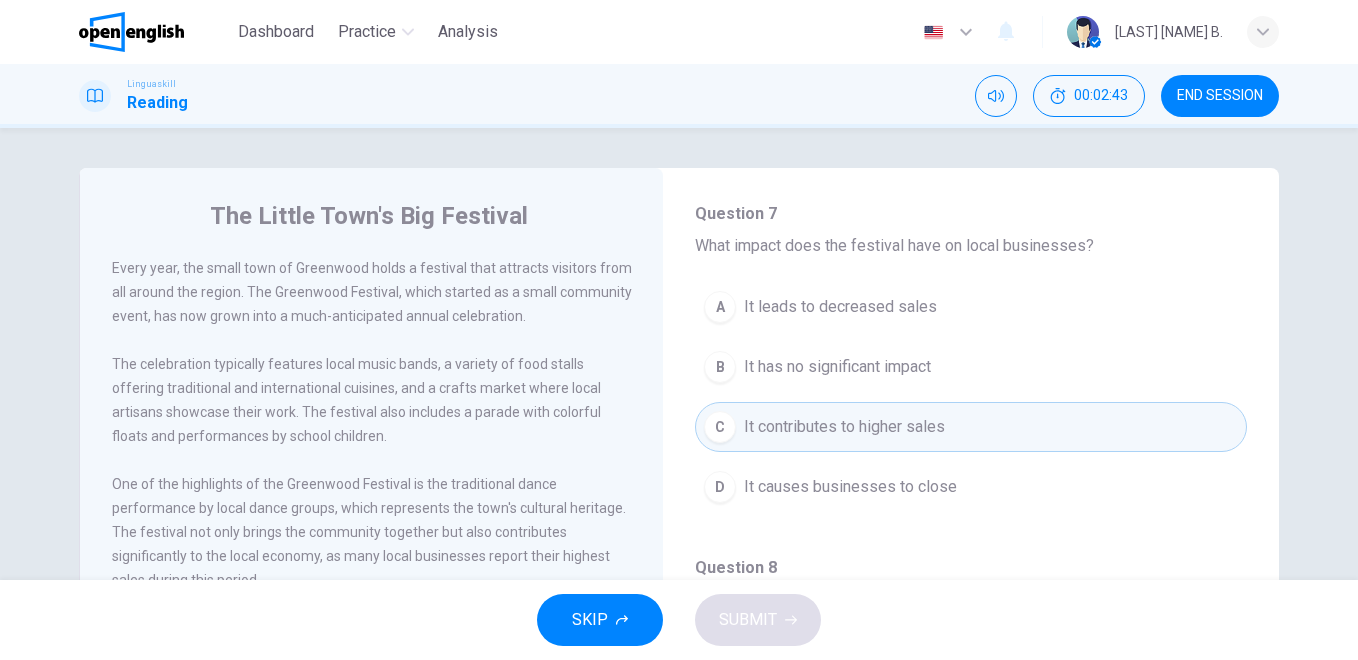 scroll, scrollTop: 598, scrollLeft: 0, axis: vertical 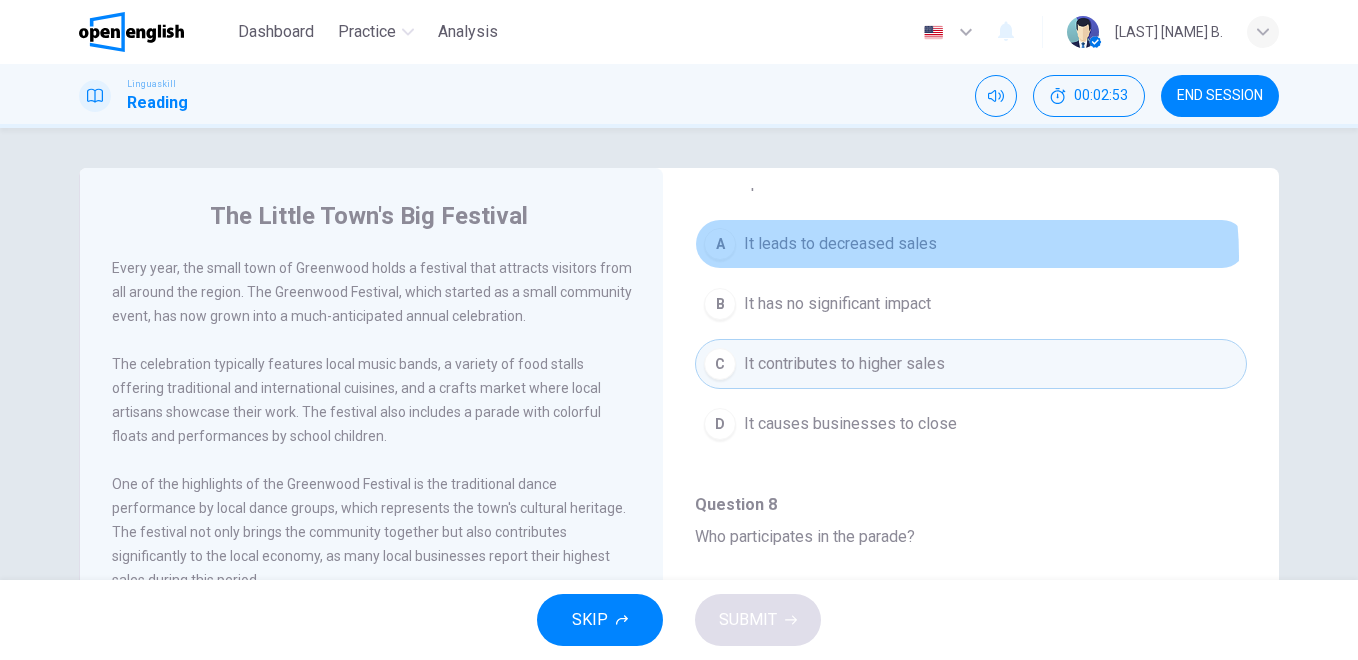 click on "A It leads to decreased sales" at bounding box center [971, 244] 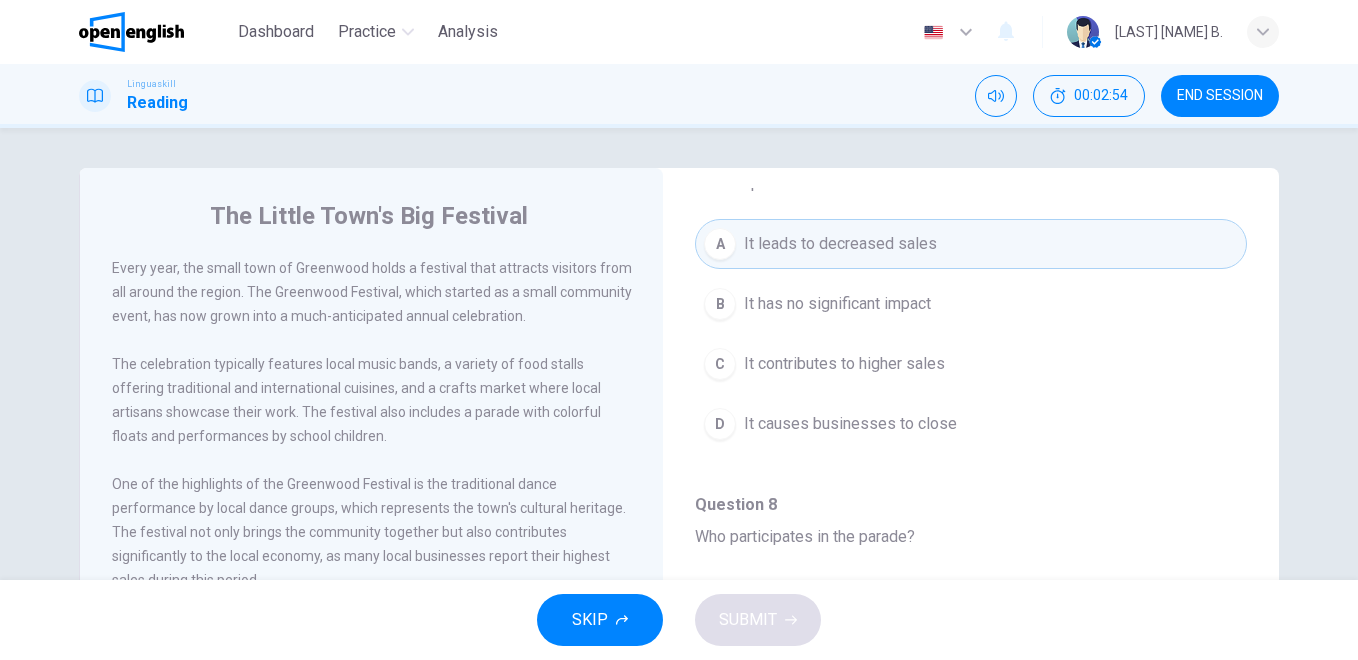 click on "It contributes to higher sales" at bounding box center (844, 364) 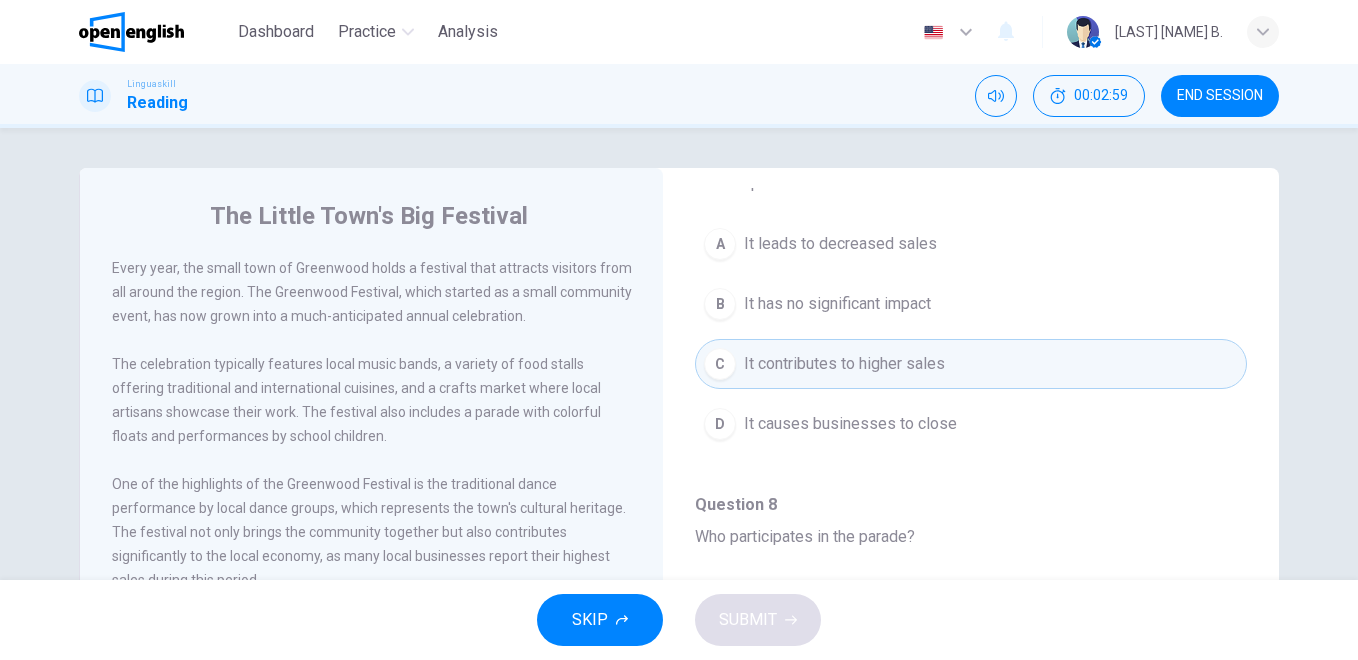drag, startPoint x: 1247, startPoint y: 353, endPoint x: 1247, endPoint y: 308, distance: 45 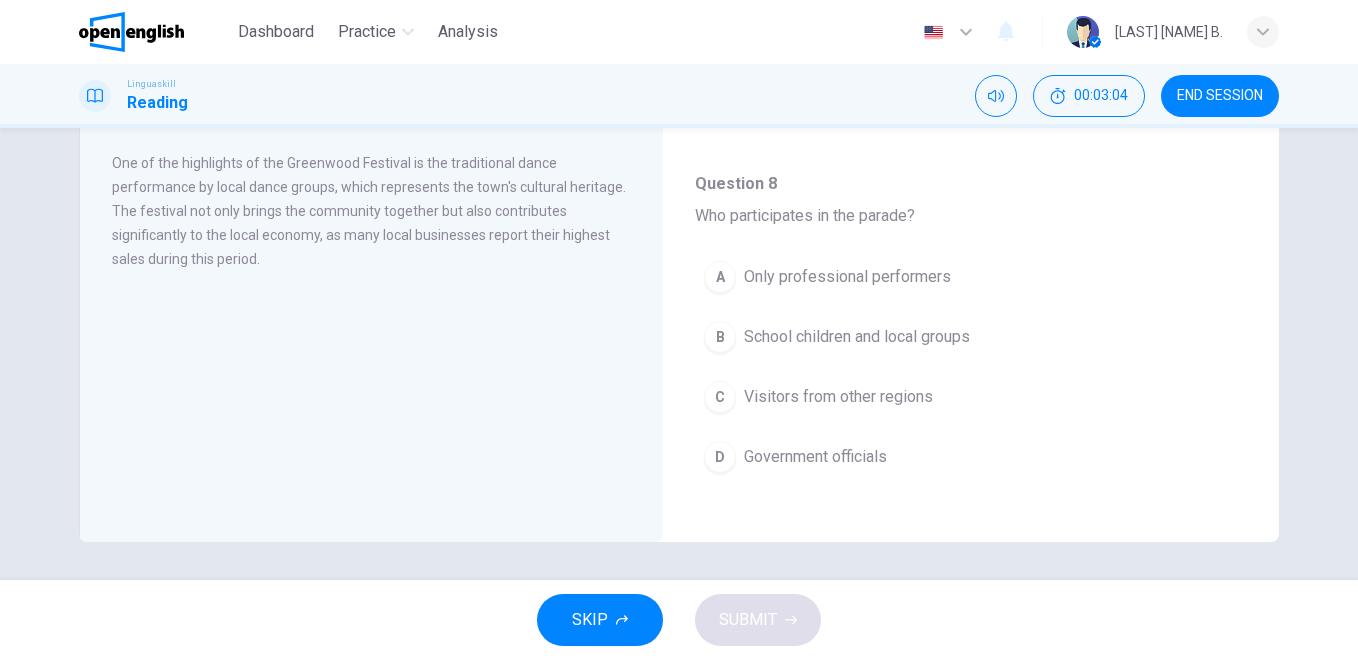 scroll, scrollTop: 317, scrollLeft: 0, axis: vertical 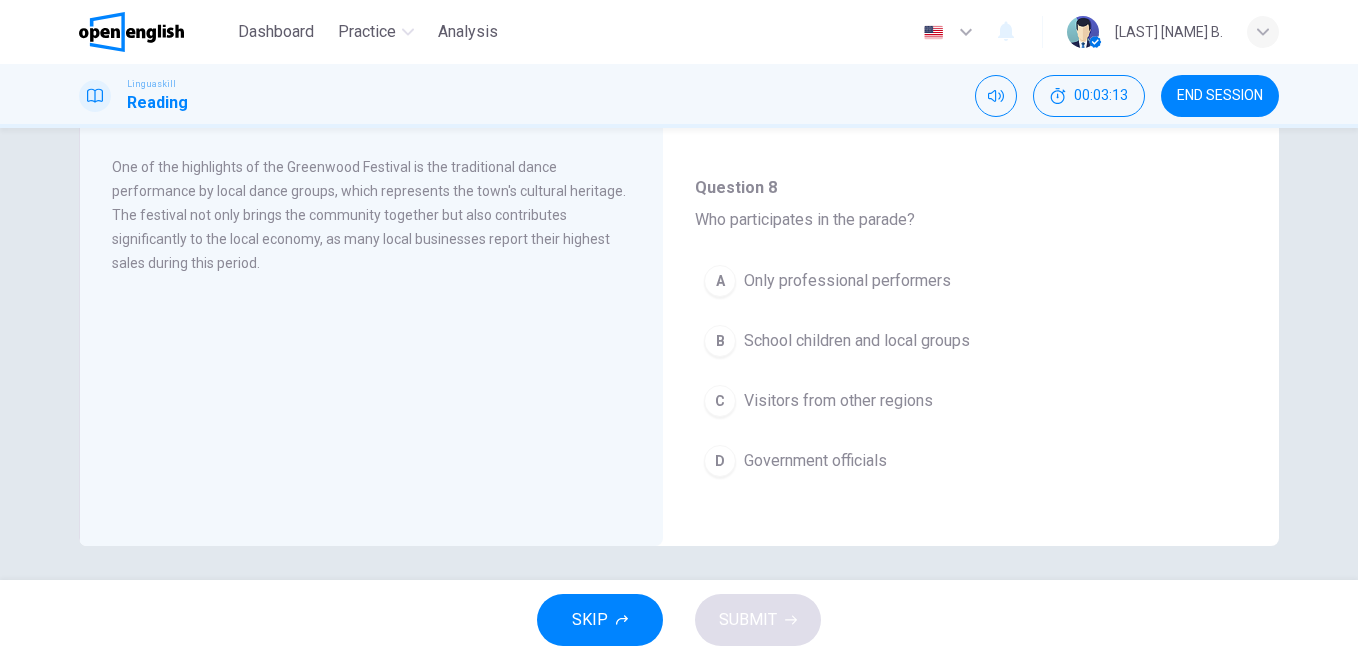 click on "C" at bounding box center (720, 401) 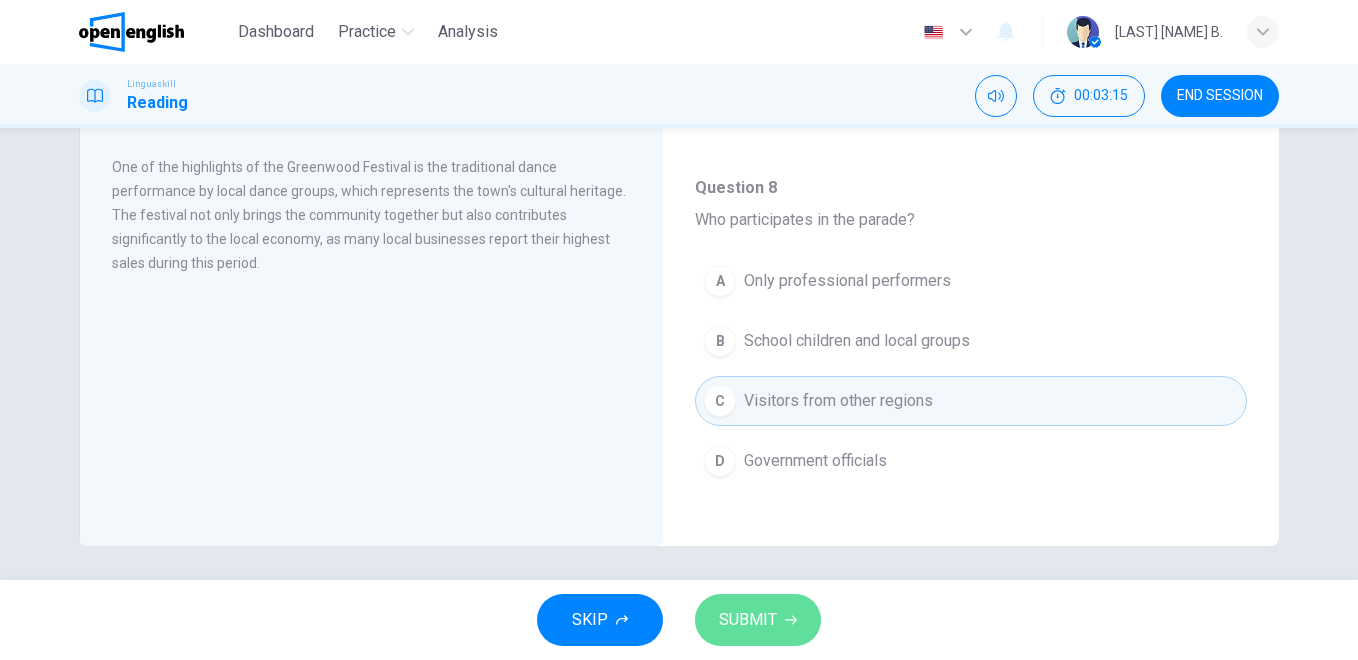 click on "SUBMIT" at bounding box center (748, 620) 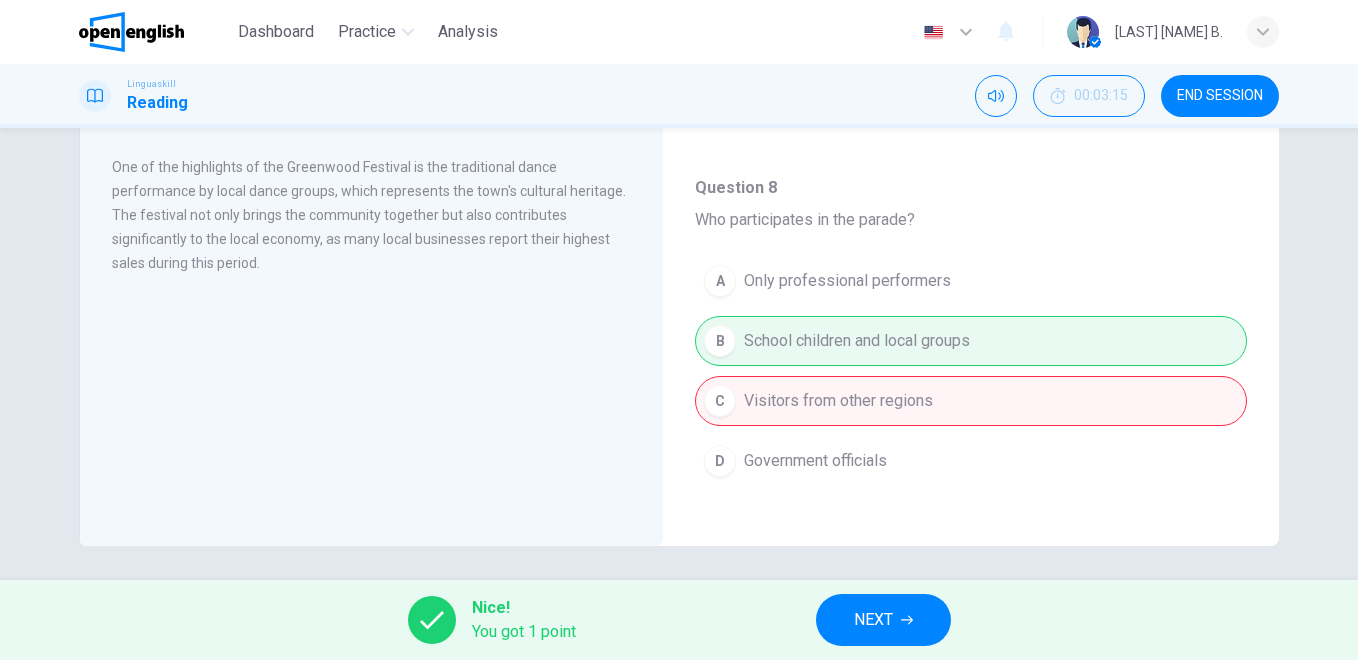 drag, startPoint x: 1247, startPoint y: 412, endPoint x: 1257, endPoint y: 377, distance: 36.40055 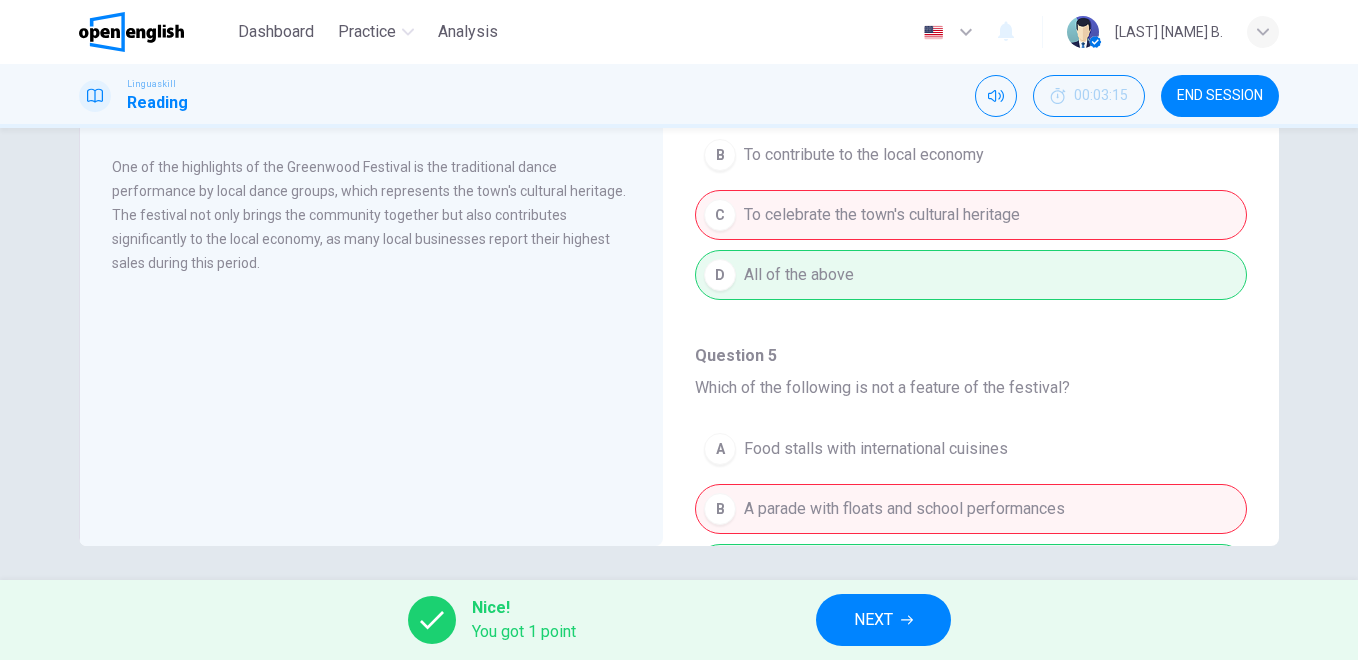 scroll, scrollTop: 0, scrollLeft: 0, axis: both 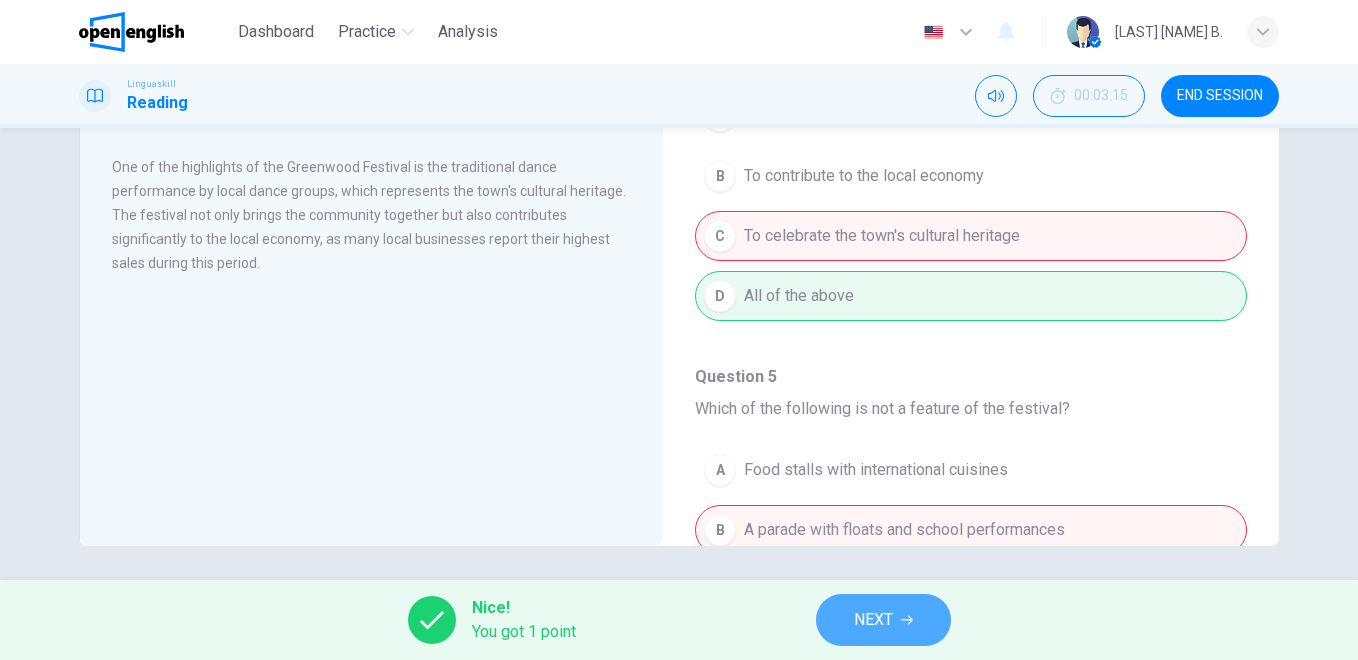 click on "NEXT" at bounding box center (883, 620) 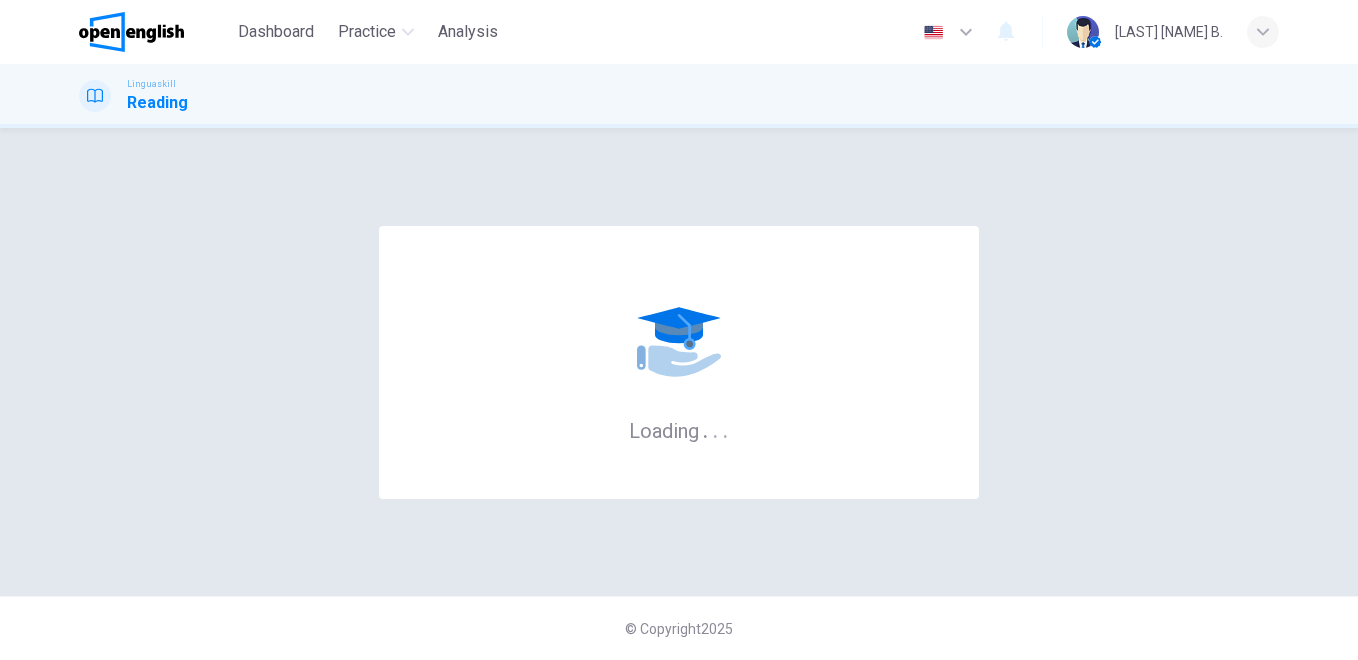 scroll, scrollTop: 0, scrollLeft: 0, axis: both 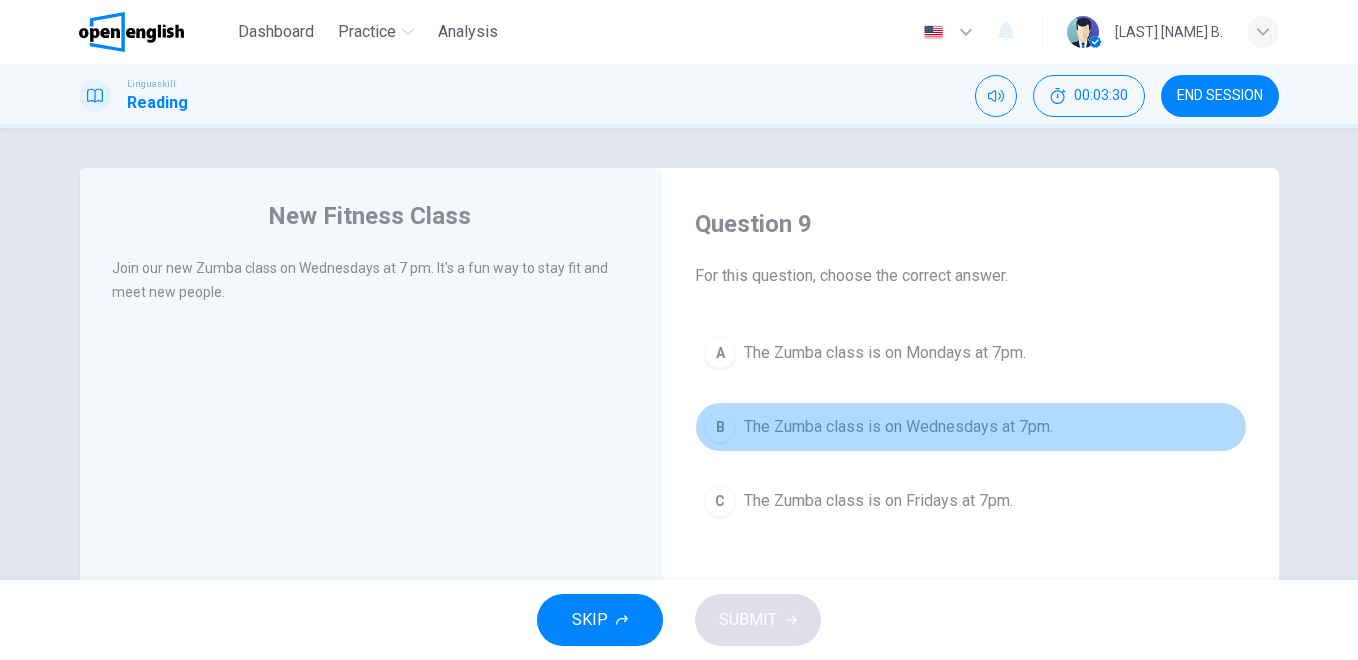 click on "The Zumba class is on Wednesdays at 7pm." at bounding box center [898, 427] 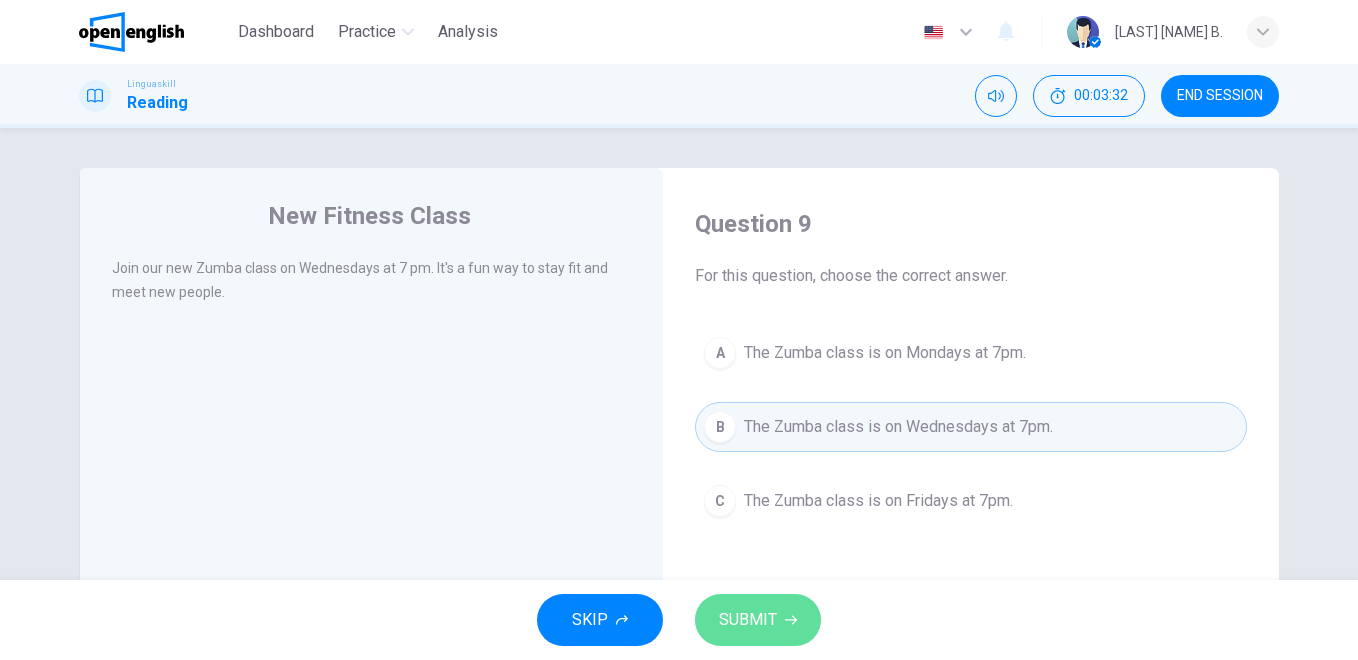 click on "SUBMIT" at bounding box center [758, 620] 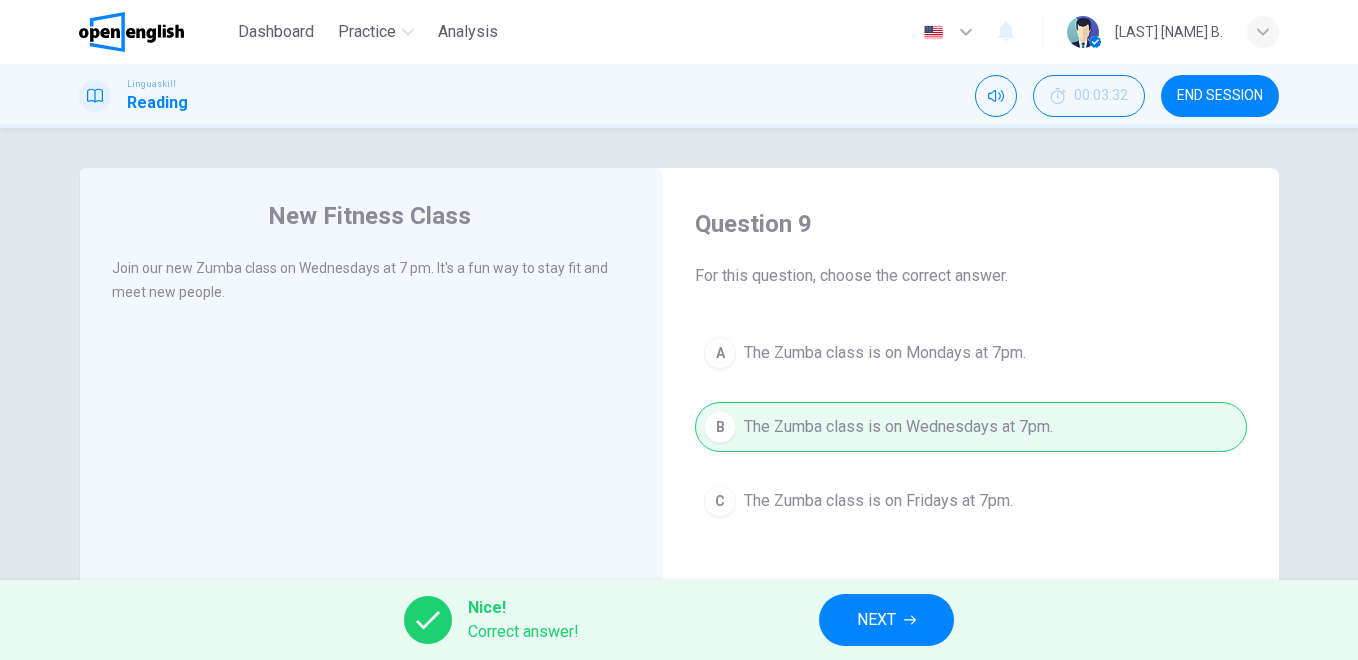 click on "NEXT" at bounding box center (876, 620) 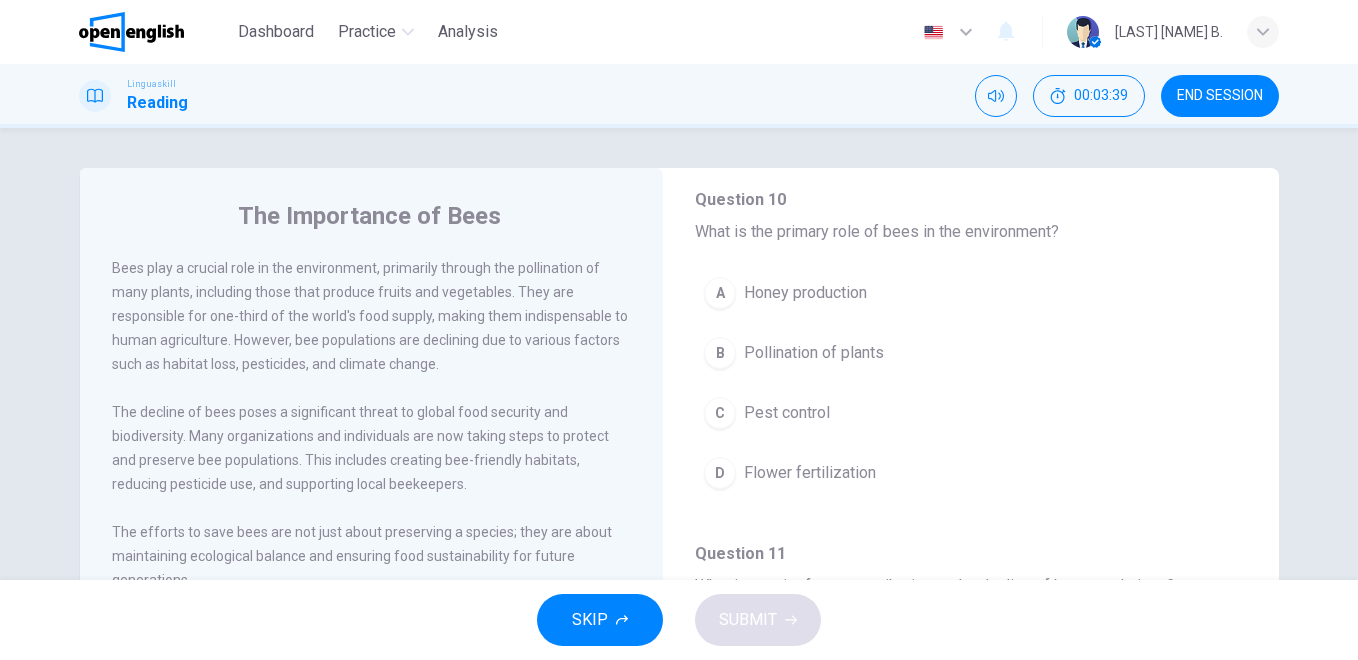 scroll, scrollTop: 134, scrollLeft: 0, axis: vertical 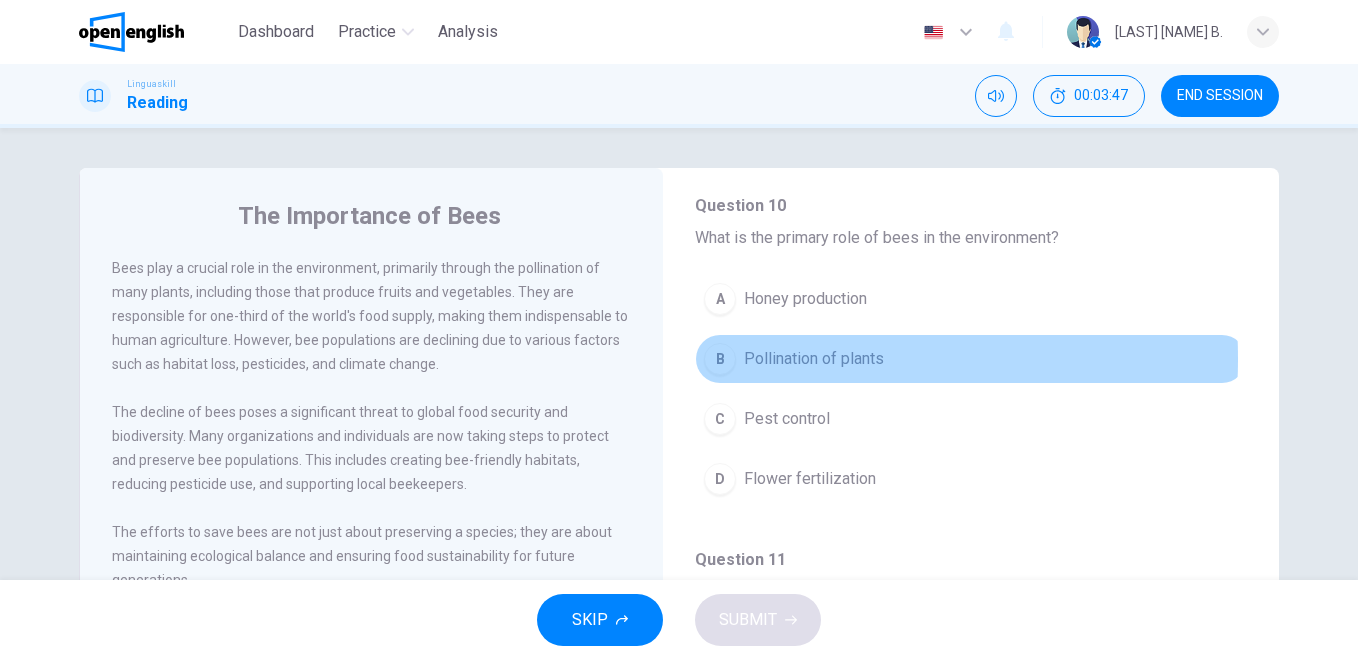 click on "B Pollination of plants" at bounding box center (971, 359) 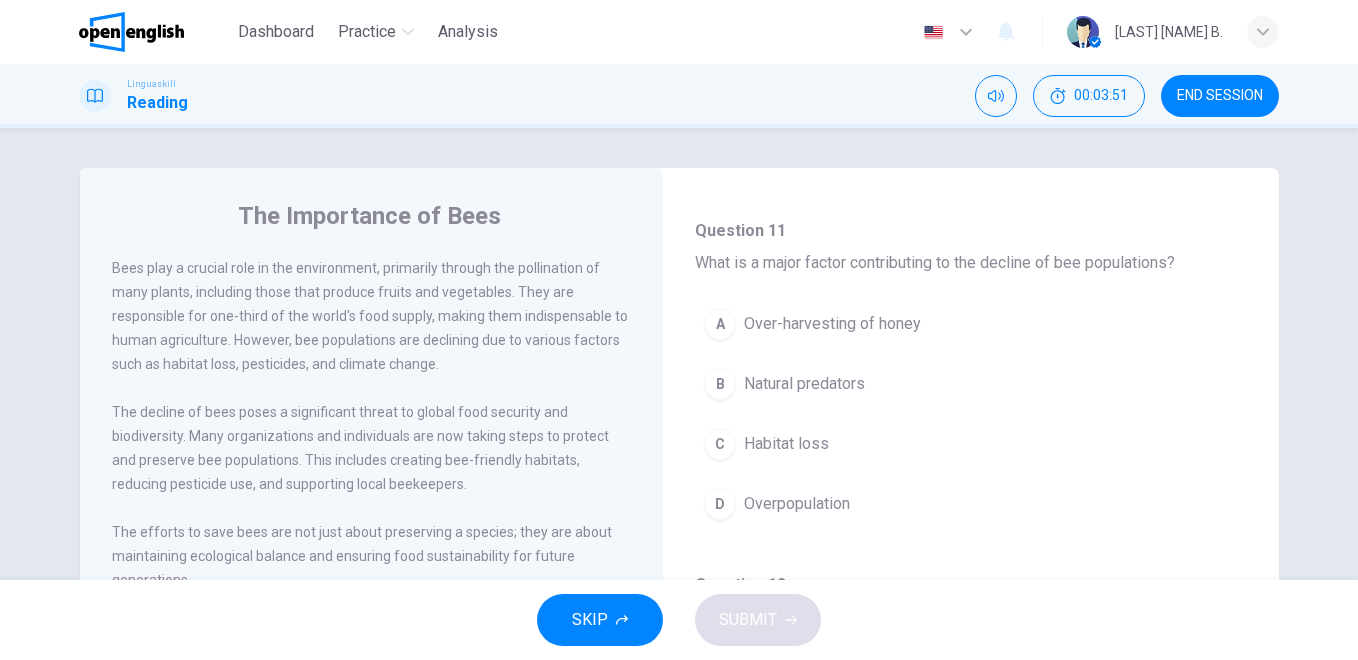 scroll, scrollTop: 445, scrollLeft: 0, axis: vertical 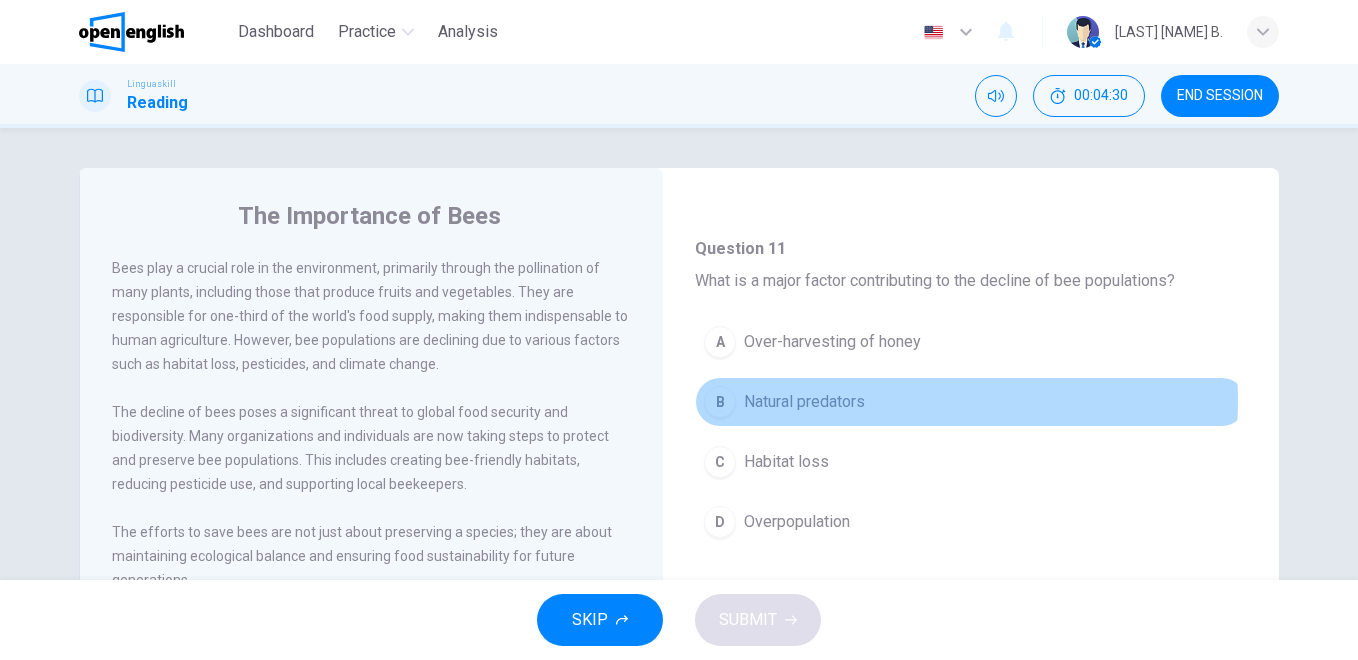 click on "B Natural predators" at bounding box center [971, 402] 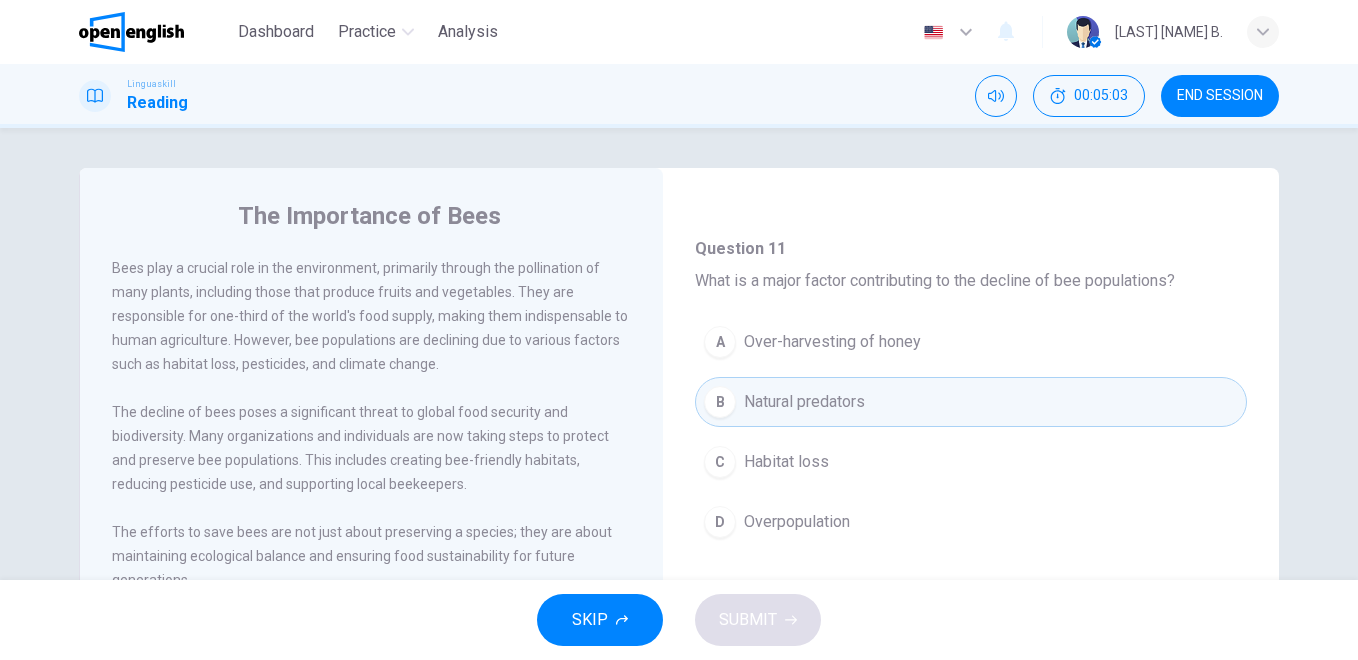 click on "C Habitat loss" at bounding box center [971, 462] 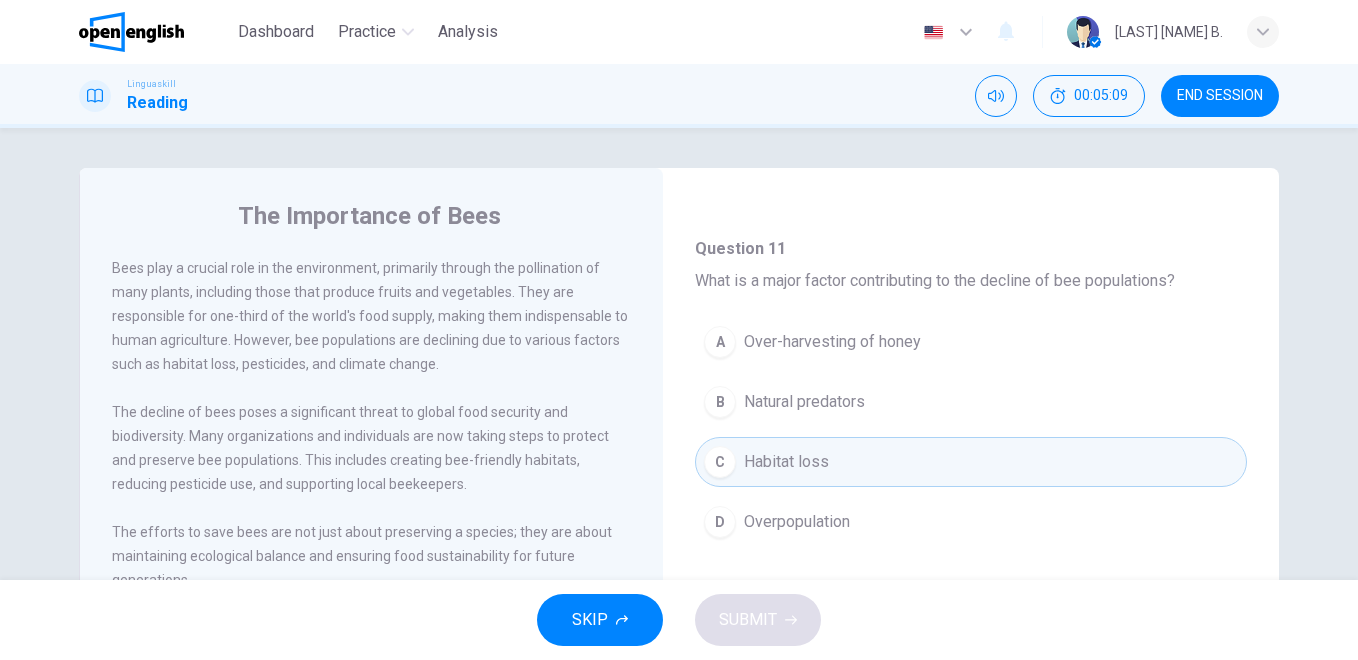 drag, startPoint x: 1247, startPoint y: 385, endPoint x: 1242, endPoint y: 403, distance: 18.681541 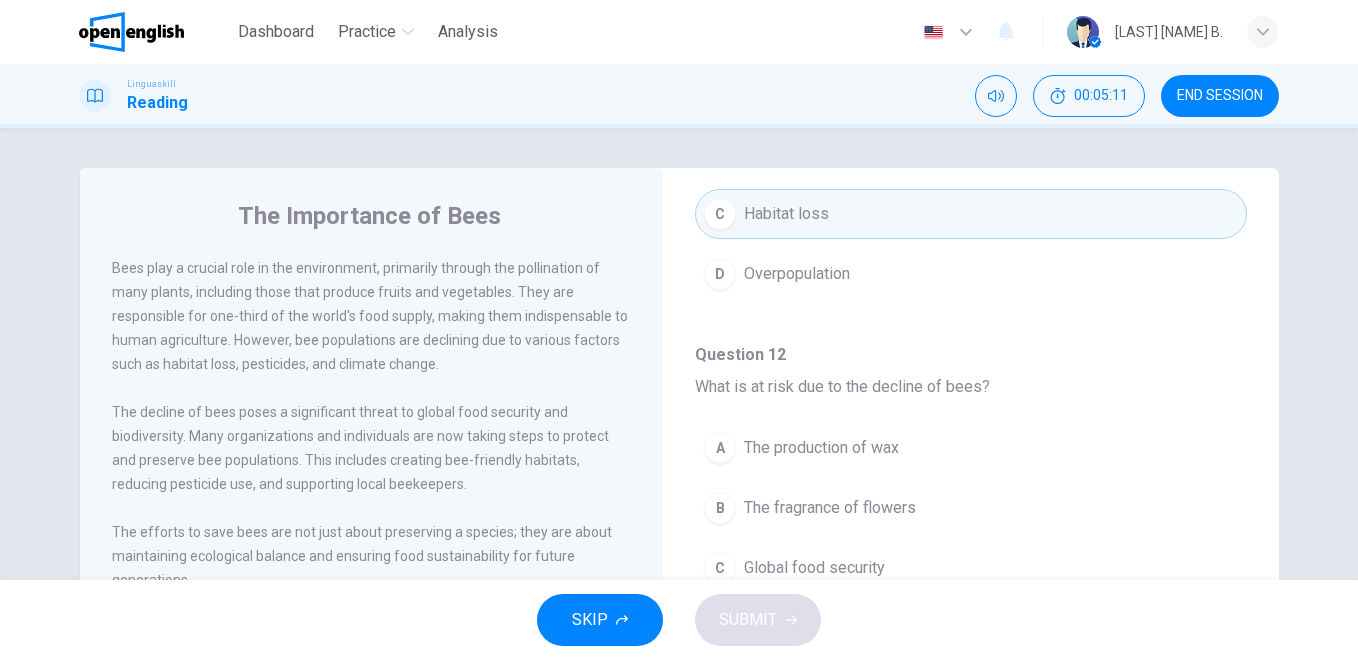 scroll, scrollTop: 445, scrollLeft: 0, axis: vertical 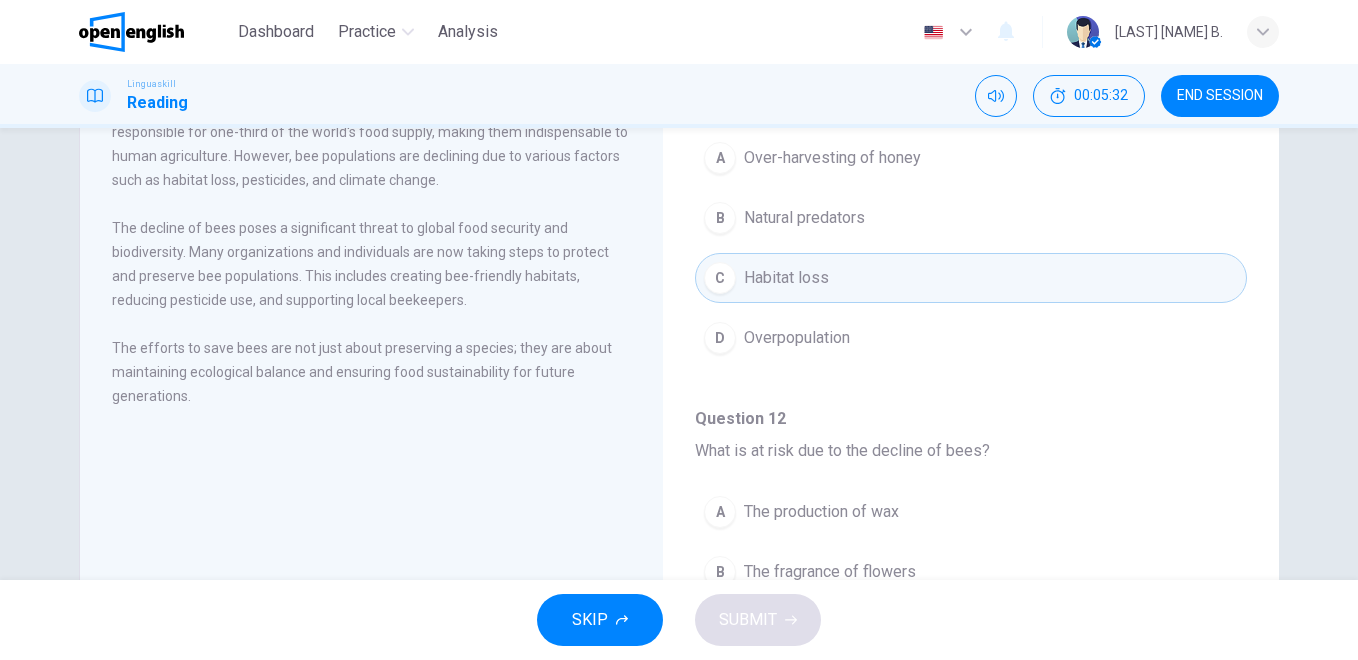 click on "Question 10 - 14 For these questions, choose the correct answer. Question   10 What is the primary role of bees in the environment? A Honey production B Pollination of plants	 C Pest control D Flower fertilization Question   11 What is a major factor contributing to the decline of bee populations? A Over-harvesting of honey B Natural predators C Habitat loss D Overpopulation Question   12 What is at risk due to the decline of bees? A The production of wax B The fragrance of flowers C Global food security D Herbal medicine Question   13 Which of the following is a way to help protect bee populations? A A. Increasing urban development B Creating bee-friendly habitats C Introducing new bee species D Expanding agricultural land Question   14 Why are efforts being made to save bees? A To increase honey production B To maintain ecological balance C To create new species of bees D For scientific research" at bounding box center [971, 341] 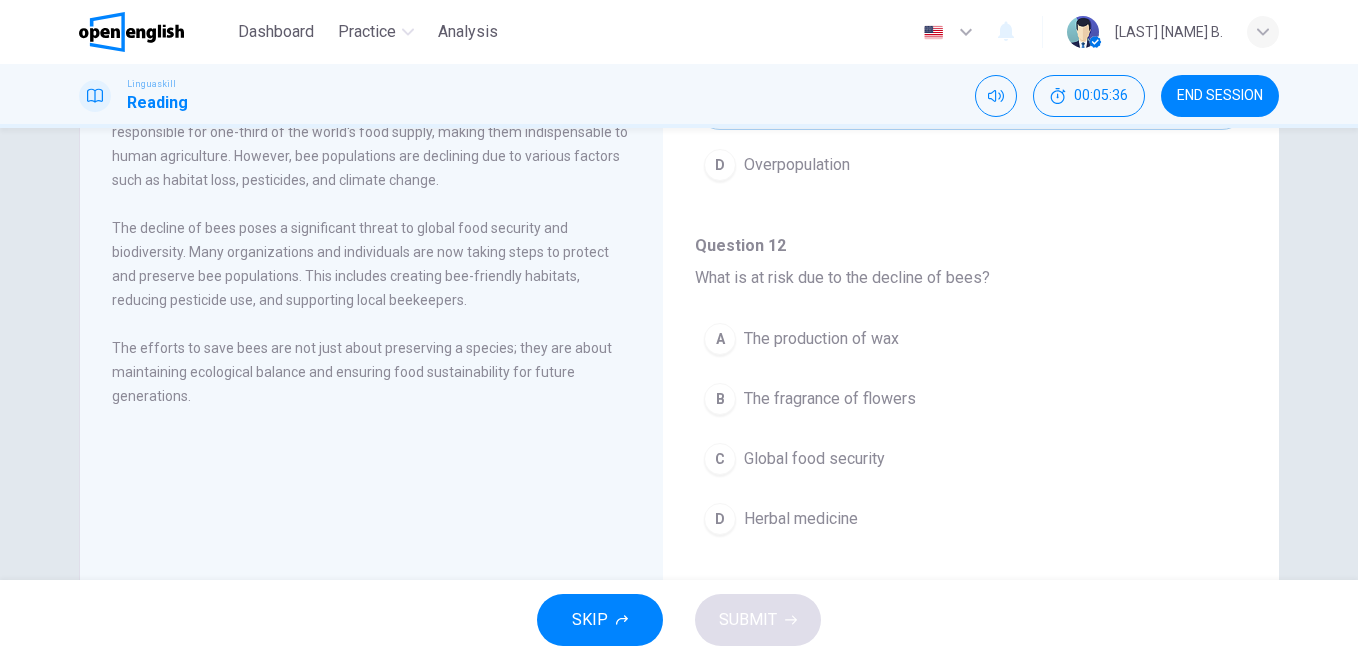 scroll, scrollTop: 603, scrollLeft: 0, axis: vertical 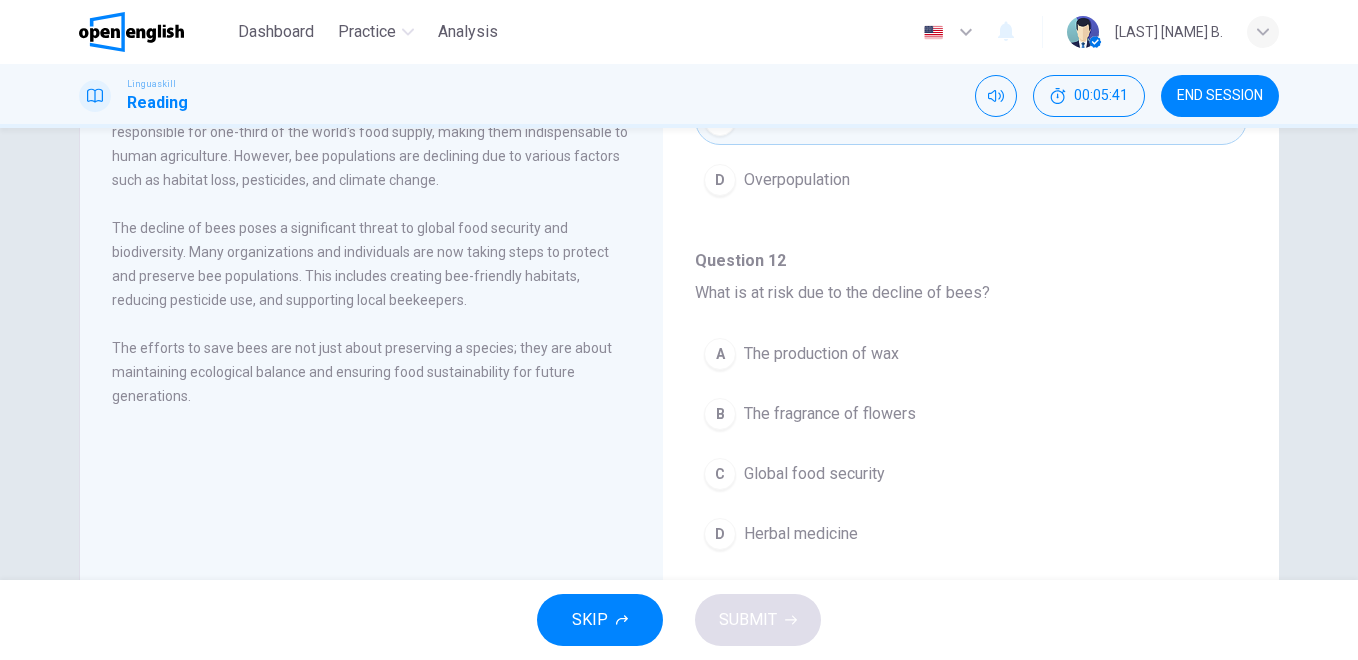 click on "C Global food security" at bounding box center (971, 474) 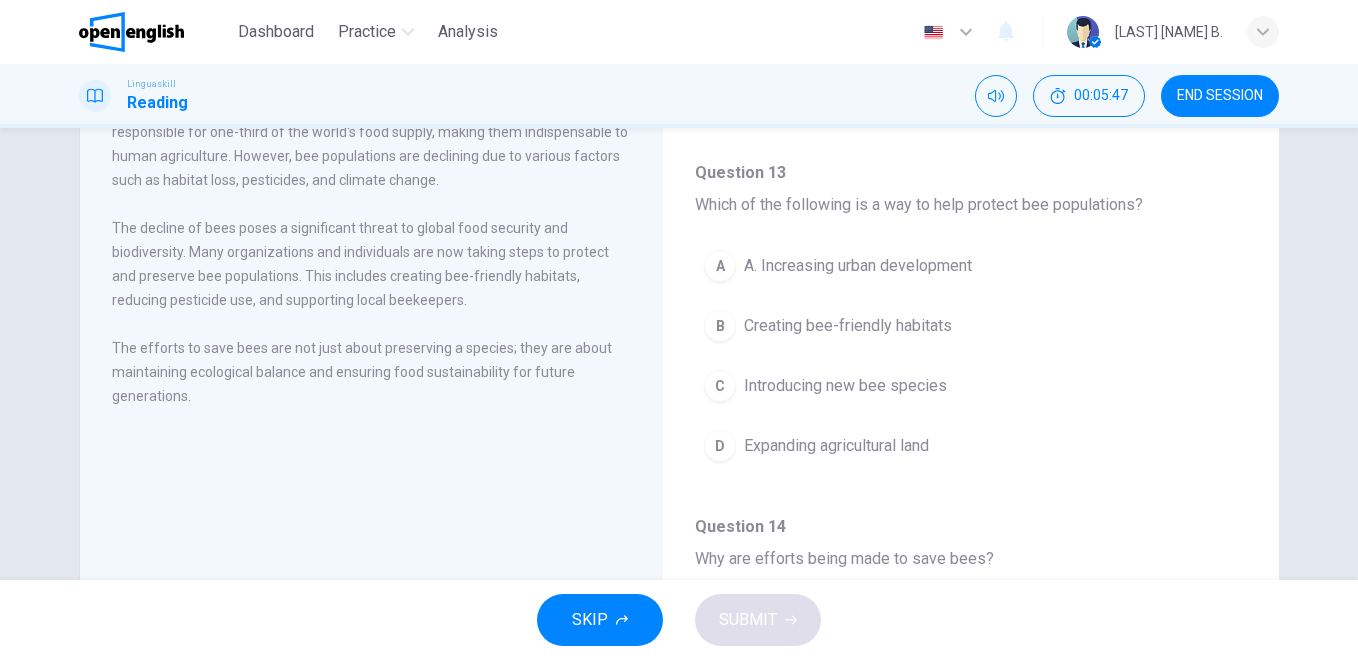 scroll, scrollTop: 1027, scrollLeft: 0, axis: vertical 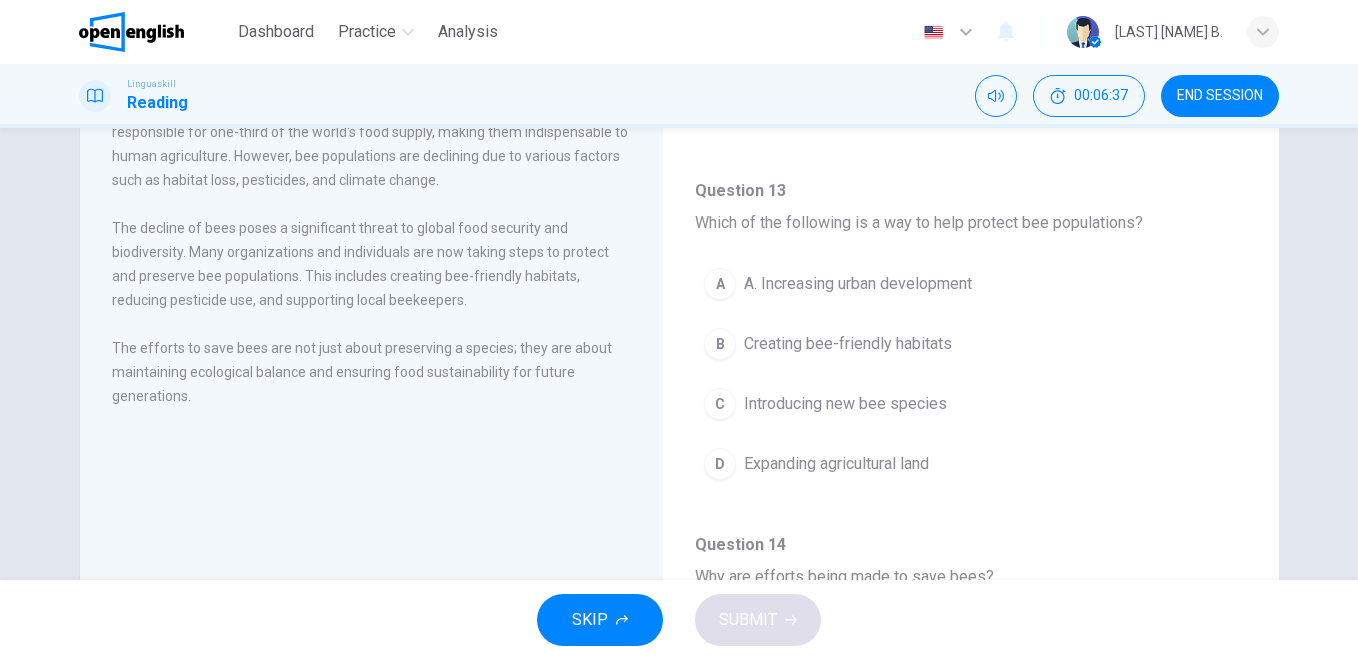 click on "Creating bee-friendly habitats" at bounding box center (848, 344) 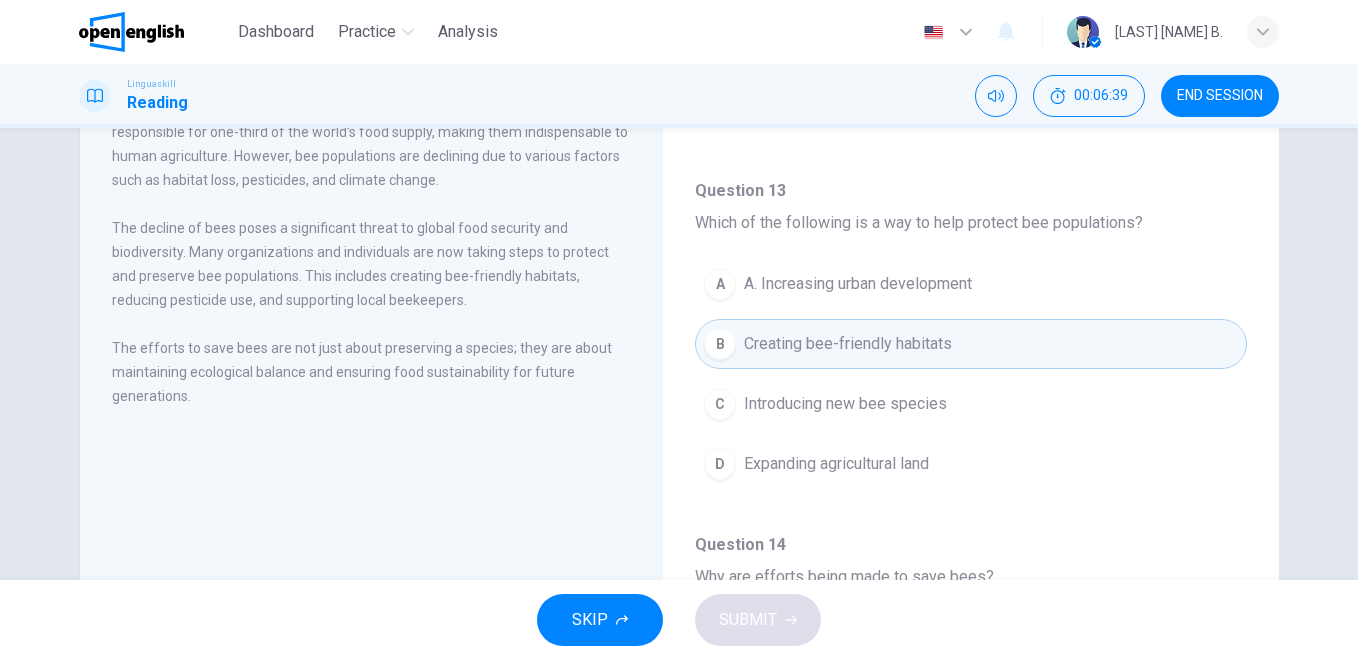 scroll, scrollTop: 1251, scrollLeft: 0, axis: vertical 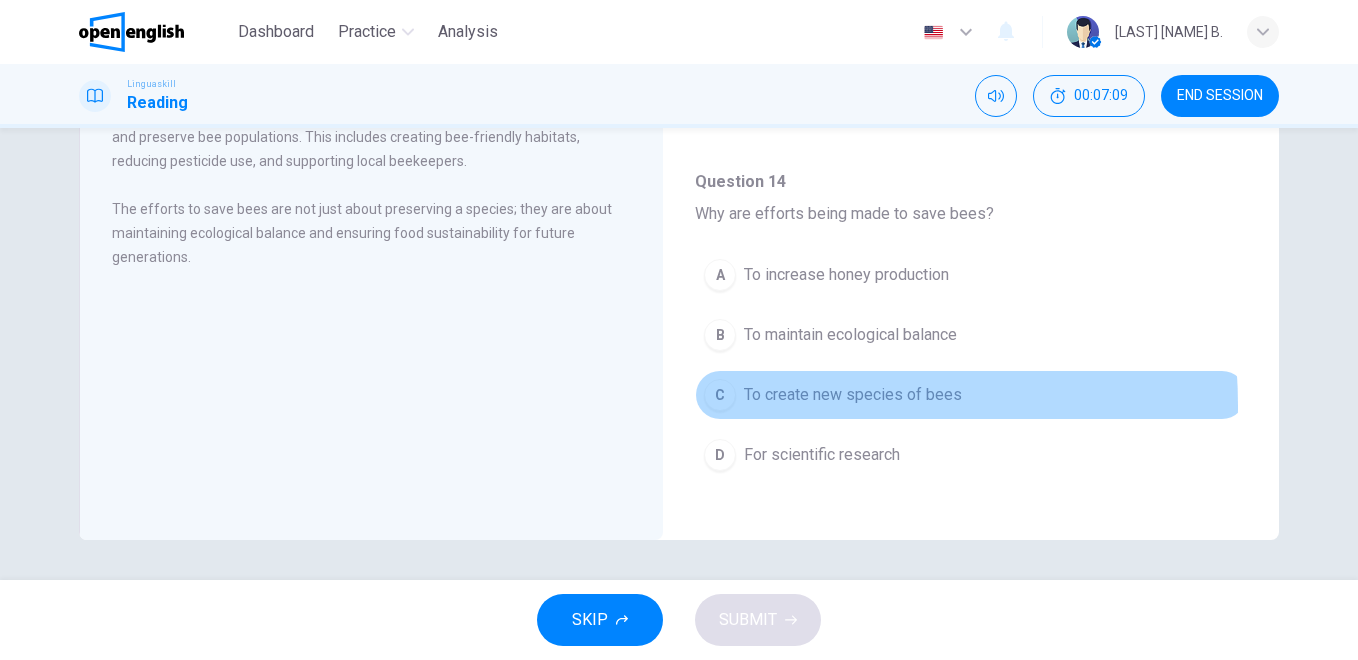 click on "To create new species of bees" at bounding box center (853, 395) 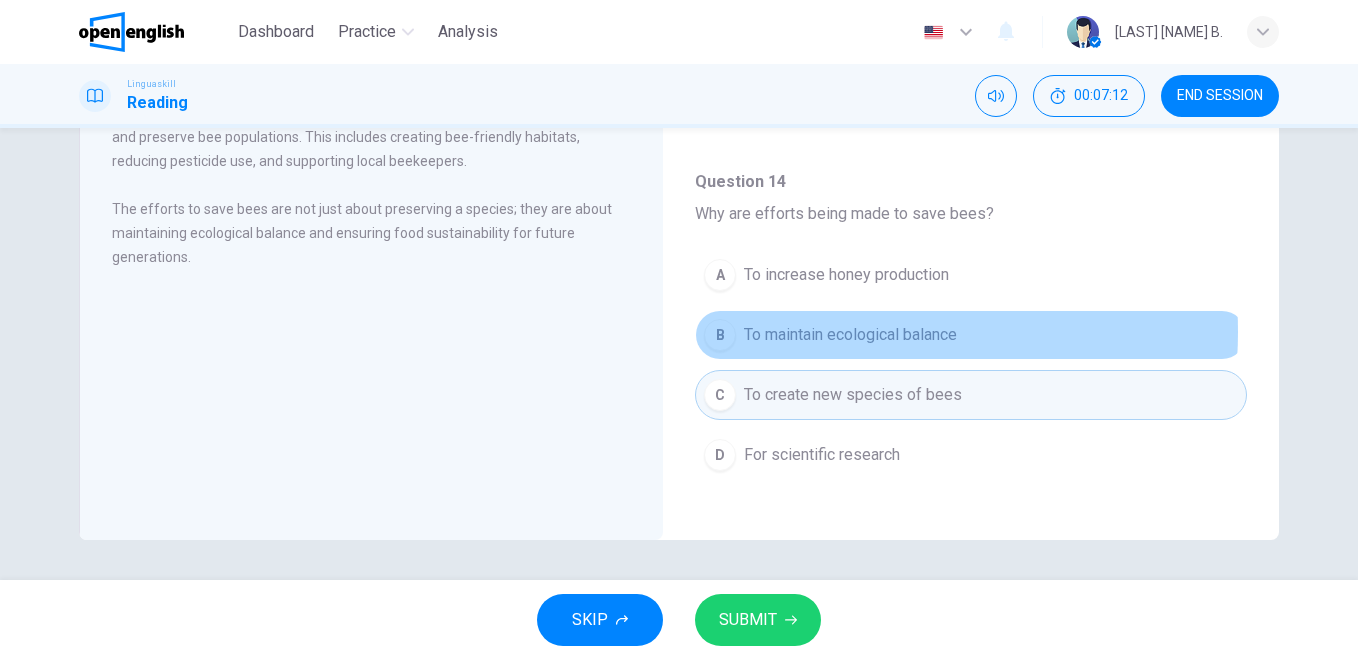 click on "To maintain ecological balance" at bounding box center (850, 335) 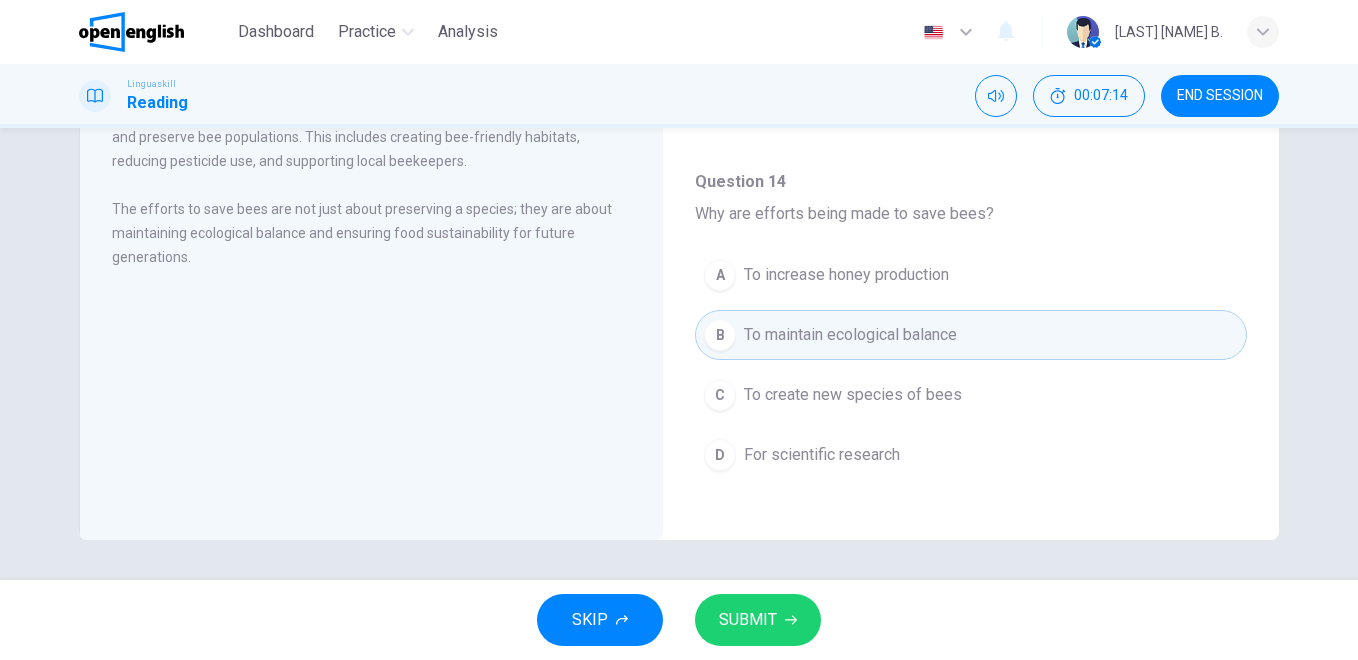 click on "SUBMIT" at bounding box center (748, 620) 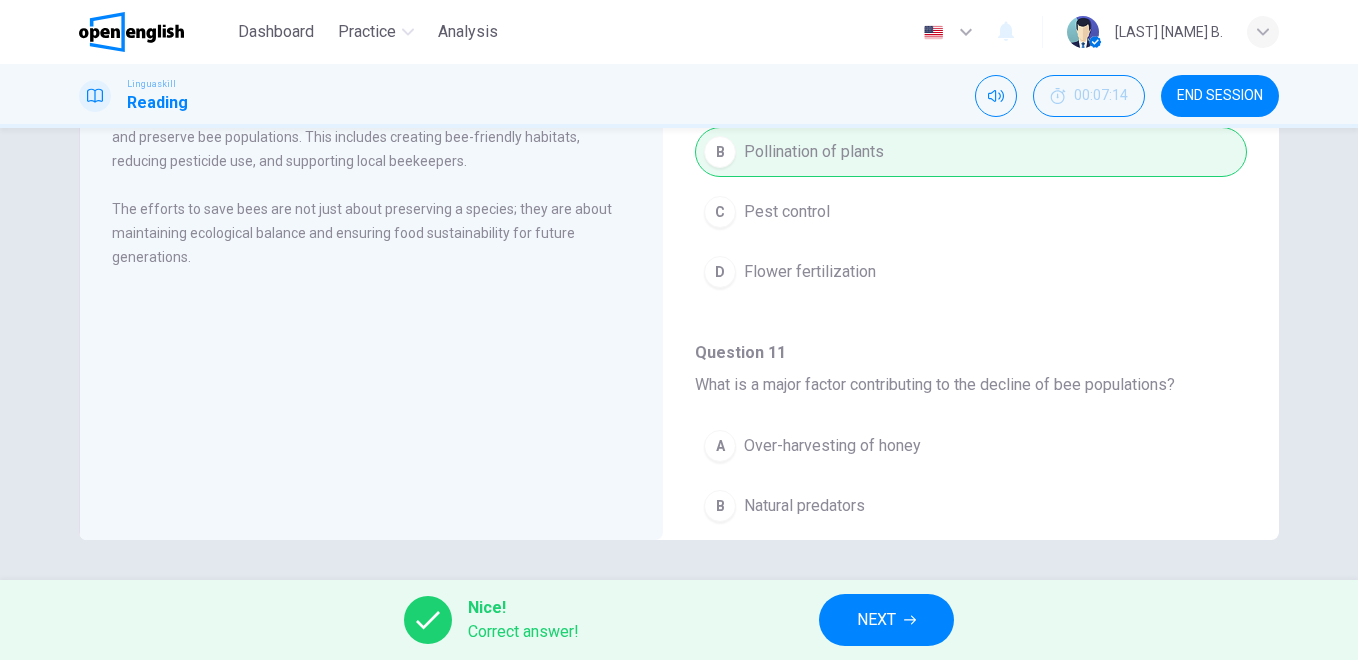 scroll, scrollTop: 0, scrollLeft: 0, axis: both 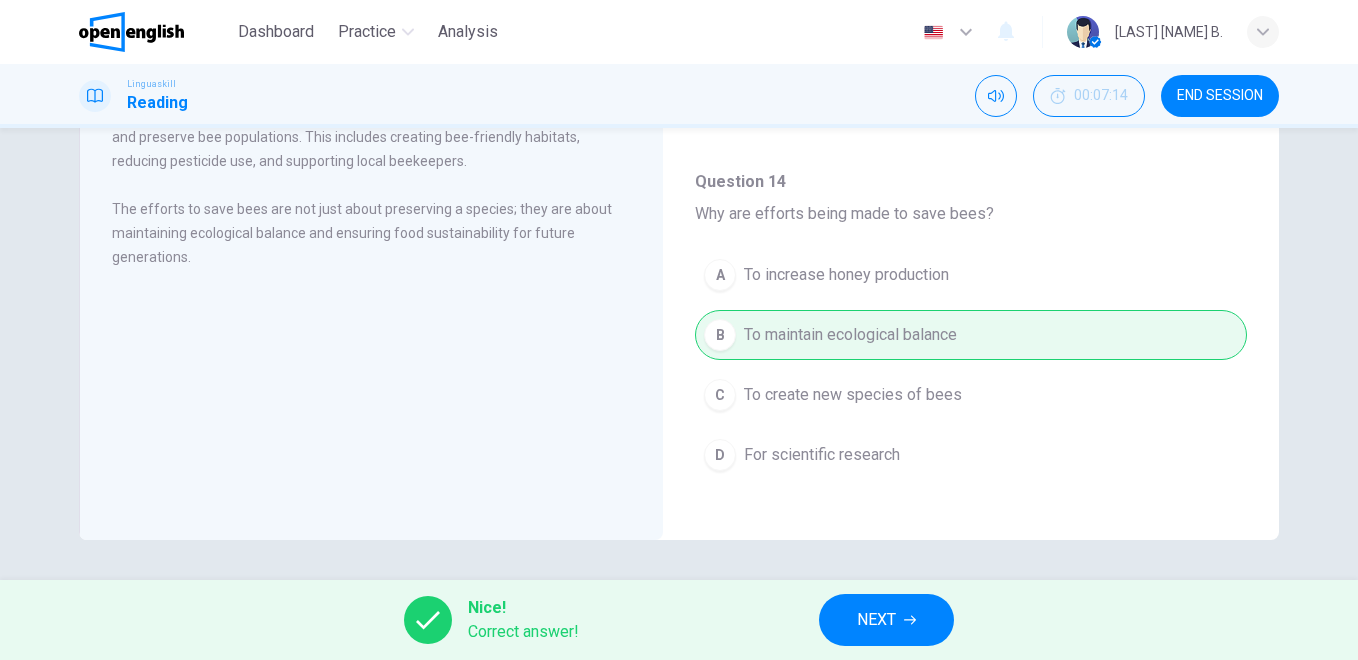 click on "NEXT" at bounding box center (876, 620) 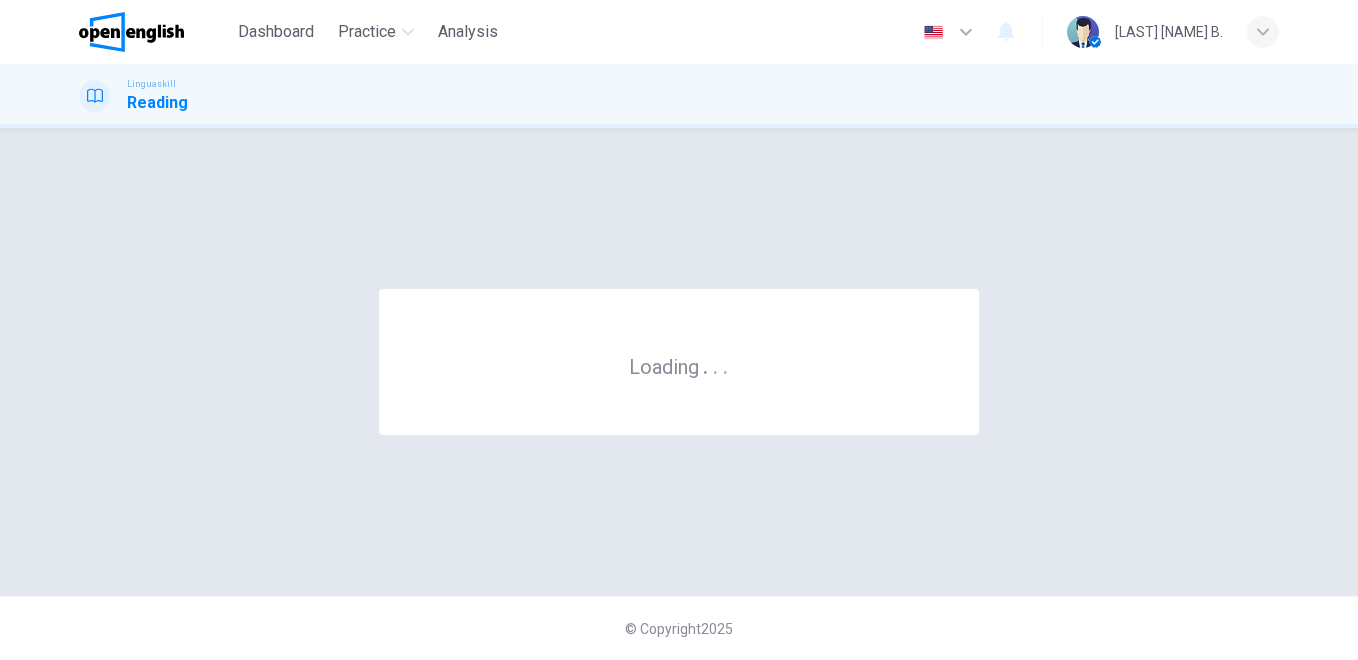scroll, scrollTop: 0, scrollLeft: 0, axis: both 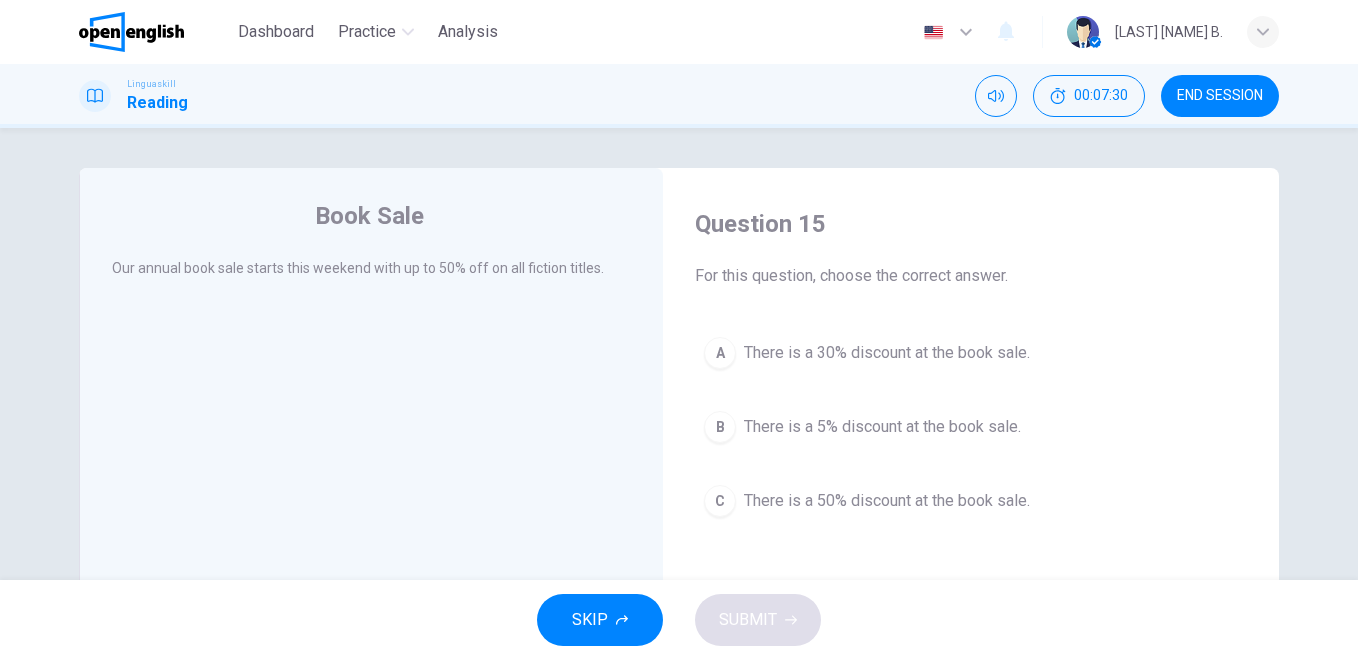click on "There is a 50% discount at the book sale." at bounding box center [887, 501] 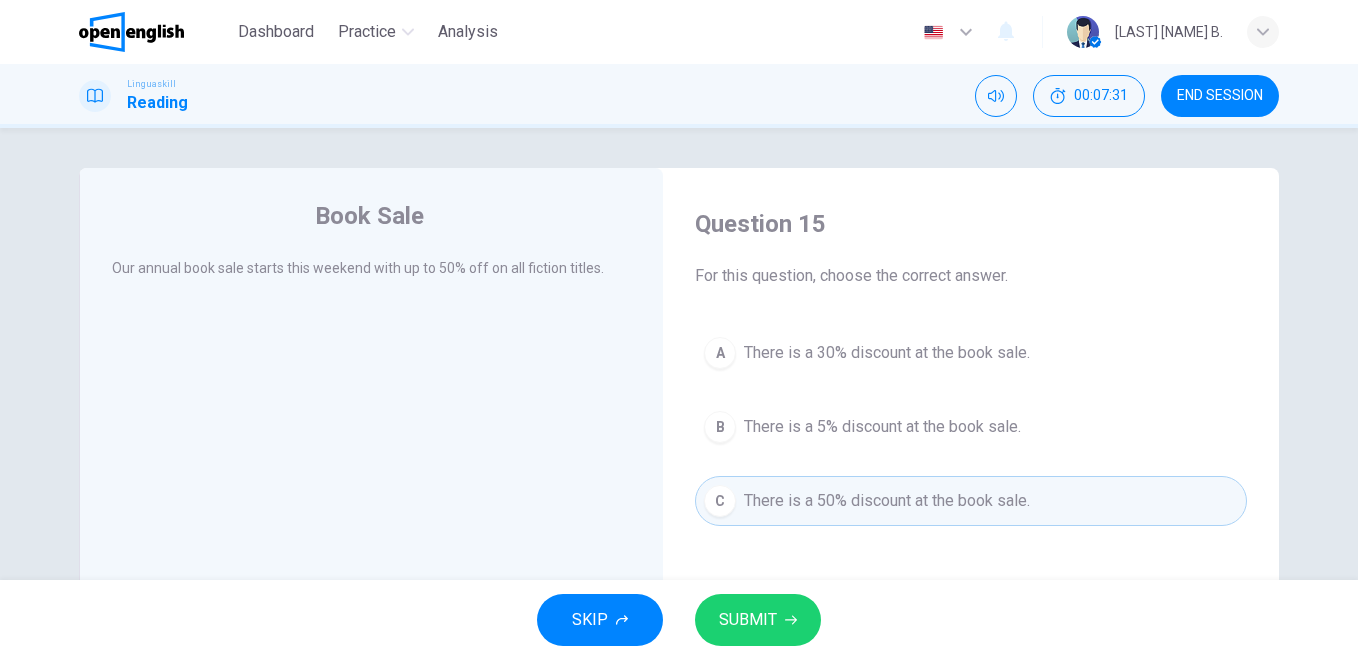 click on "SUBMIT" at bounding box center (748, 620) 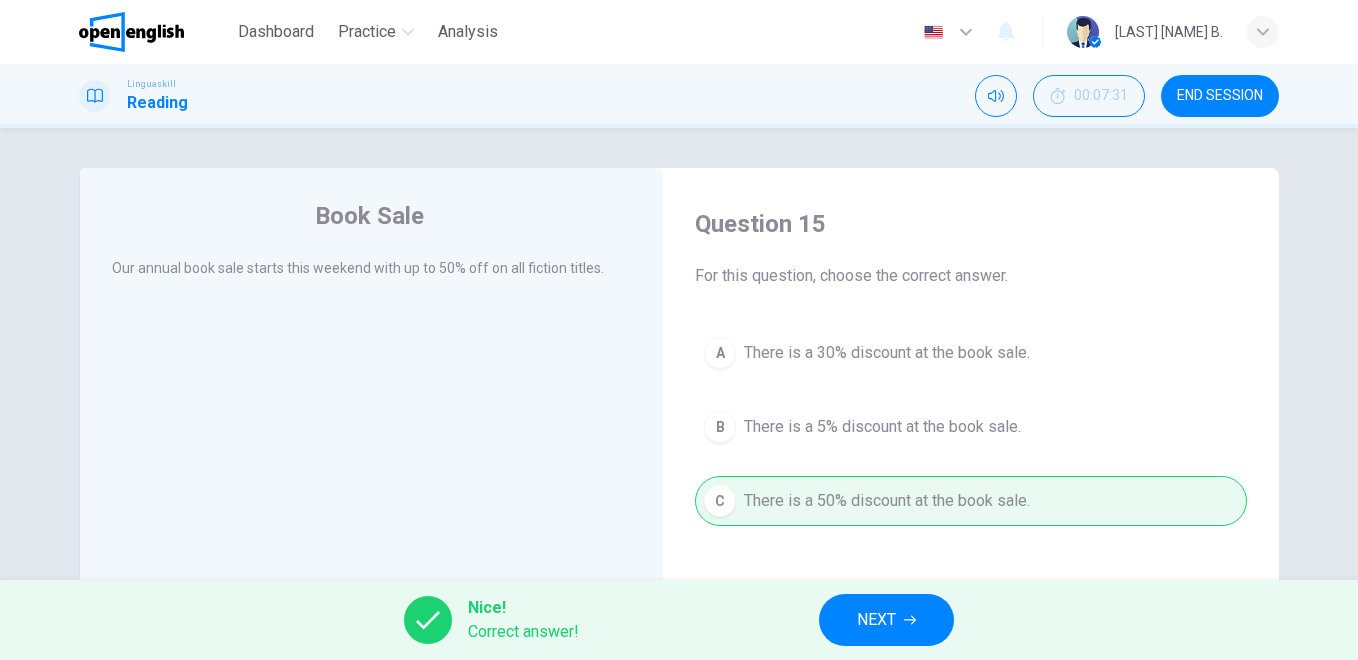 click on "NEXT" at bounding box center [876, 620] 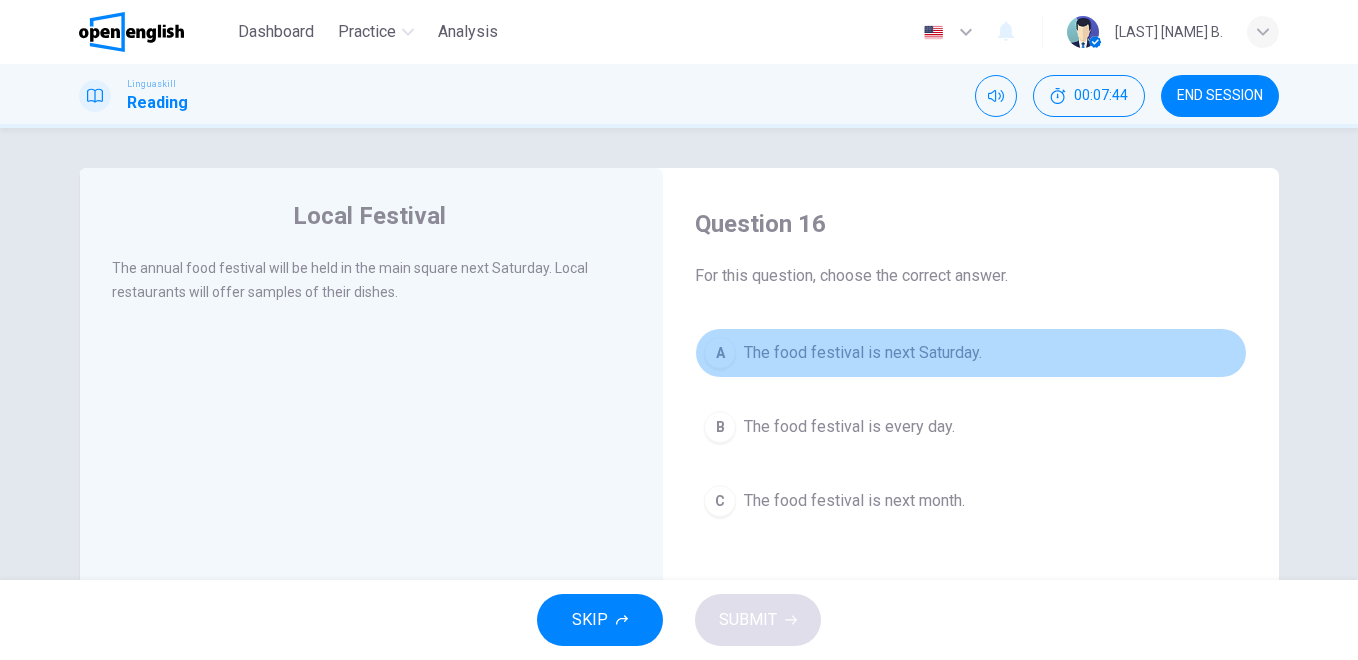 click on "The food festival is next Saturday." at bounding box center [863, 353] 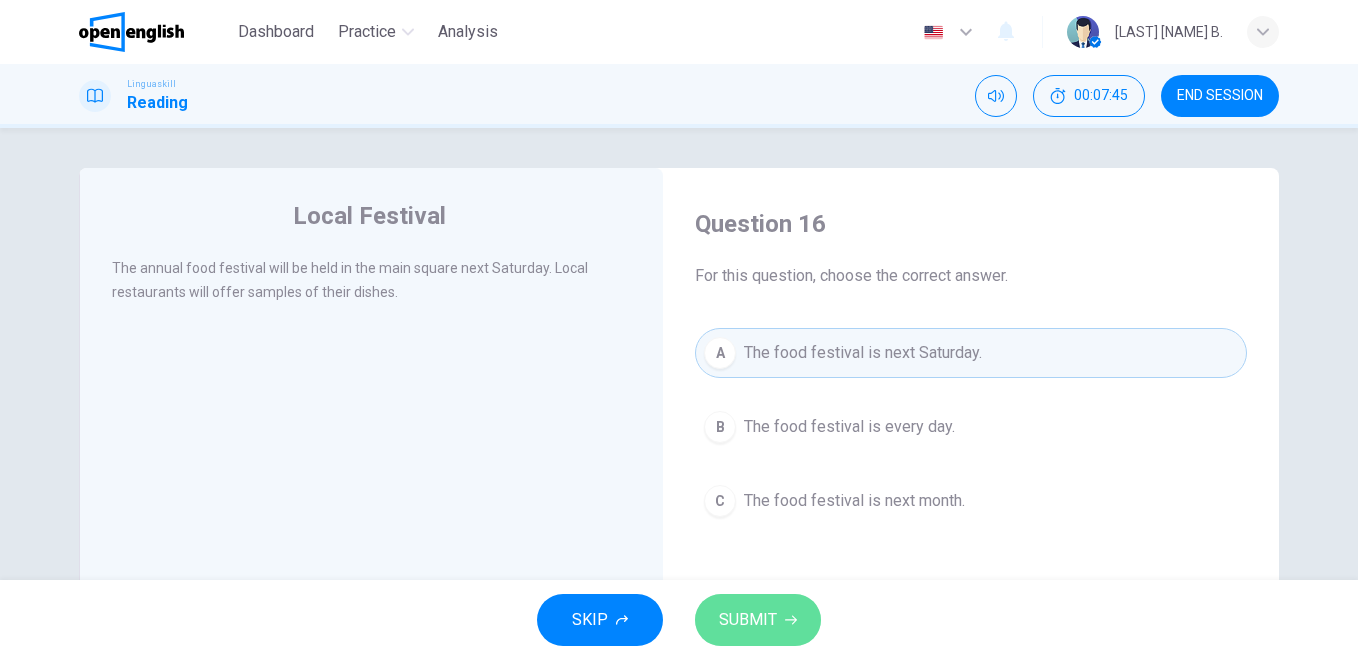 click on "SUBMIT" at bounding box center [748, 620] 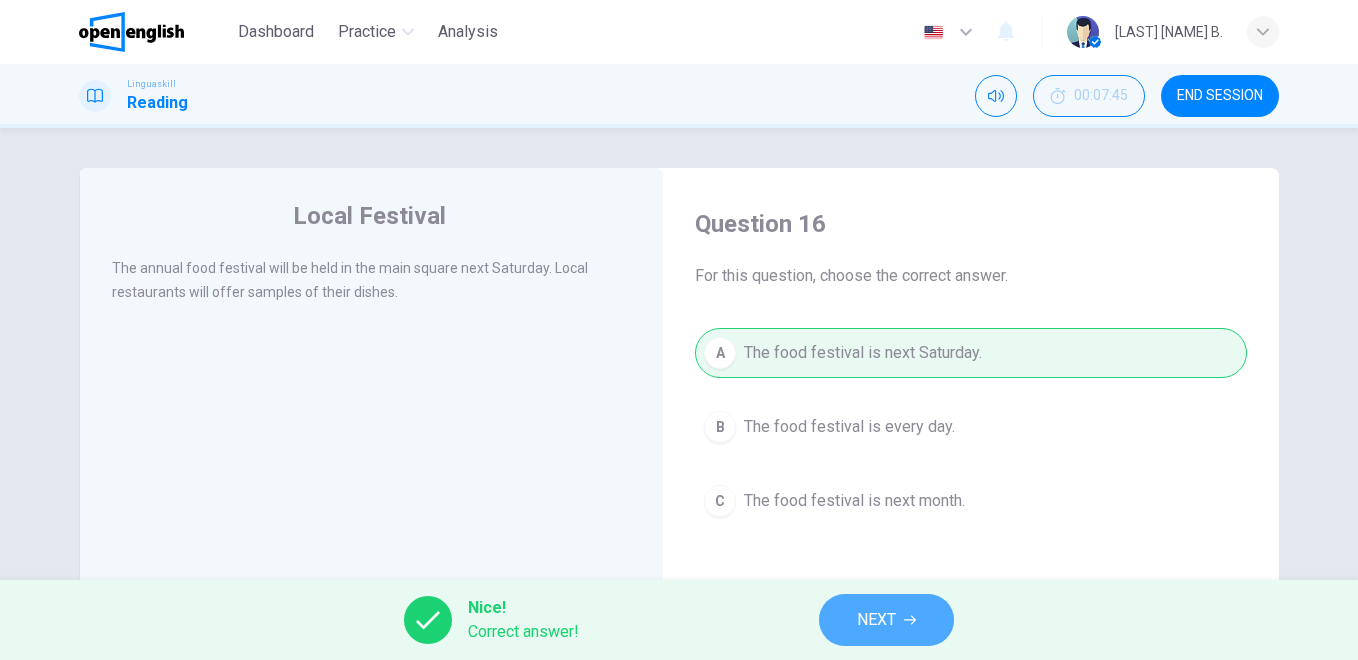 click on "NEXT" at bounding box center (876, 620) 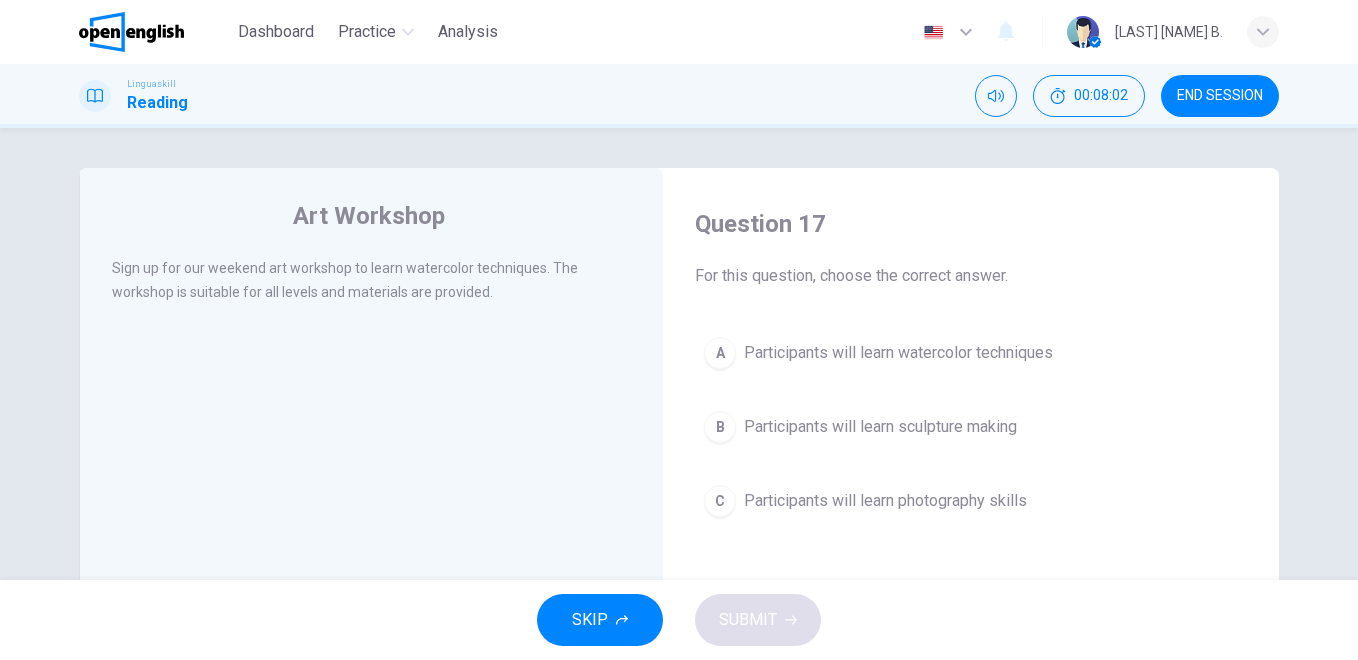 click on "Participants will learn watercolor techniques" at bounding box center (898, 353) 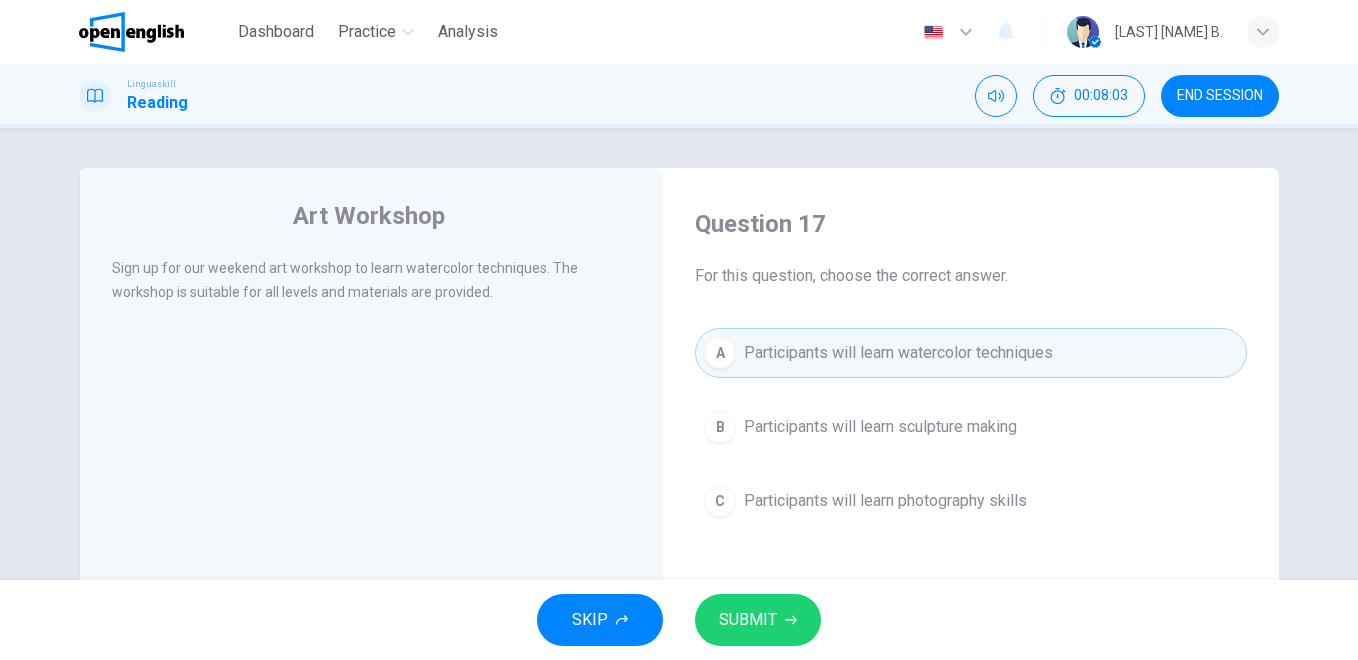 click on "SUBMIT" at bounding box center (748, 620) 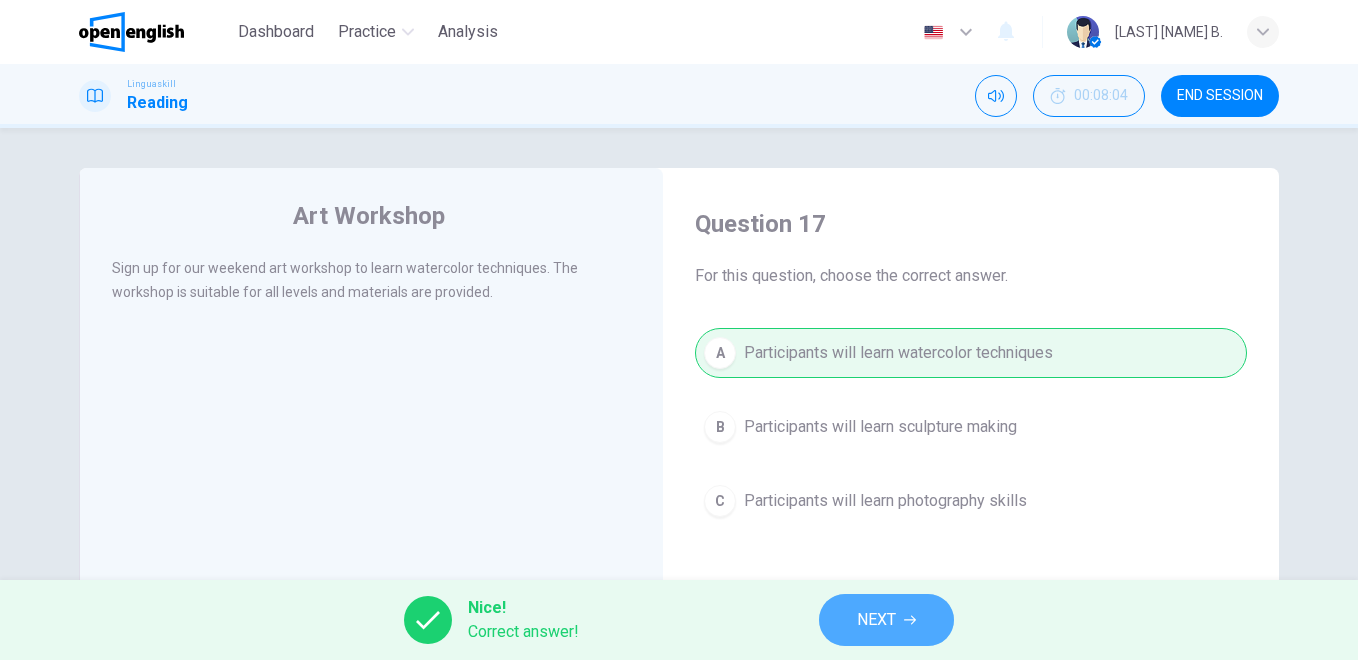 click on "NEXT" at bounding box center (876, 620) 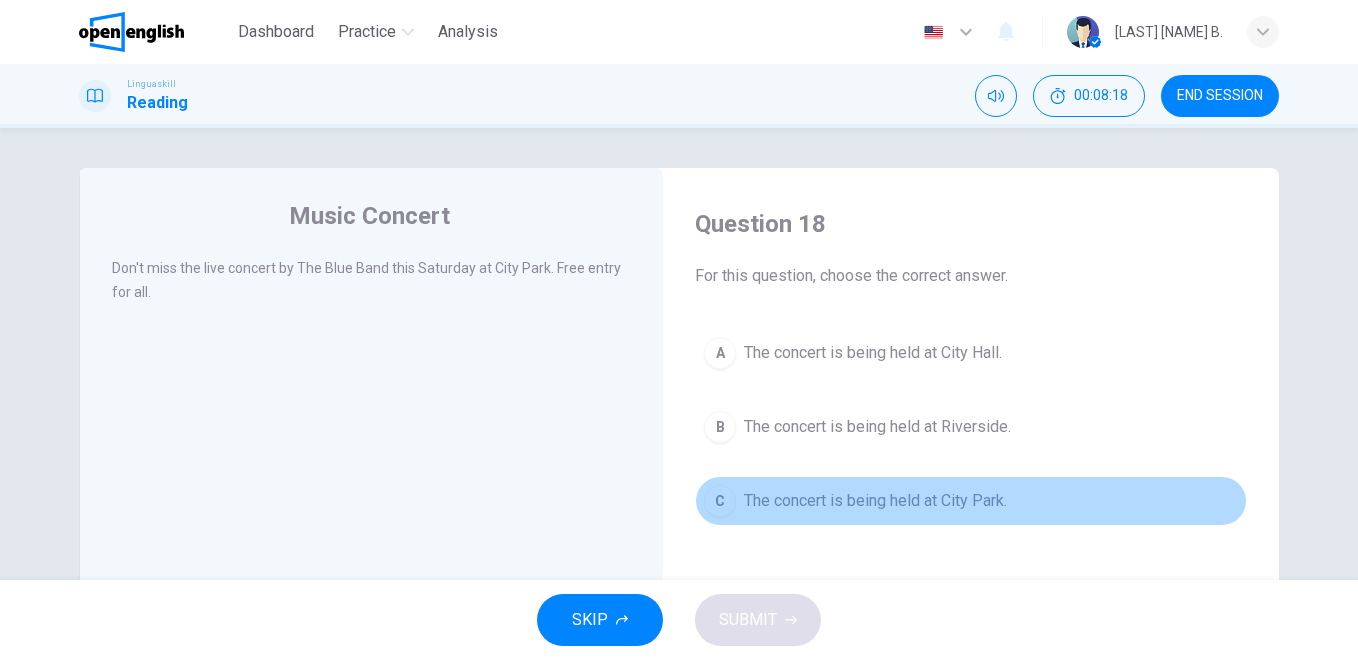 click on "The concert is being held at City Park." at bounding box center [875, 501] 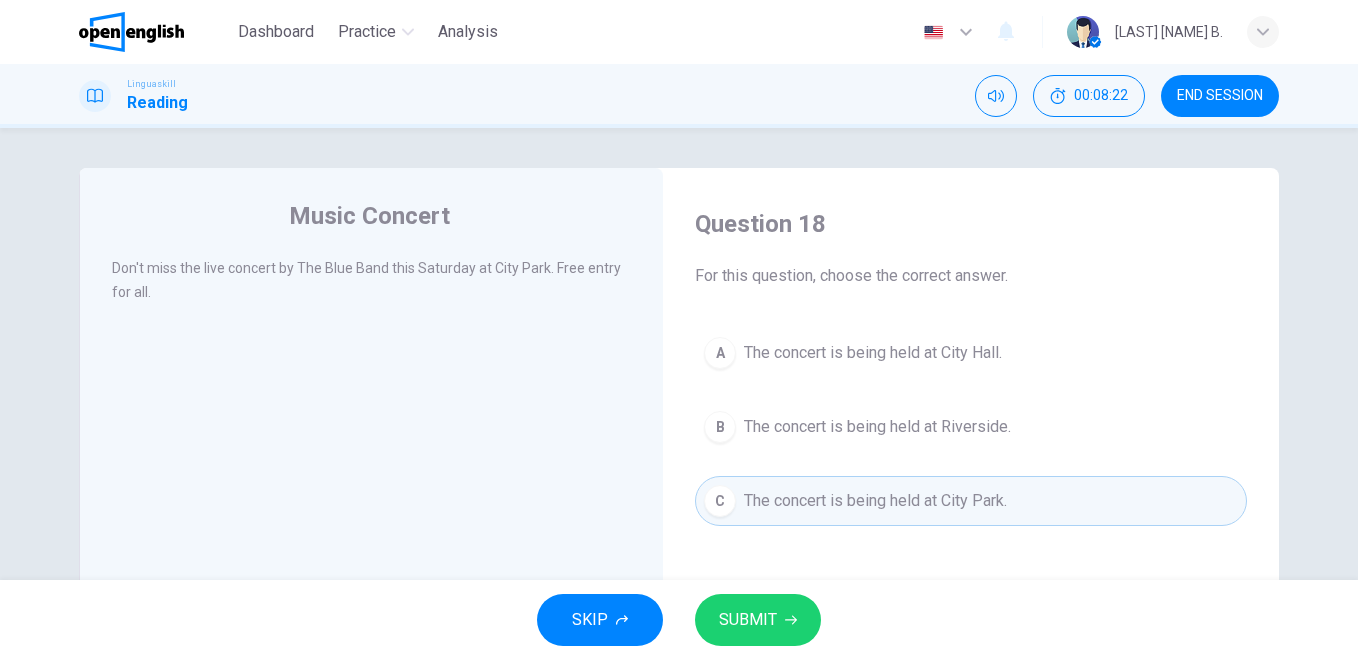 click on "SUBMIT" at bounding box center [758, 620] 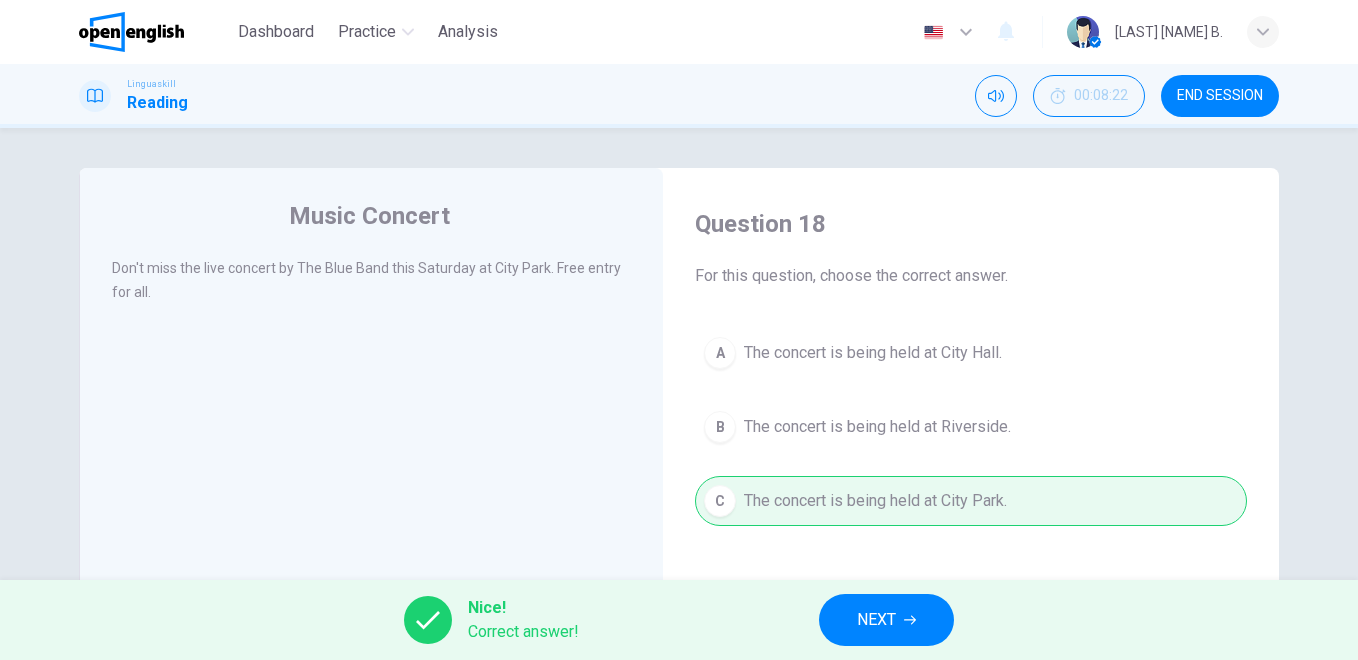 click on "NEXT" at bounding box center [876, 620] 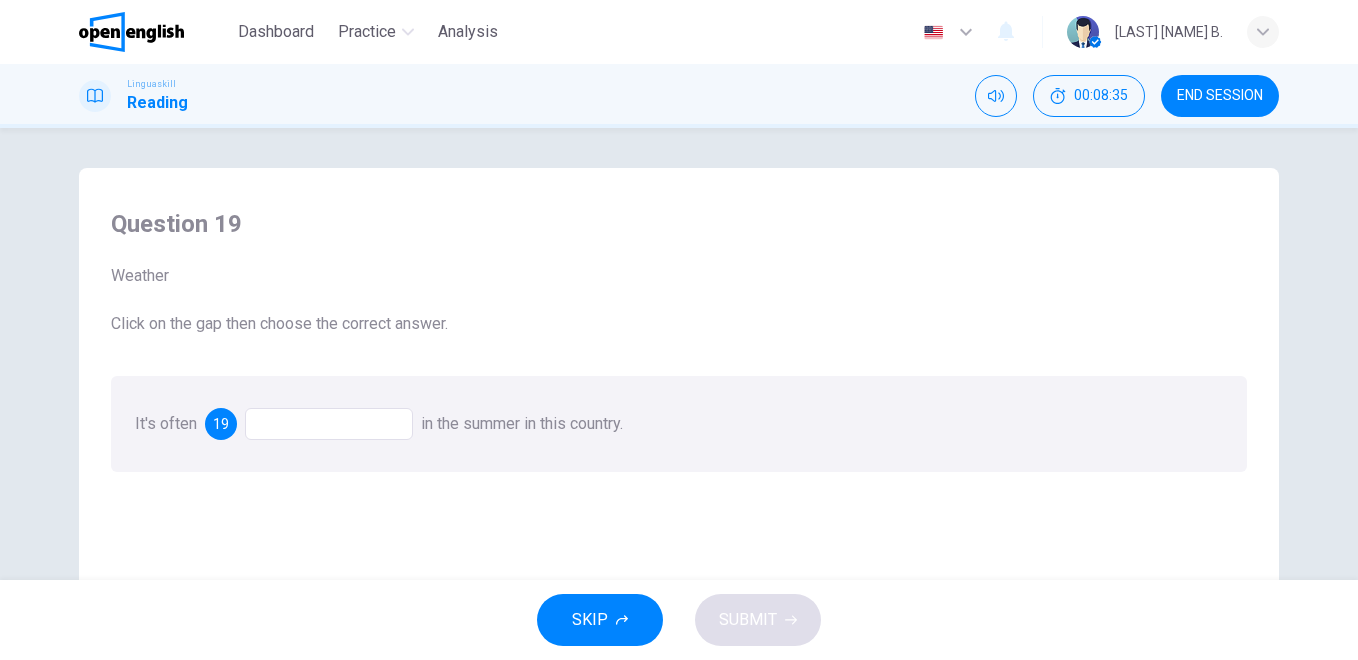 click at bounding box center (329, 424) 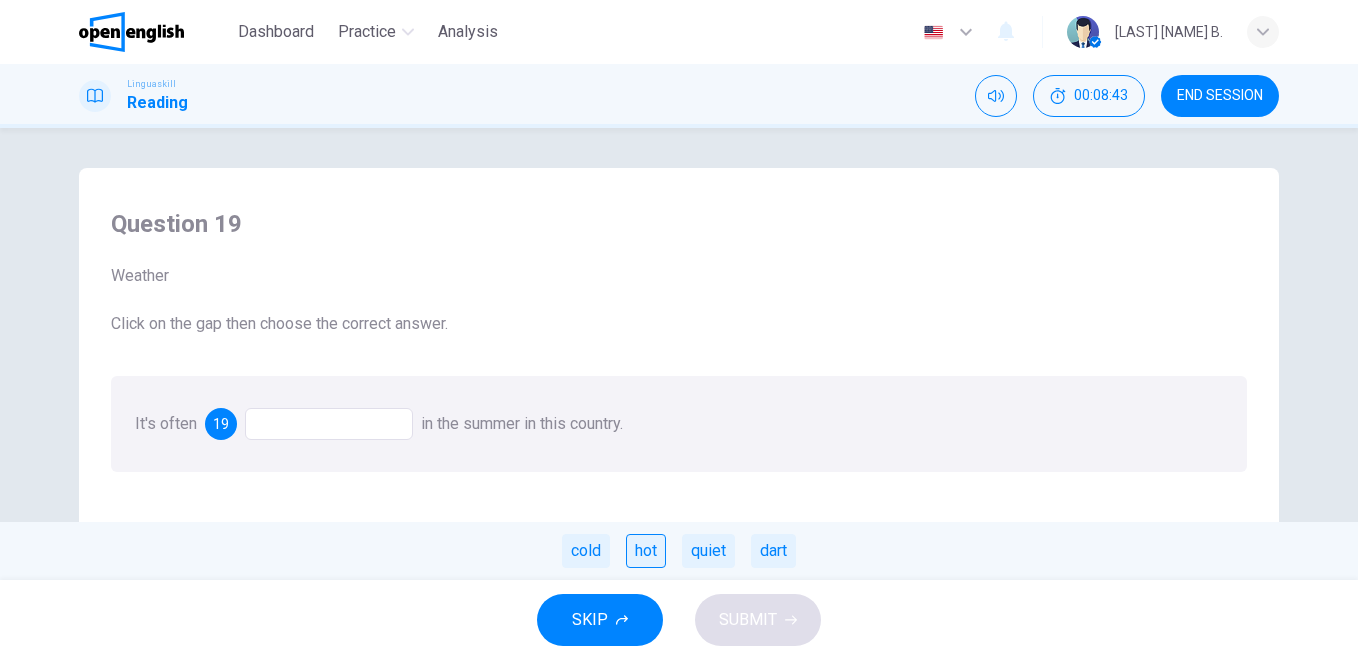 click on "hot" at bounding box center (646, 551) 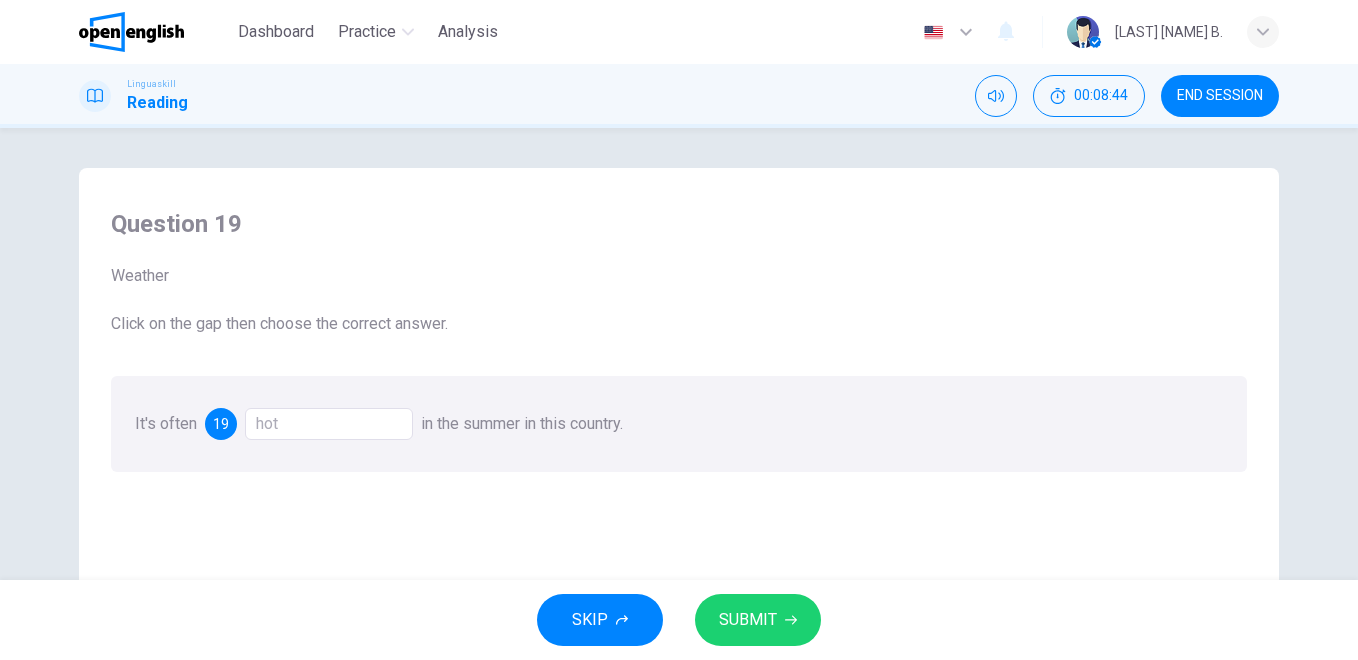 click on "SUBMIT" at bounding box center (748, 620) 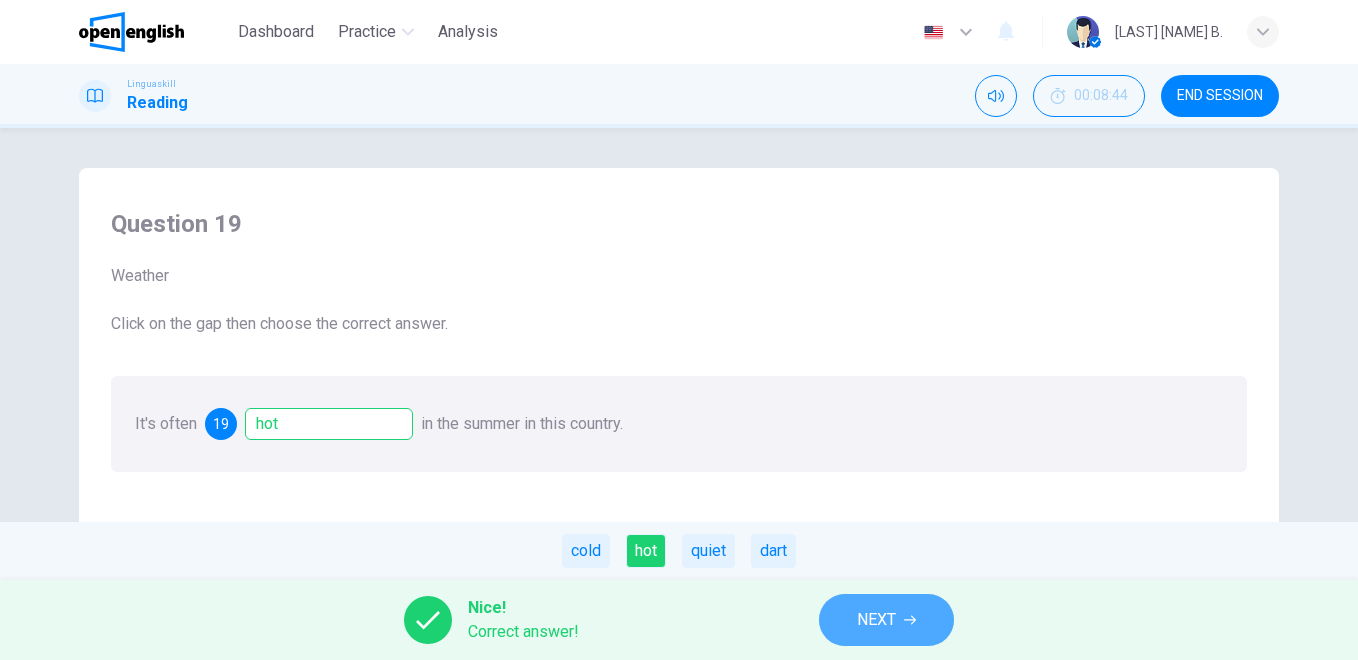 click on "NEXT" at bounding box center (886, 620) 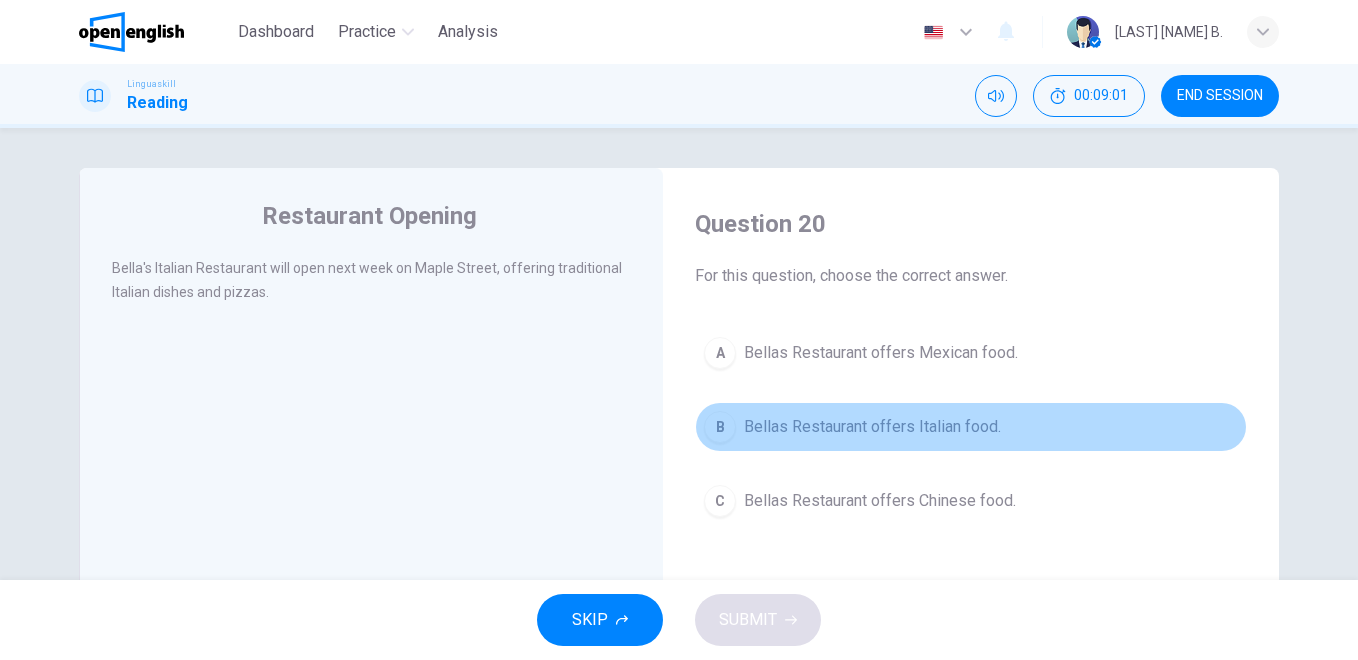 click on "Bellas Restaurant offers Italian food." at bounding box center (872, 427) 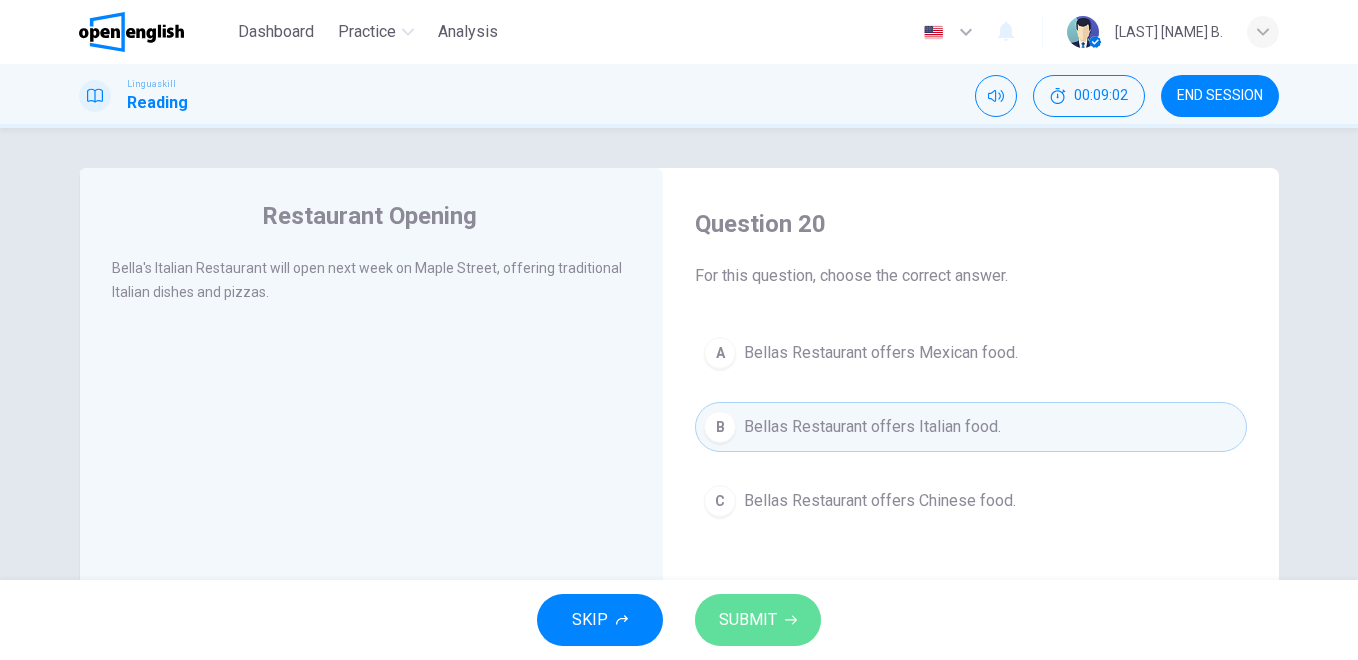 click on "SUBMIT" at bounding box center (748, 620) 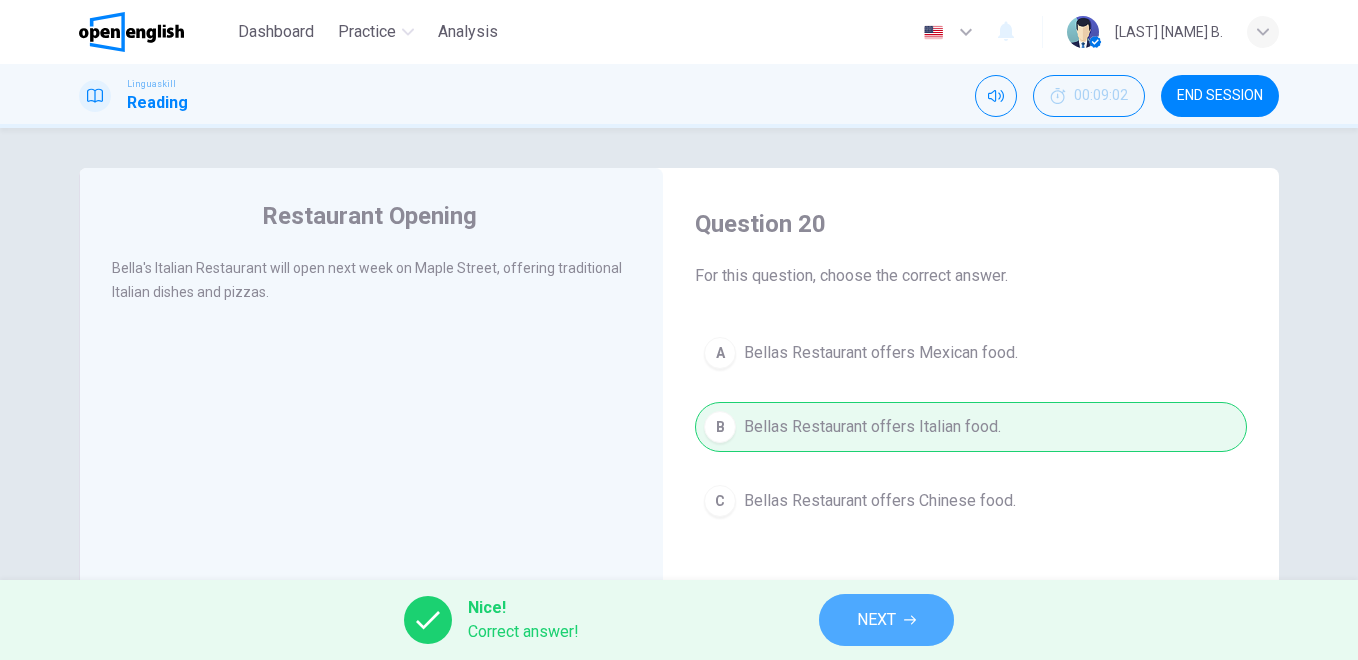 click on "NEXT" at bounding box center (876, 620) 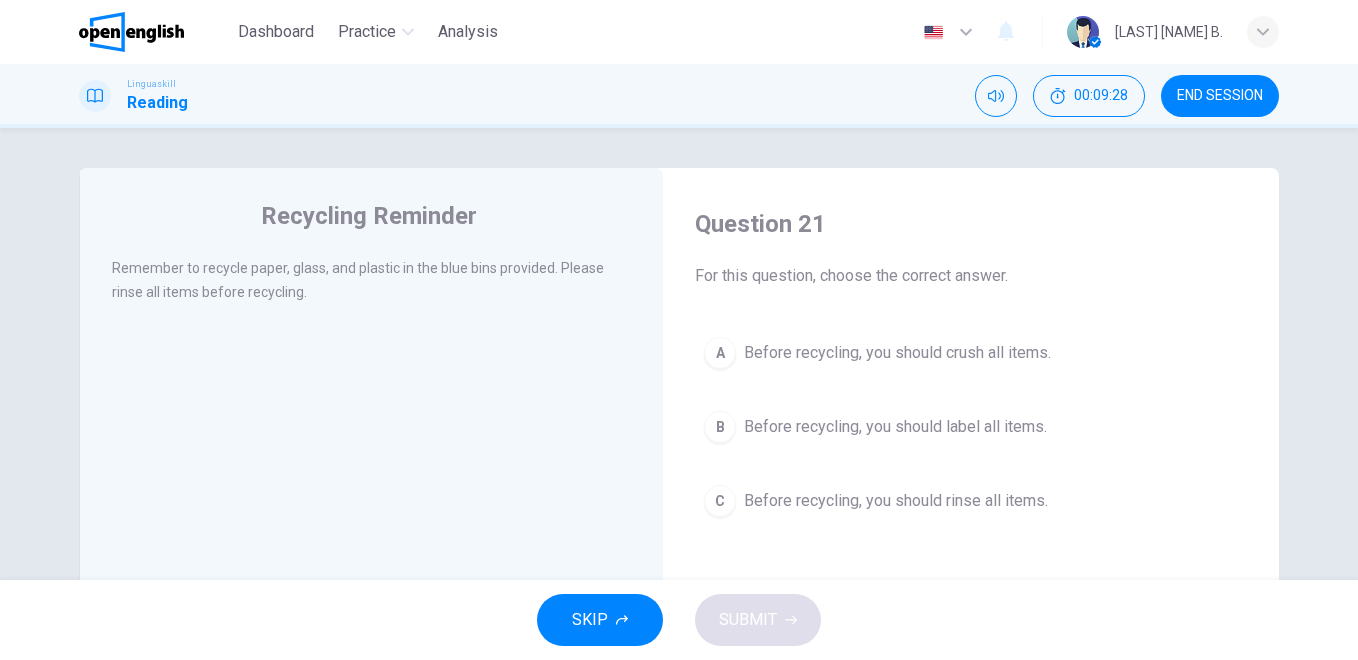 click on "Before recycling, you should rinse all items." at bounding box center (896, 501) 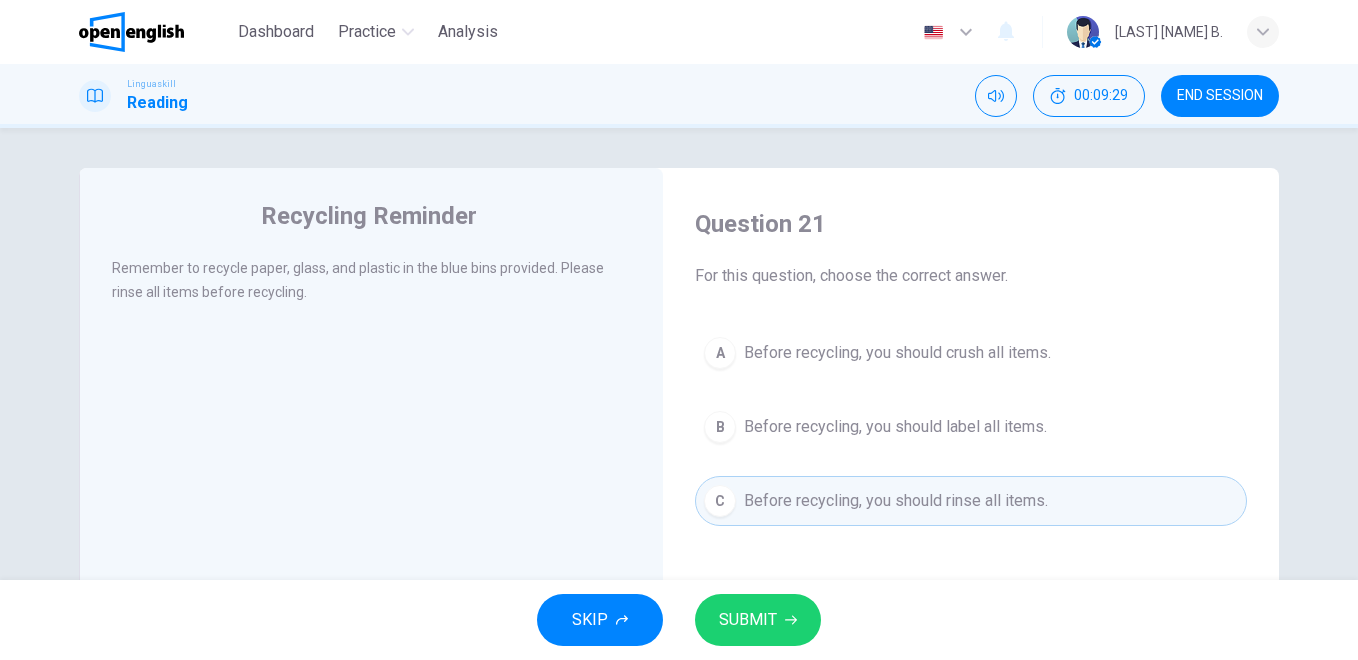 click on "SUBMIT" at bounding box center [748, 620] 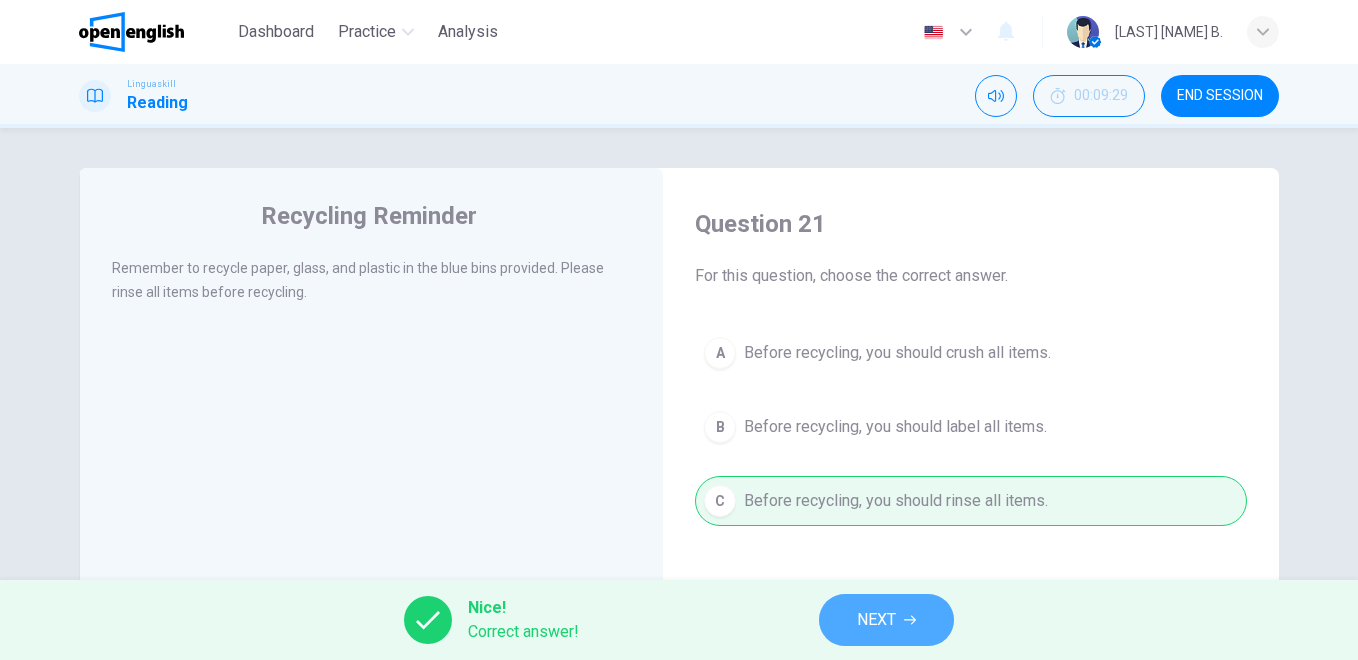 click on "NEXT" at bounding box center (886, 620) 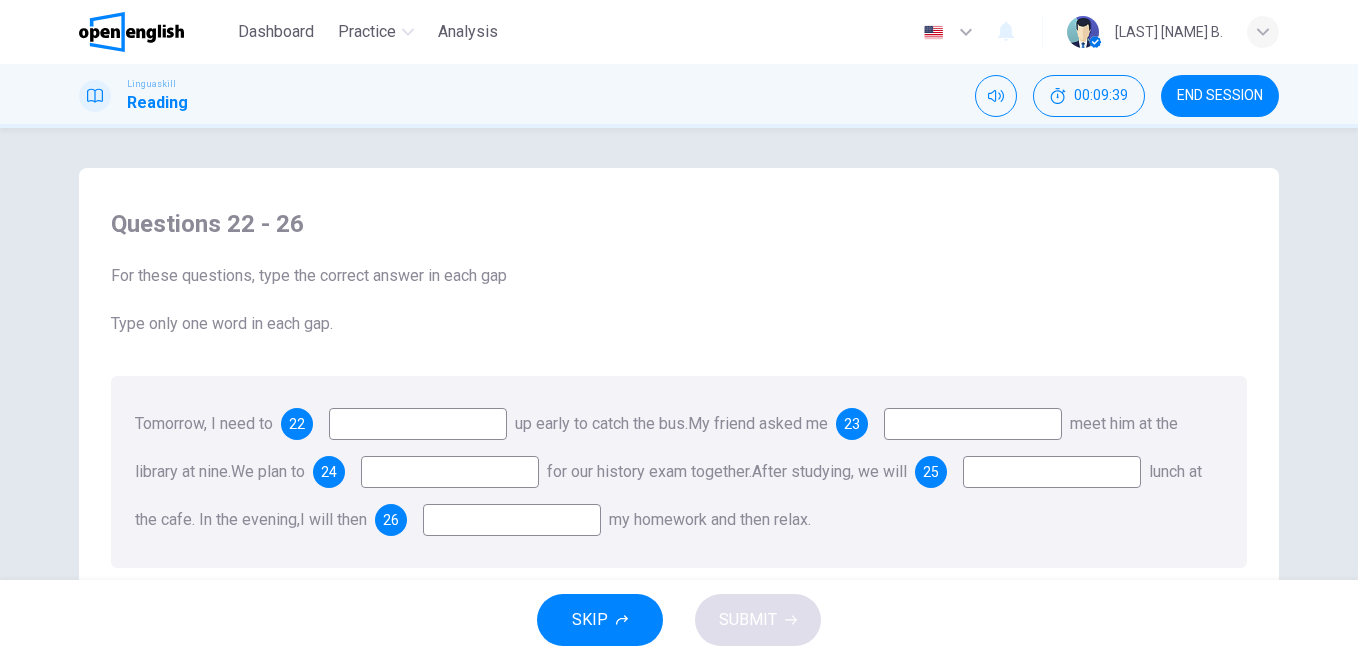 click at bounding box center (418, 424) 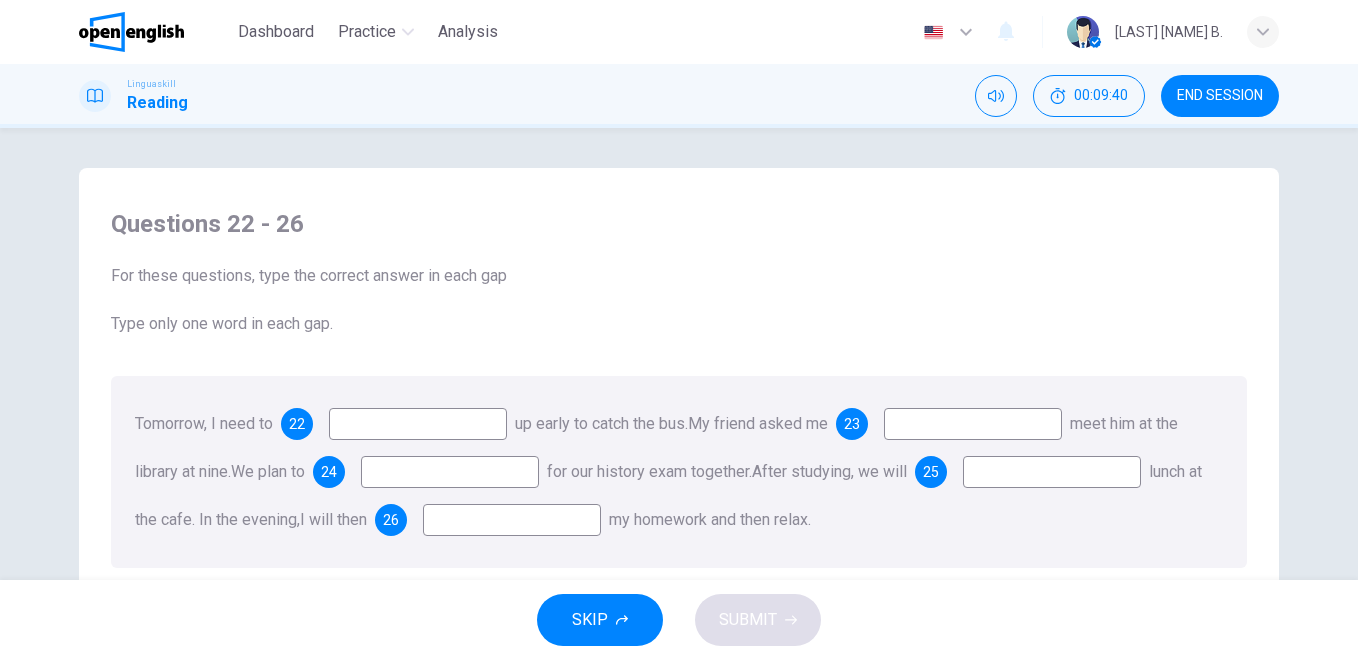 click at bounding box center (418, 424) 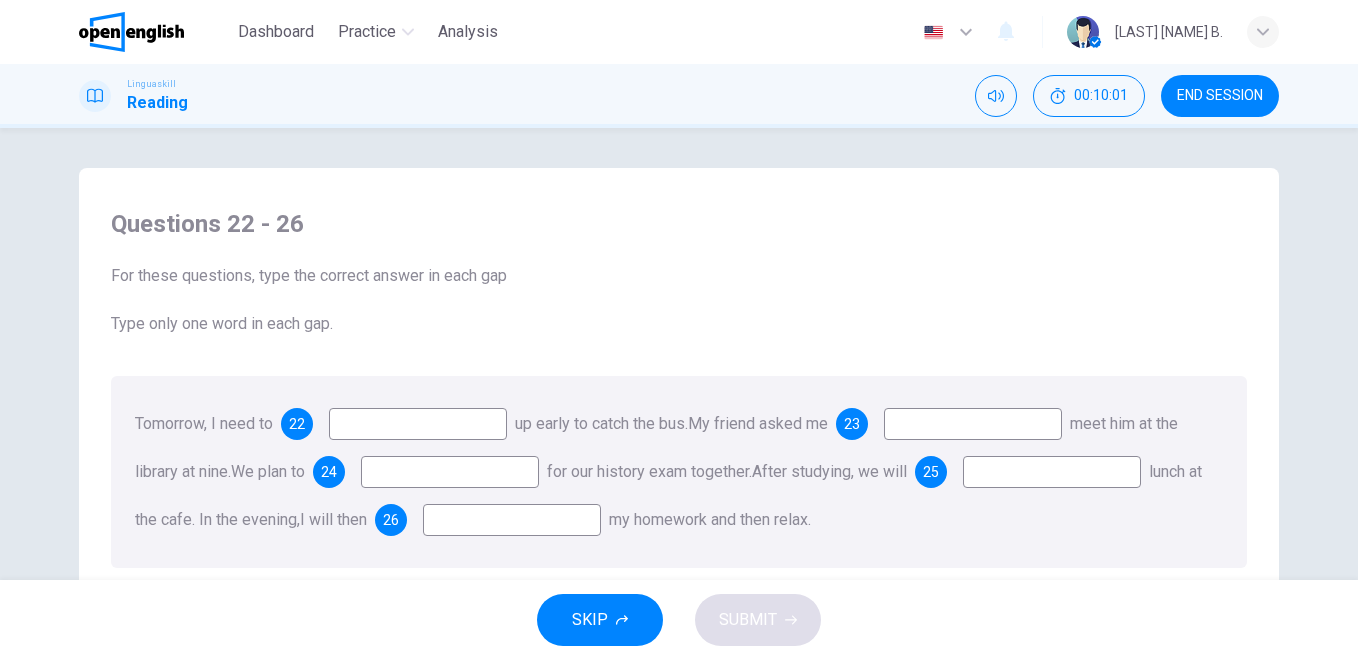 click at bounding box center [418, 424] 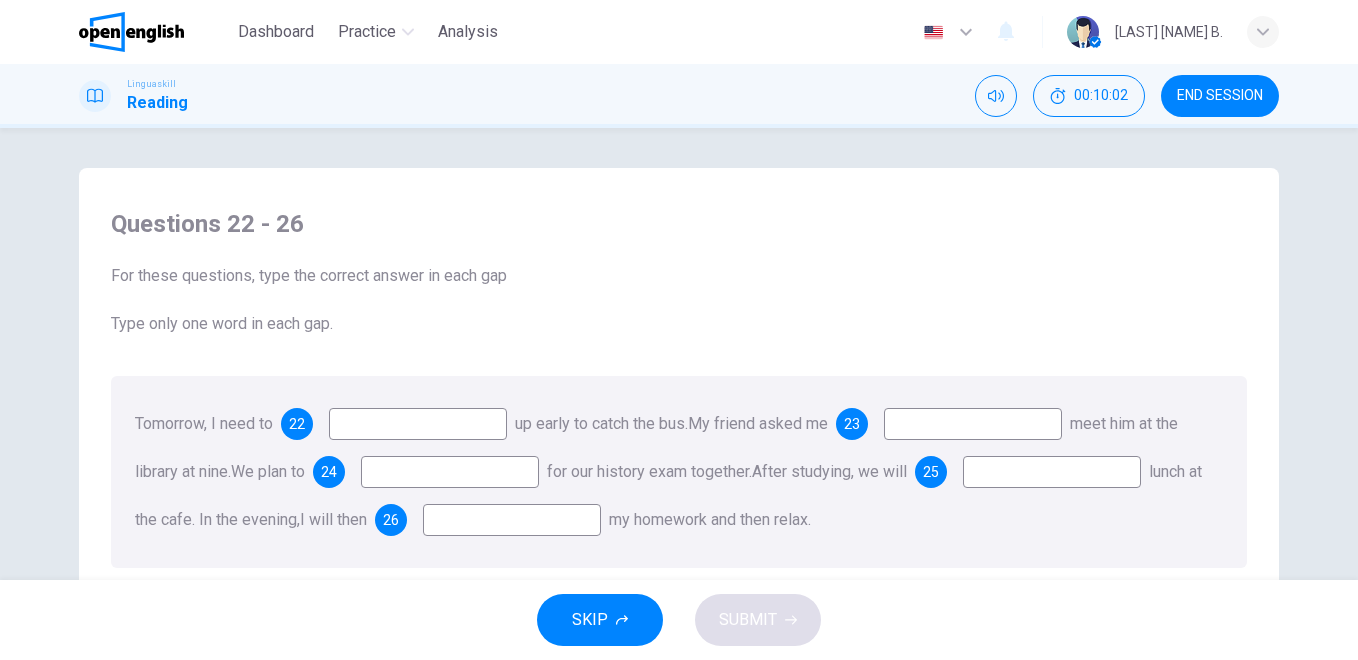 click at bounding box center (418, 424) 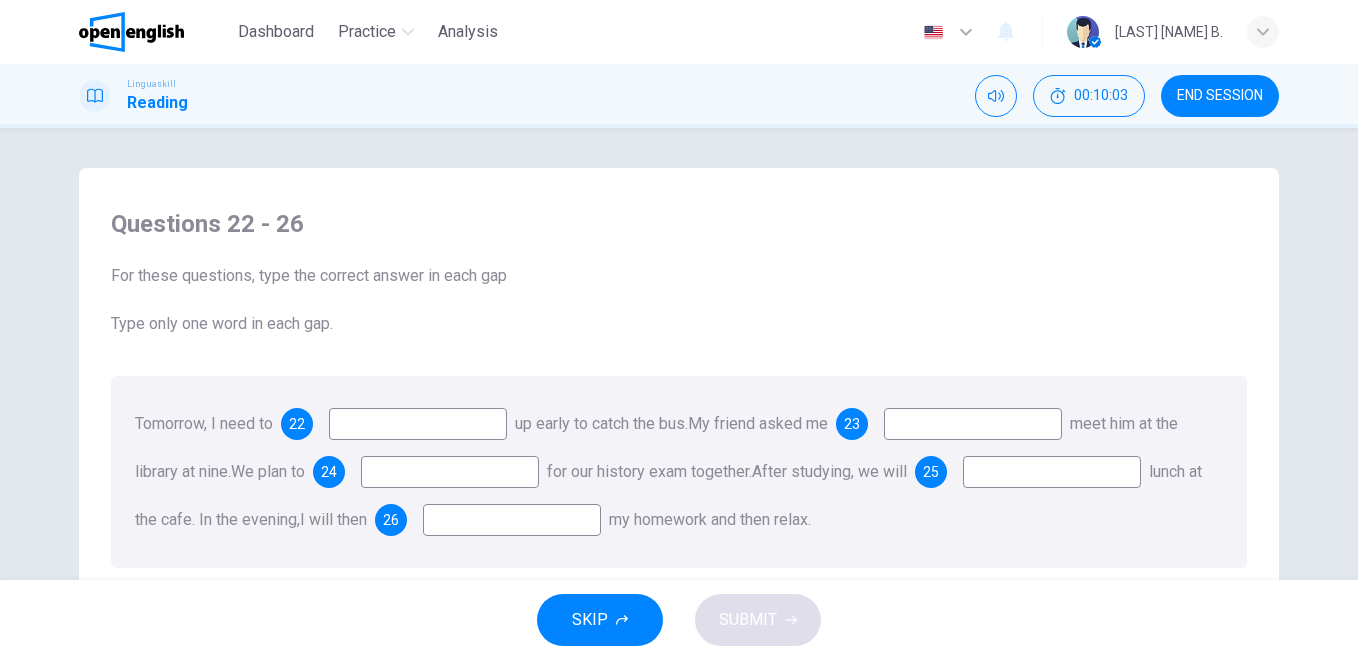 click at bounding box center [418, 424] 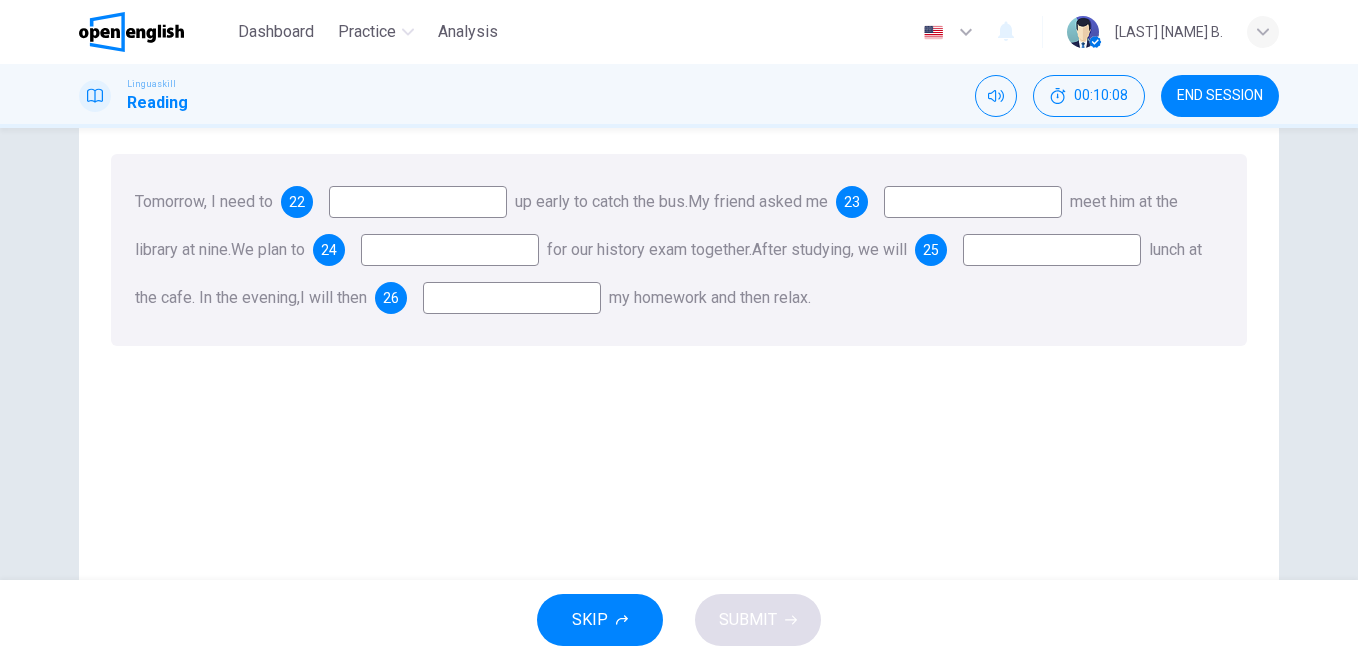 scroll, scrollTop: 220, scrollLeft: 0, axis: vertical 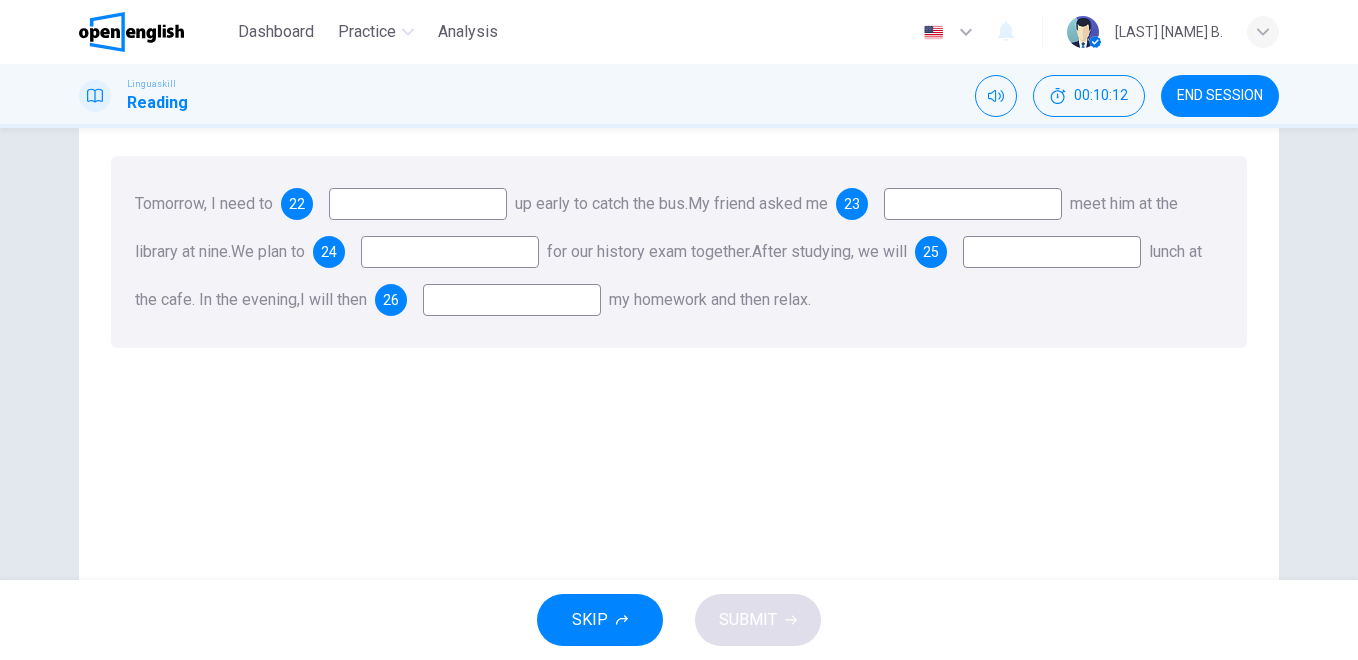 click at bounding box center [418, 204] 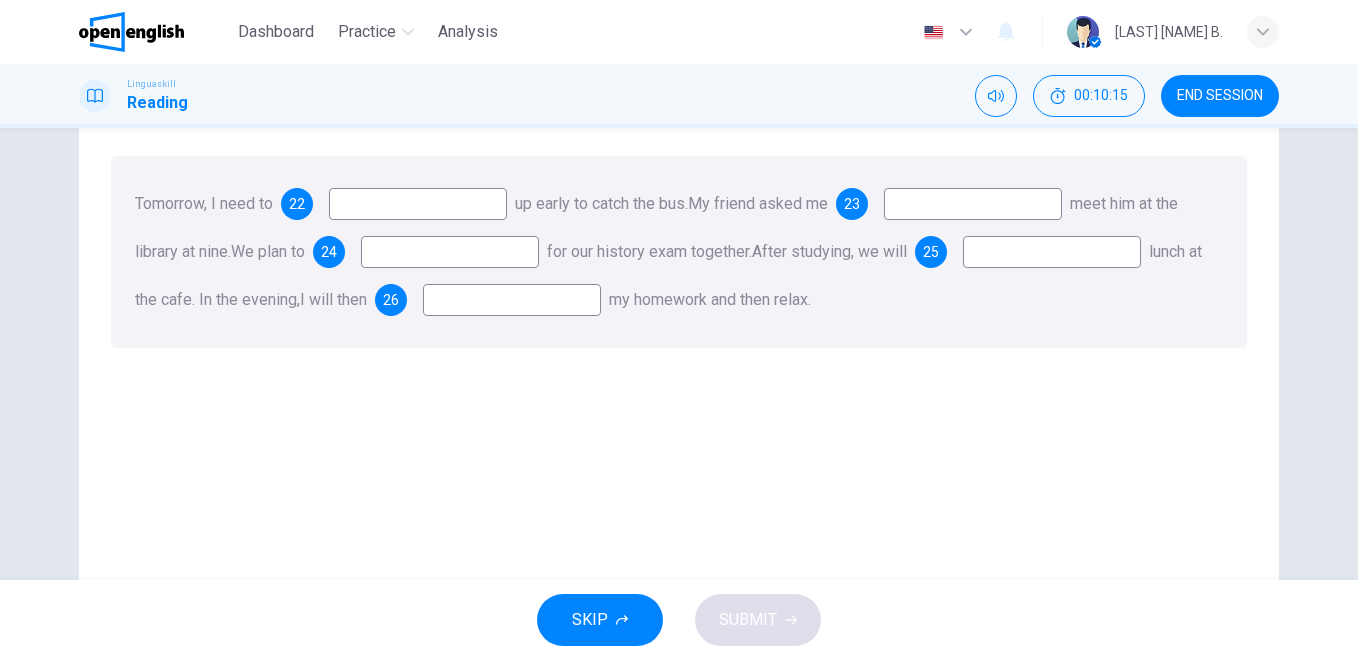 click on "22" at bounding box center [297, 204] 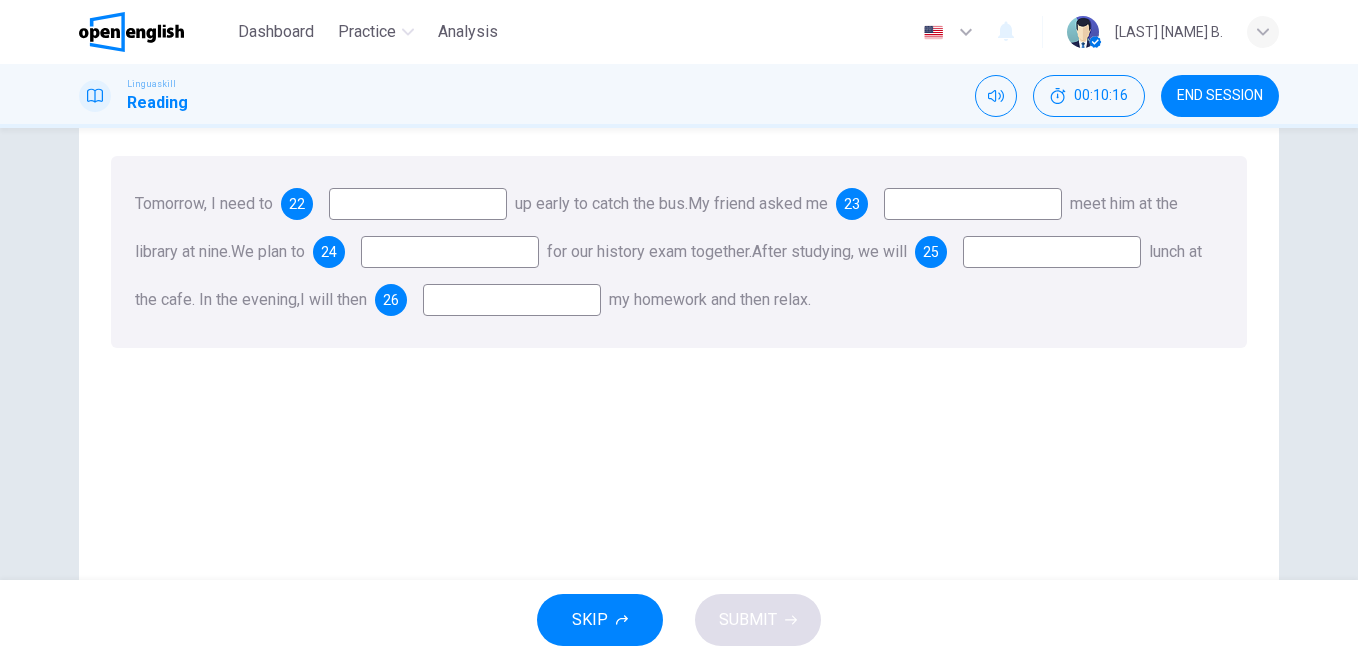 click on "Tomorrow, I need to  22  up early to catch the bus.  My friend asked me  23  meet him at the library at nine.  We plan to  24  for our history exam together.  After studying, we will  25  lunch at the cafe. In the evening,  I will then  26  my homework and then relax." at bounding box center [679, 252] 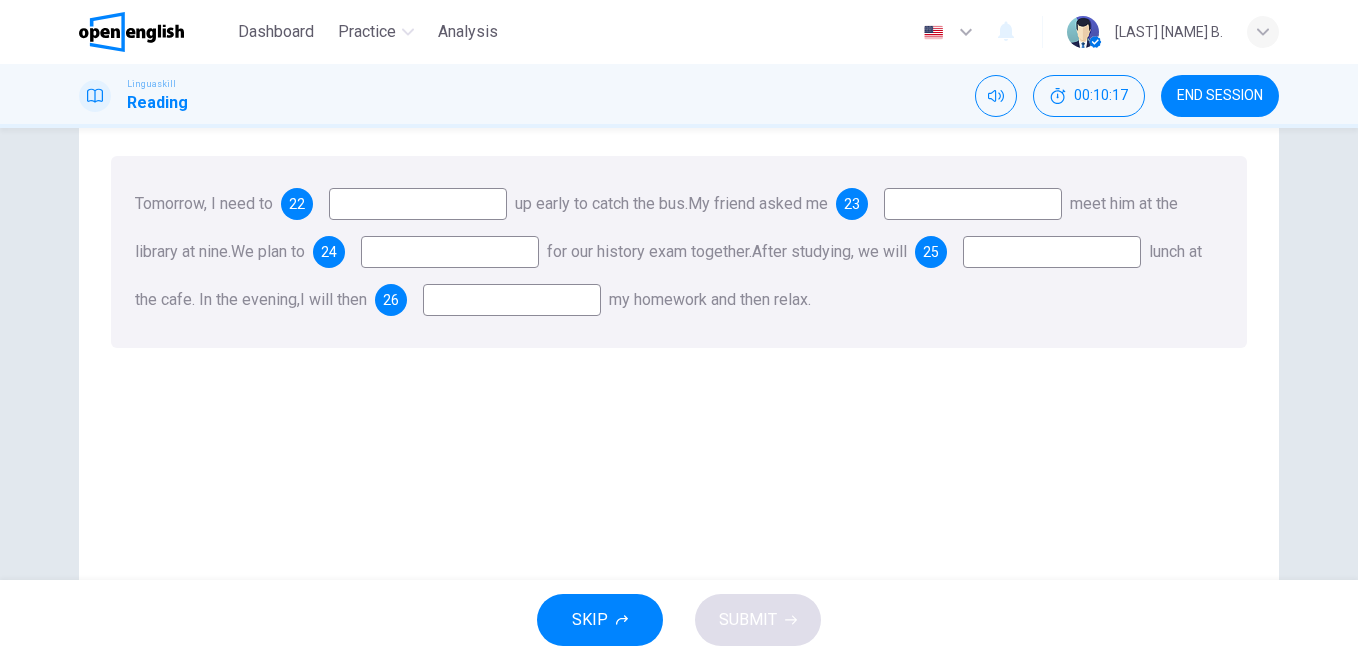 click at bounding box center (418, 204) 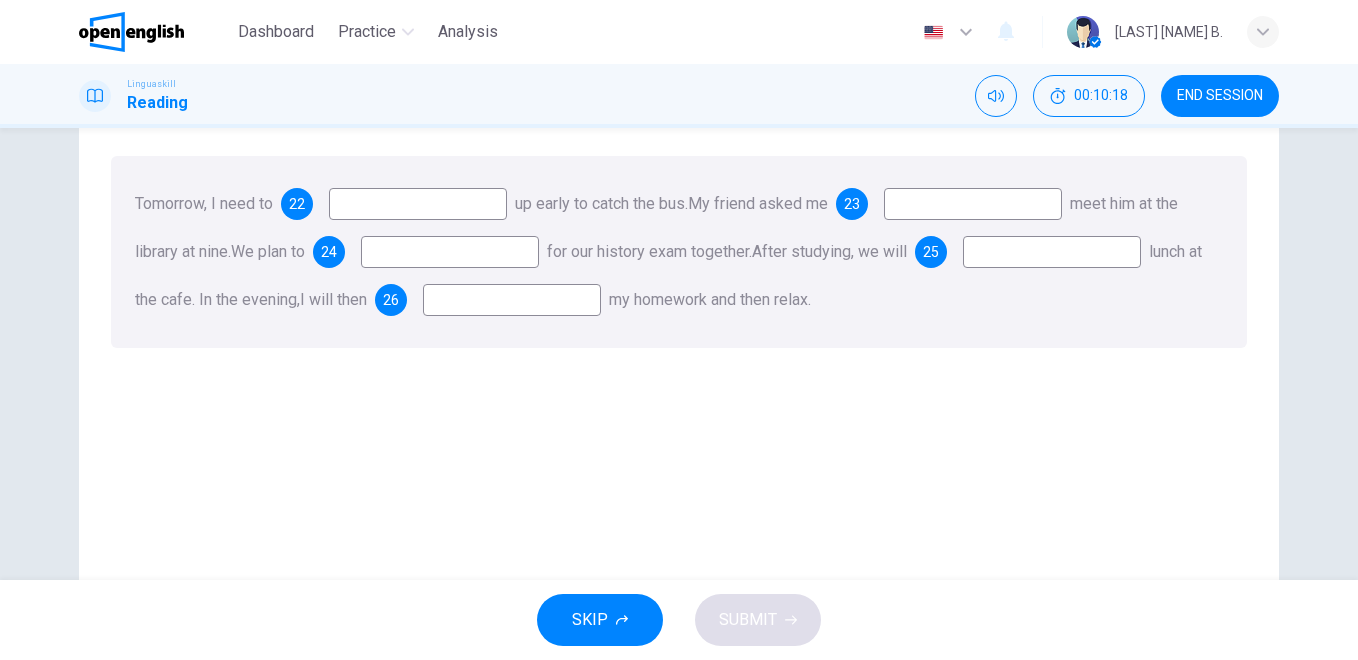 click at bounding box center [418, 204] 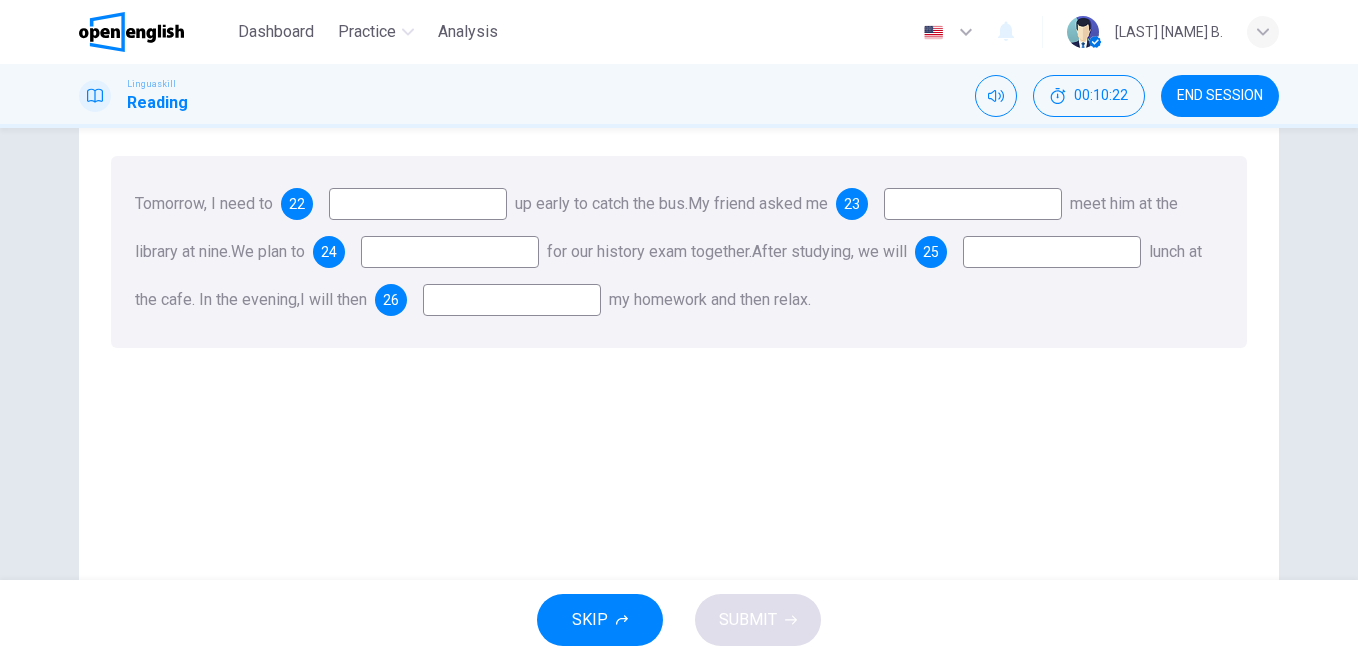 click at bounding box center (418, 204) 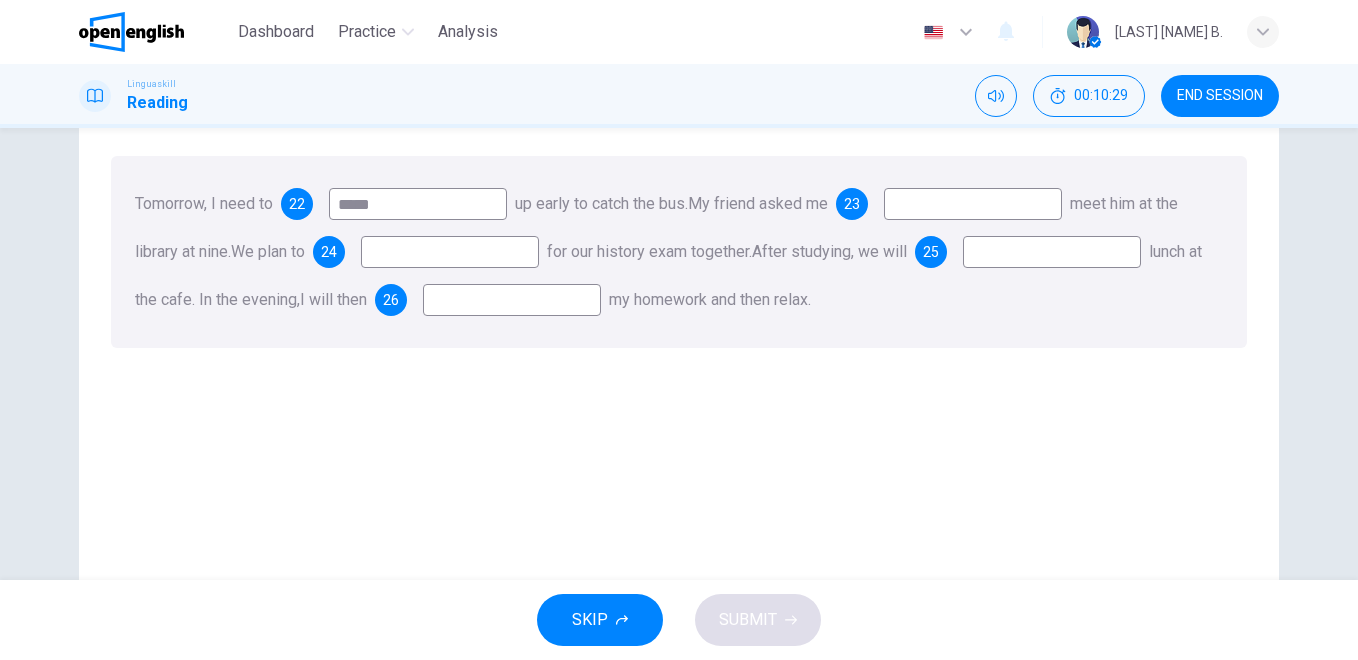 type on "*****" 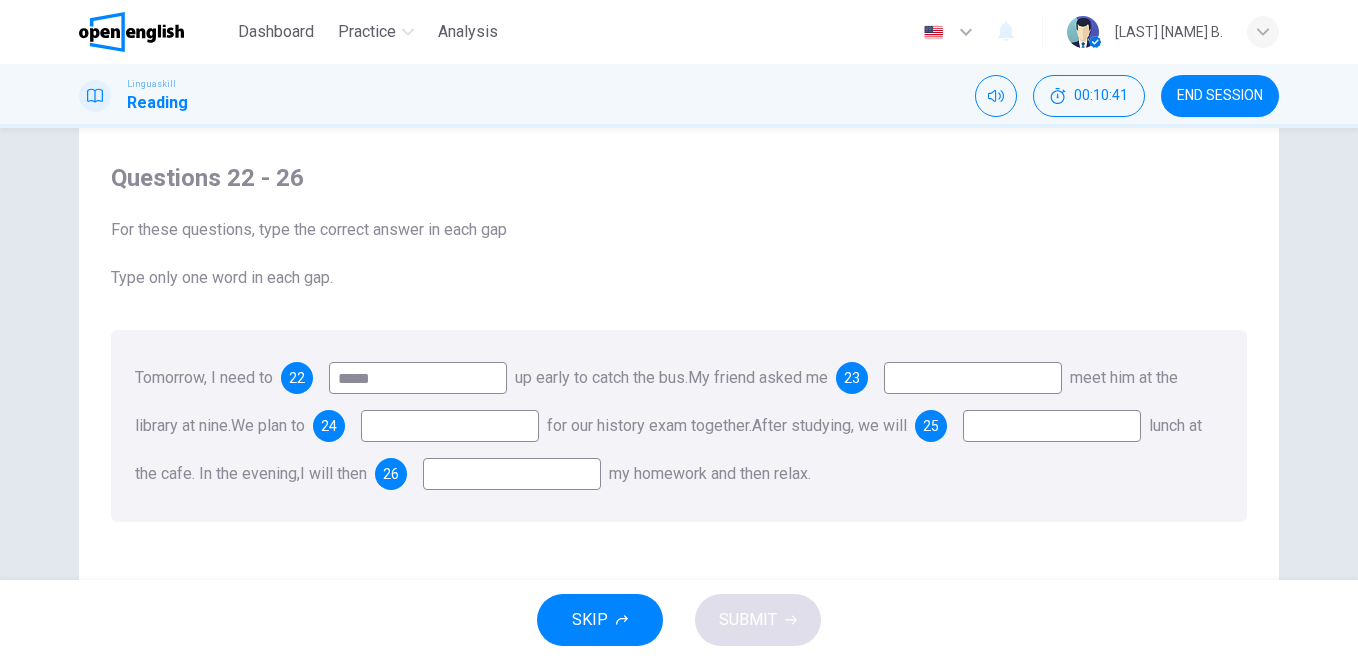 scroll, scrollTop: 0, scrollLeft: 0, axis: both 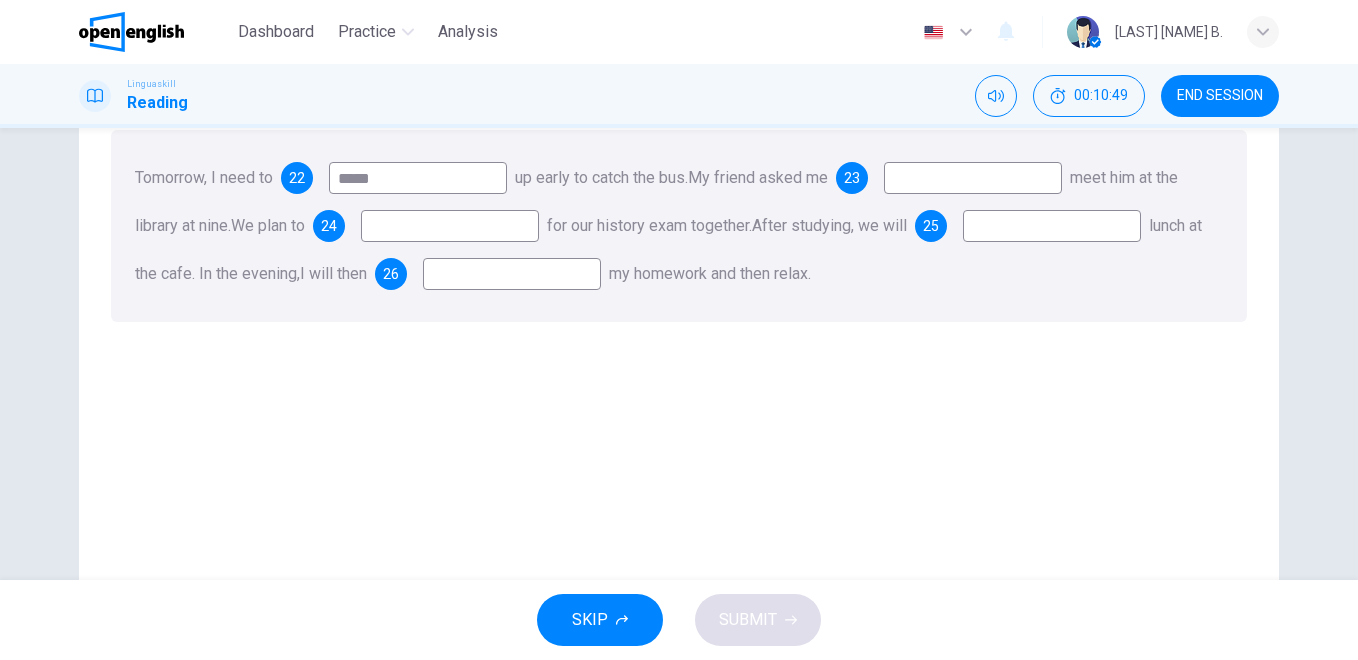 click at bounding box center (973, 178) 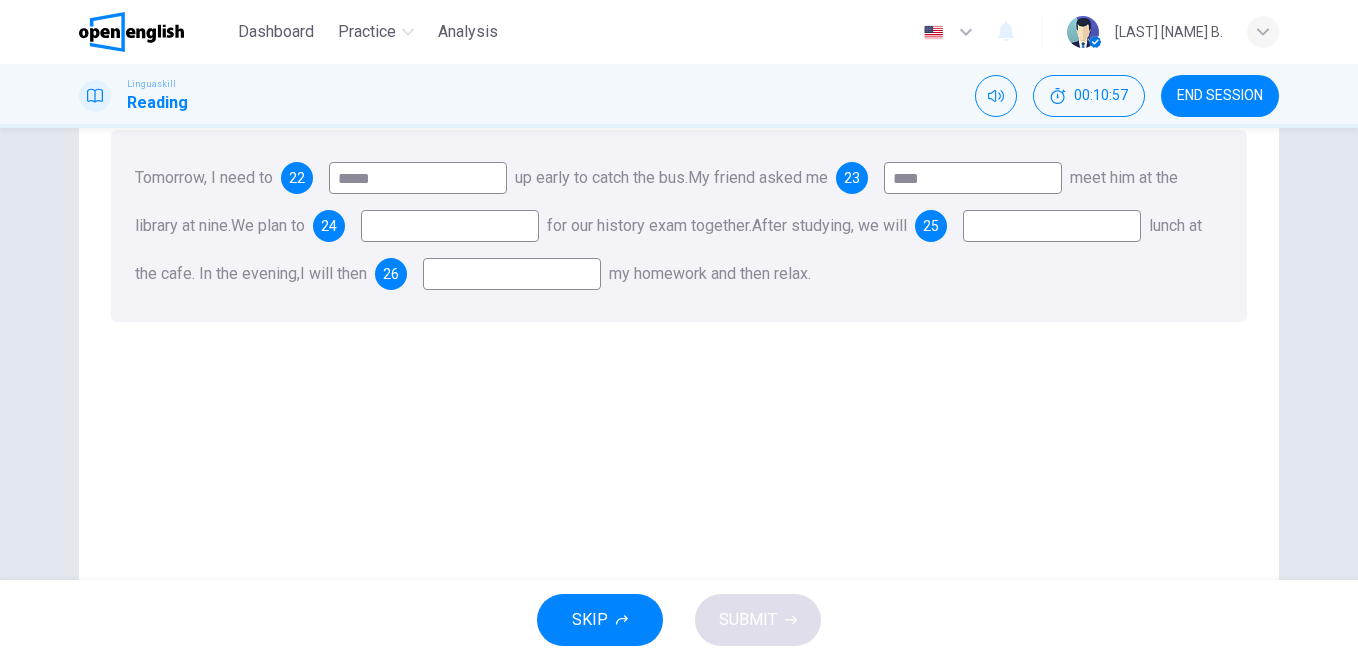 type on "****" 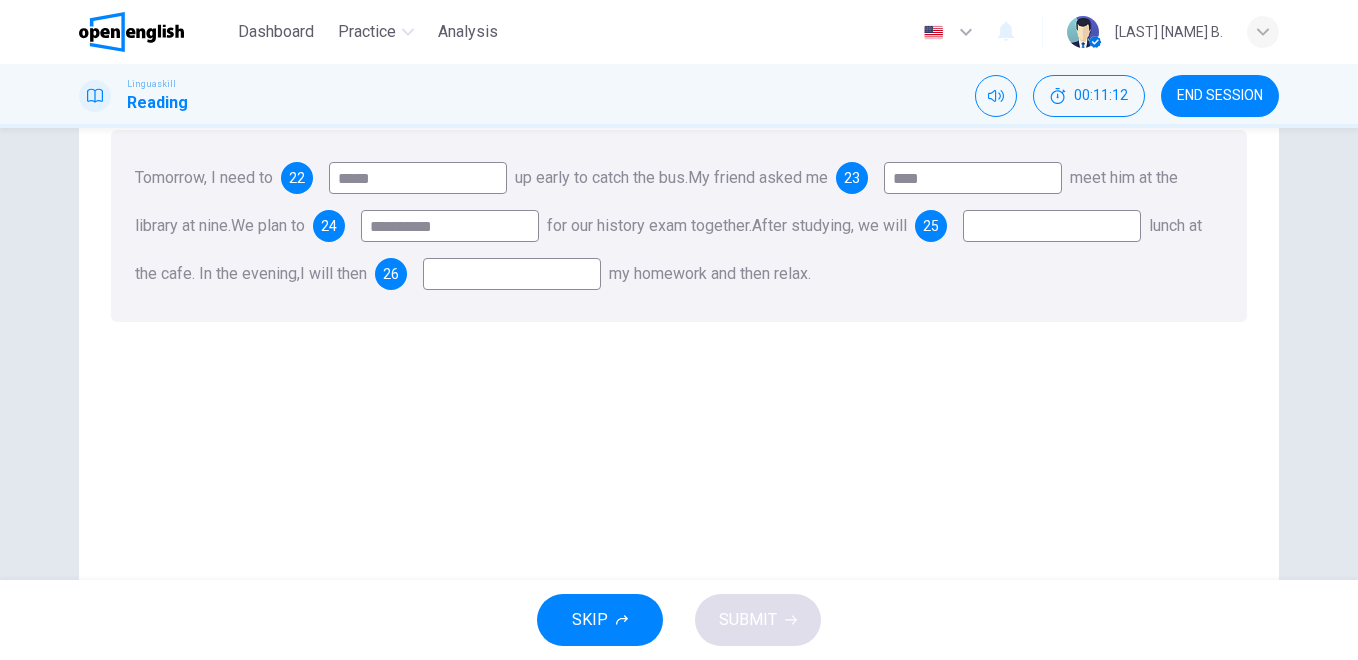 type on "**********" 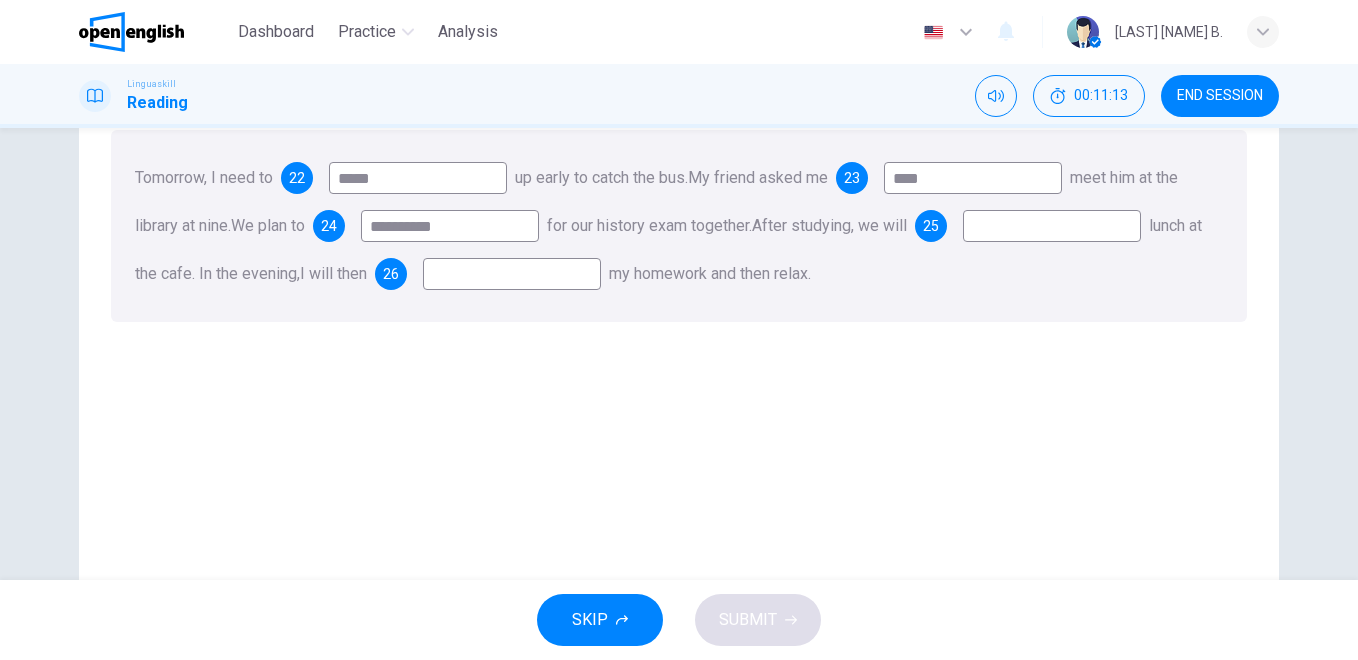 click at bounding box center (1052, 226) 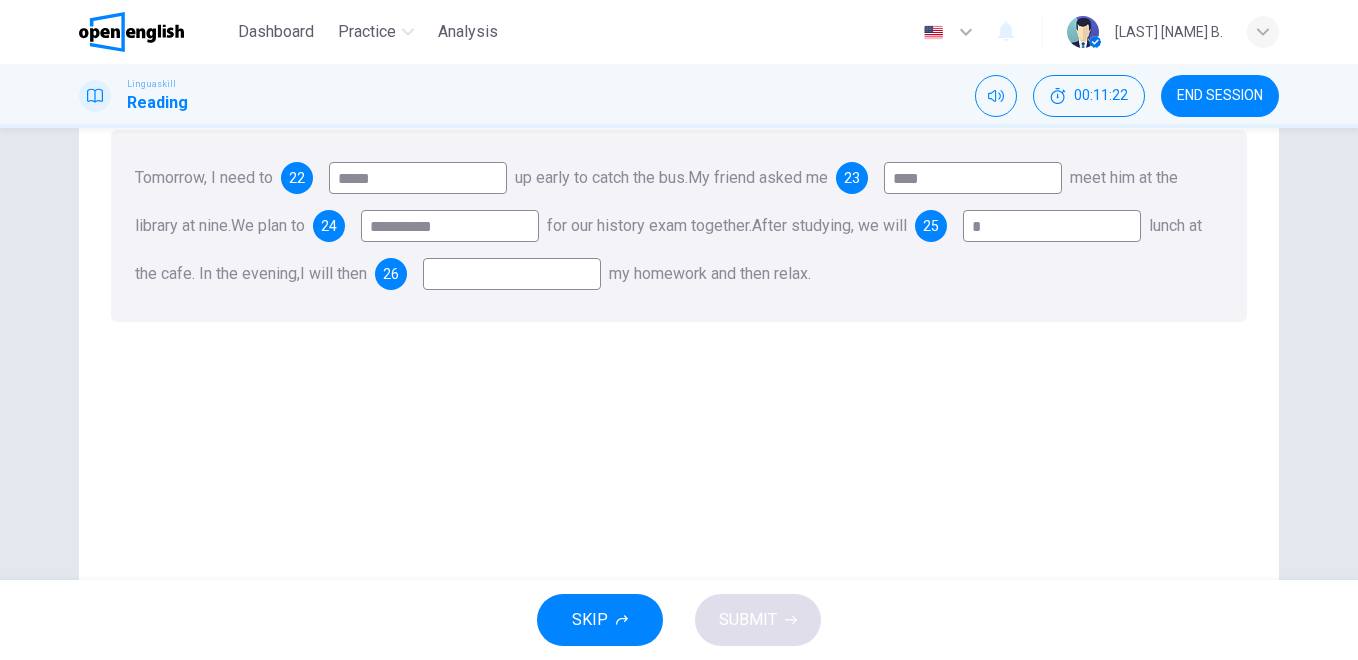 type on "*" 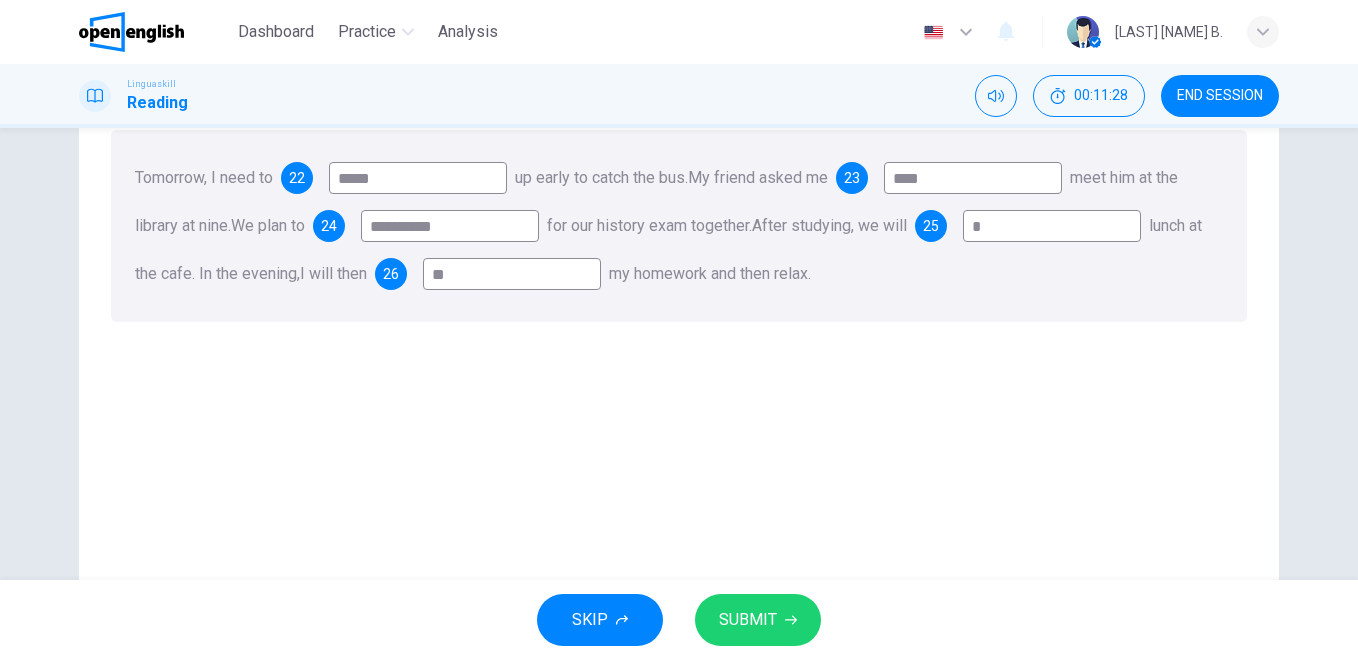 type on "**" 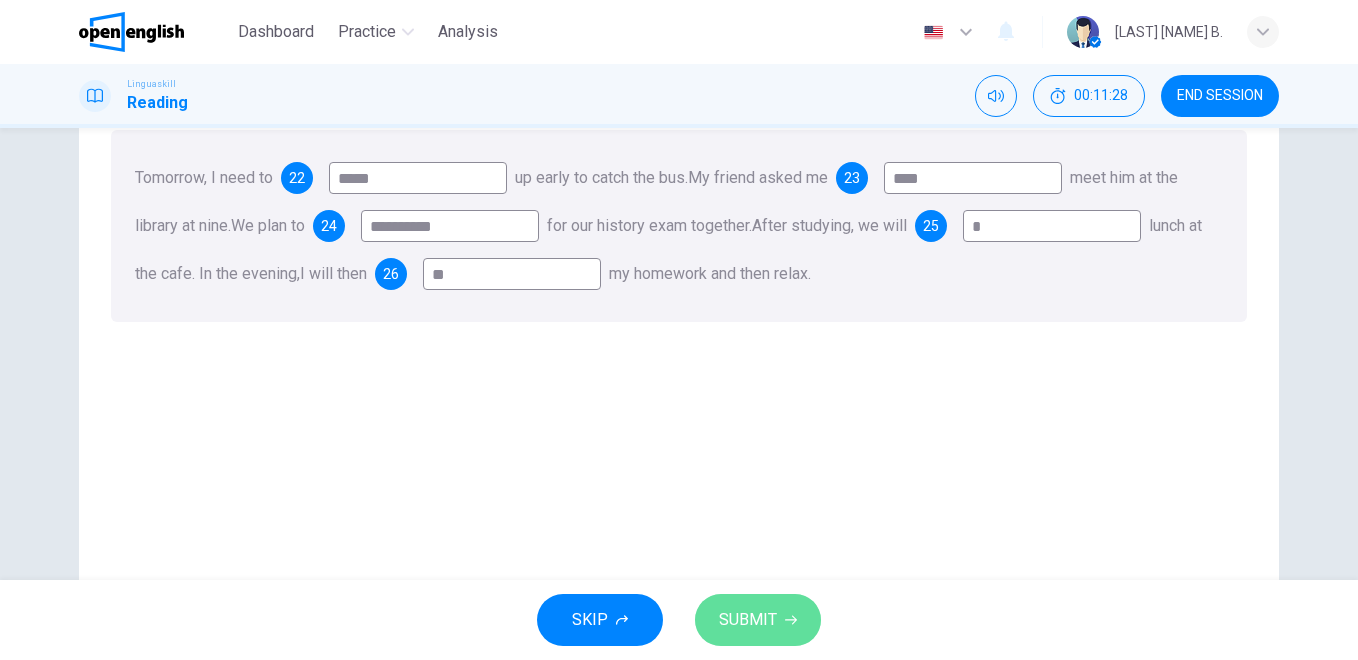 click on "SUBMIT" at bounding box center (748, 620) 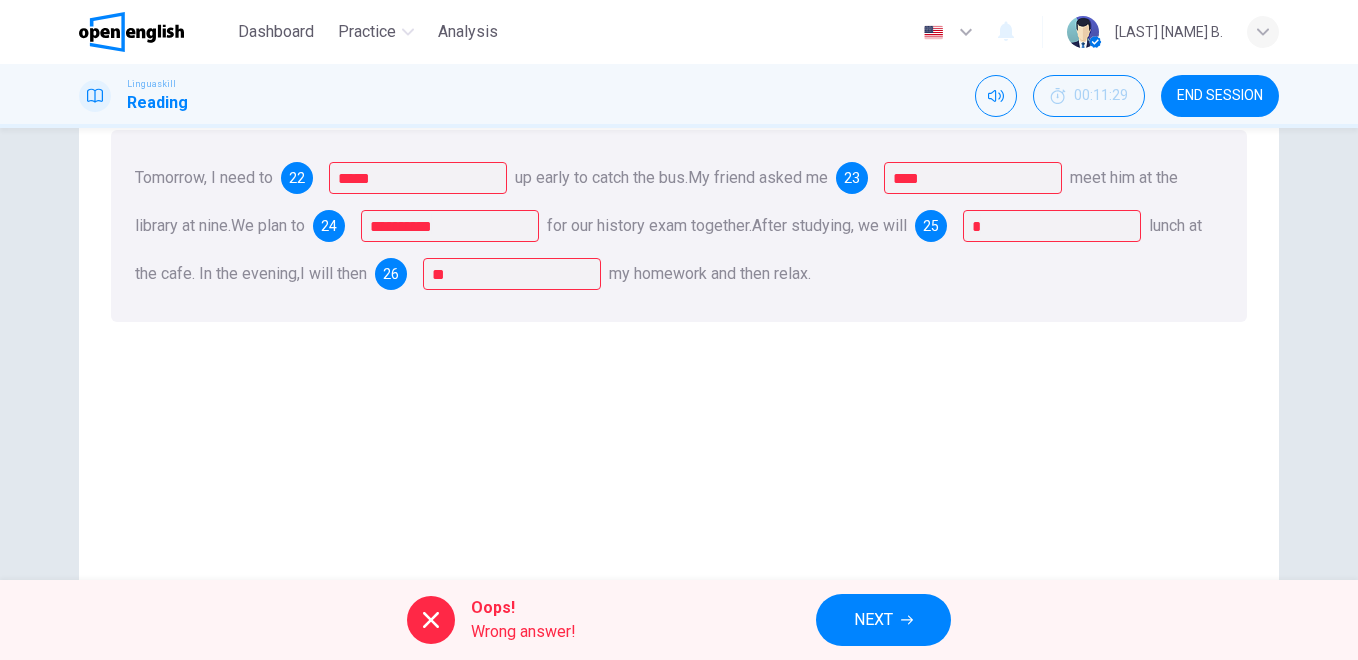 click on "NEXT" at bounding box center [883, 620] 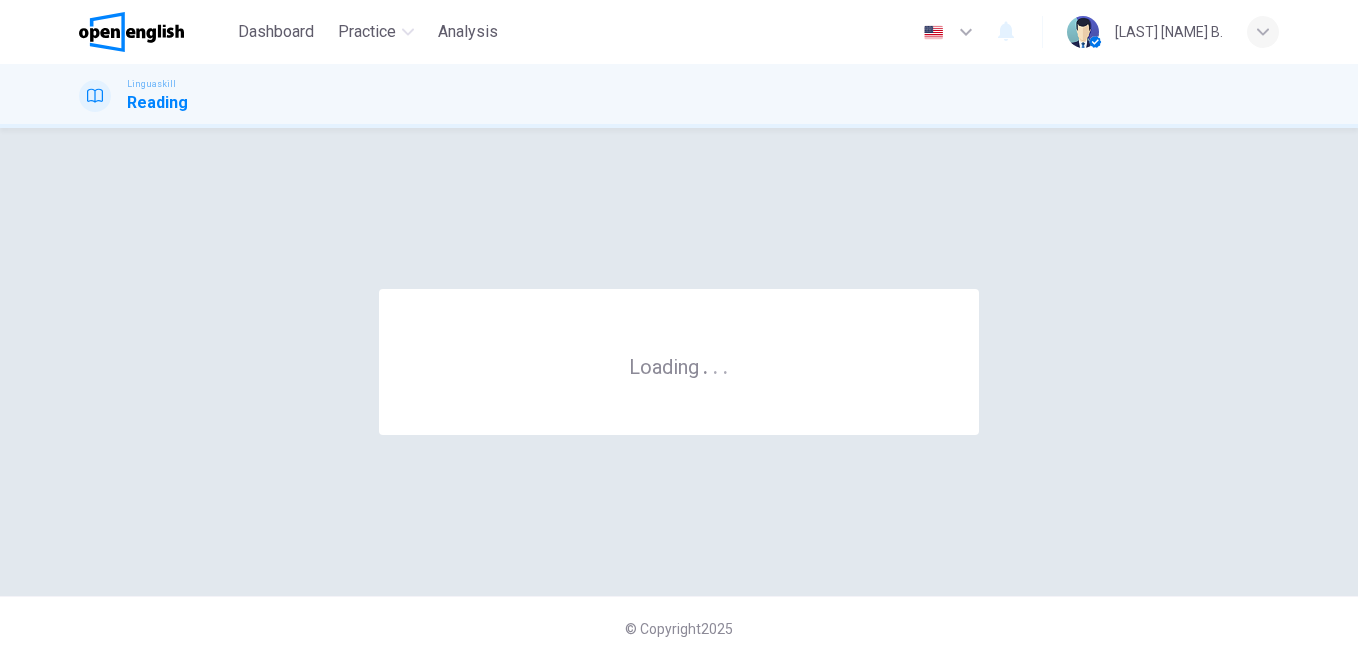 scroll, scrollTop: 0, scrollLeft: 0, axis: both 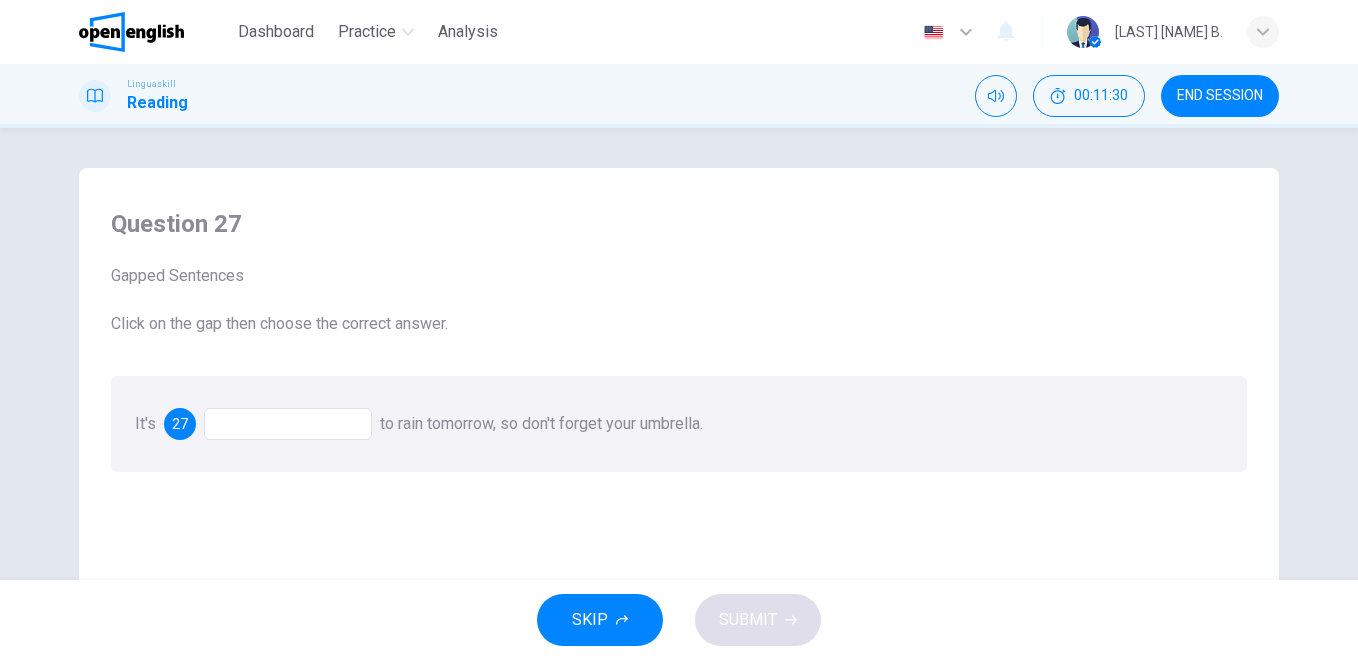 click at bounding box center (288, 424) 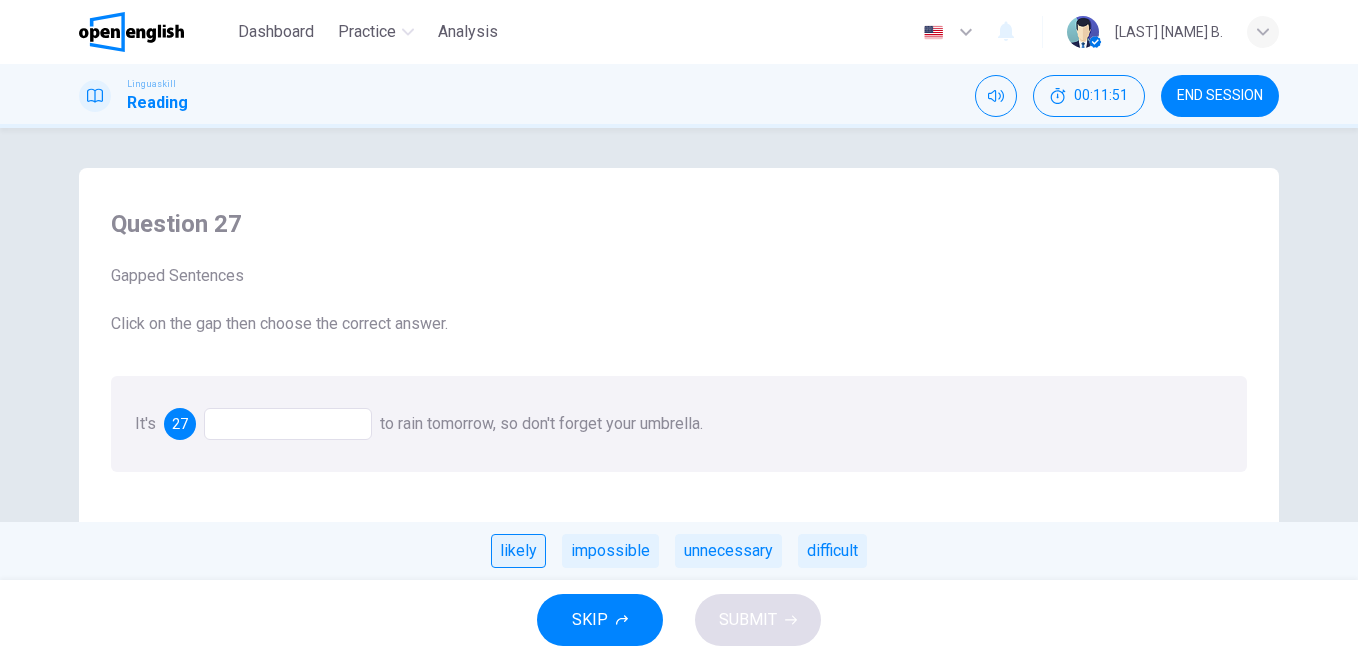 click on "likely" at bounding box center [518, 551] 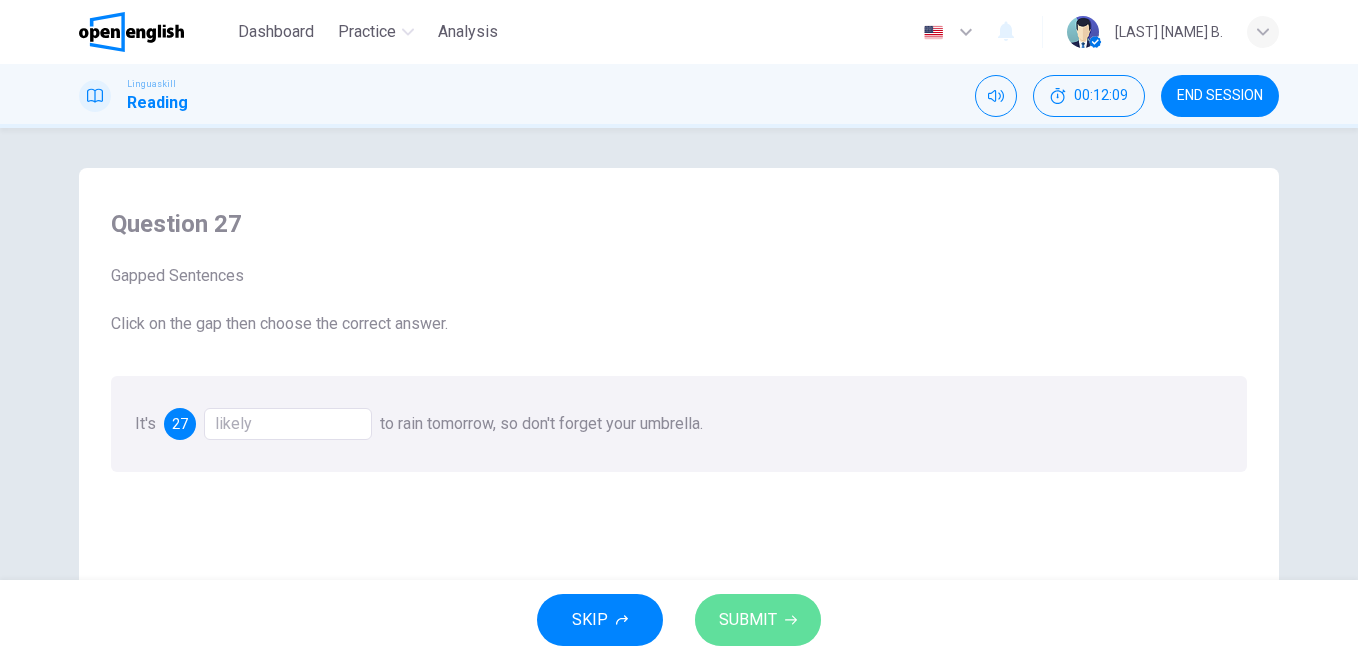 click on "SUBMIT" at bounding box center [748, 620] 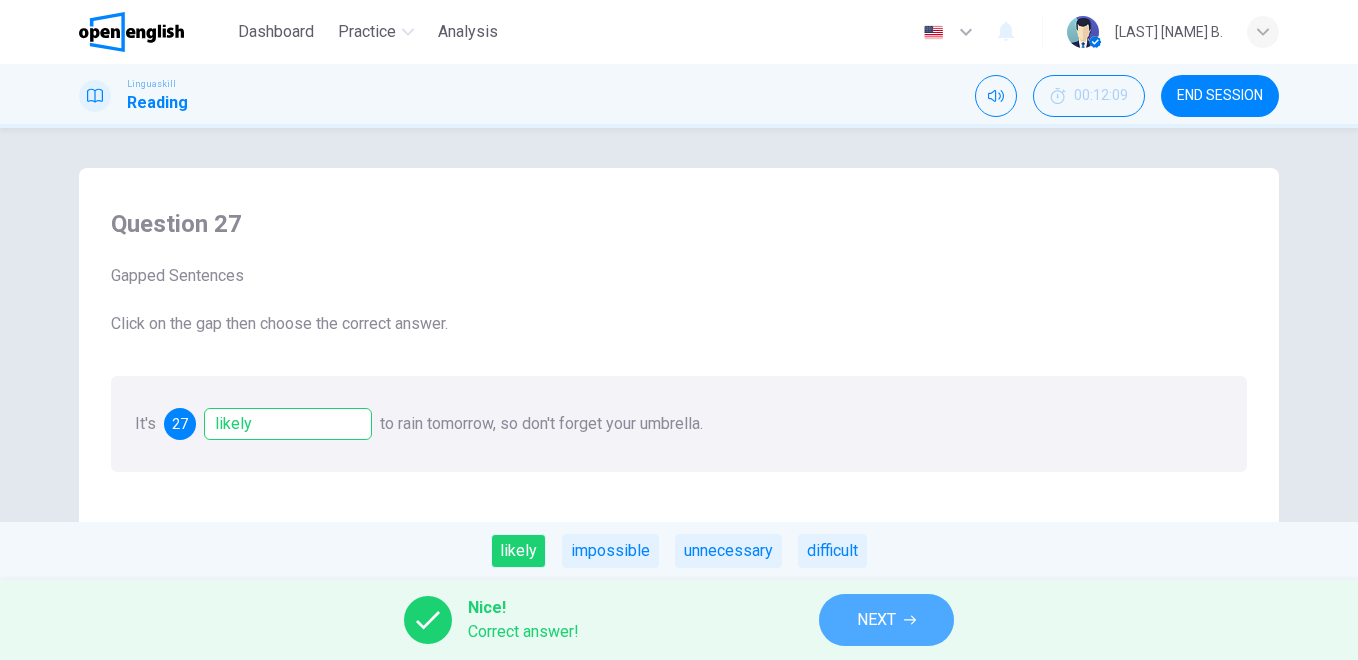 click on "NEXT" at bounding box center [886, 620] 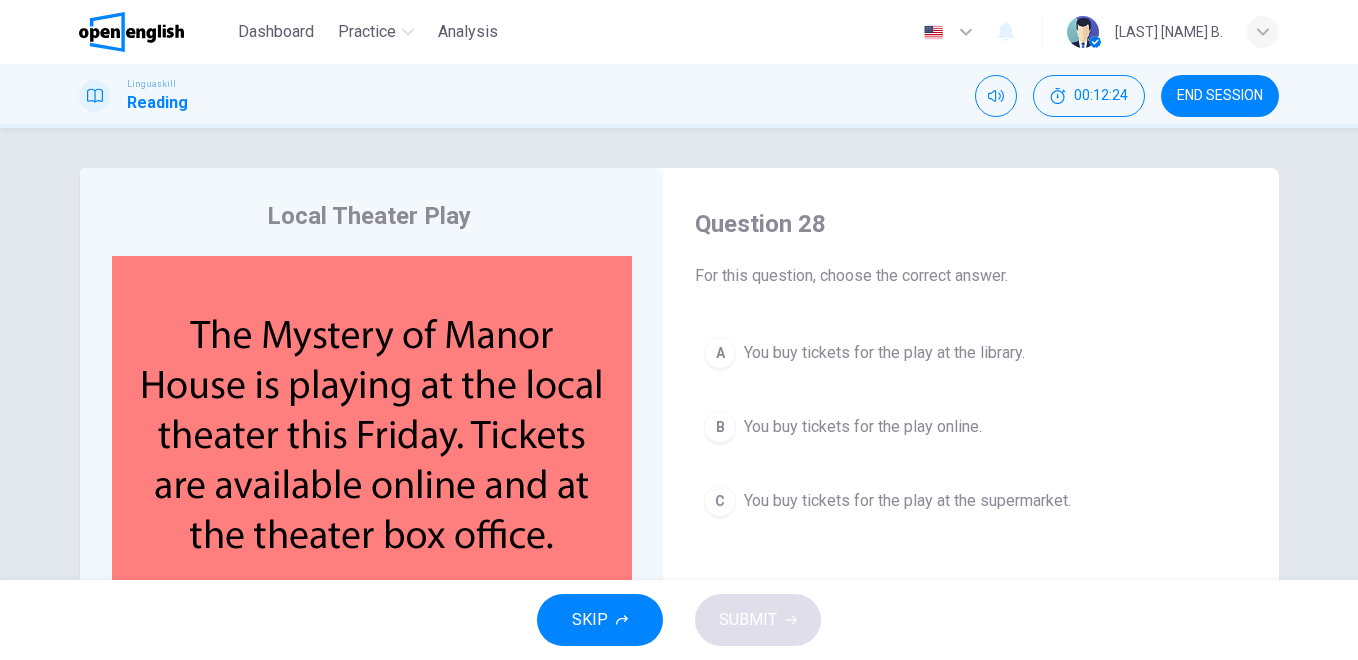 click on "B You buy tickets for the play online." at bounding box center [971, 427] 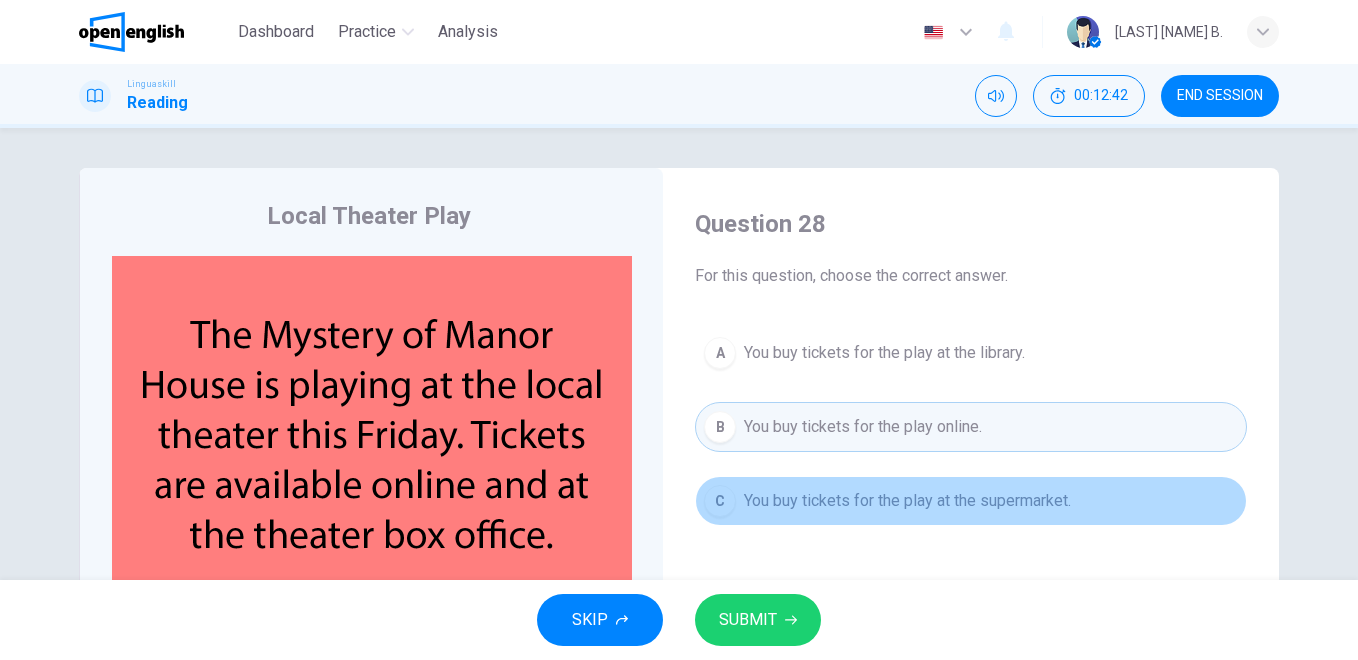 click on "You buy tickets for the play at the supermarket." at bounding box center (907, 501) 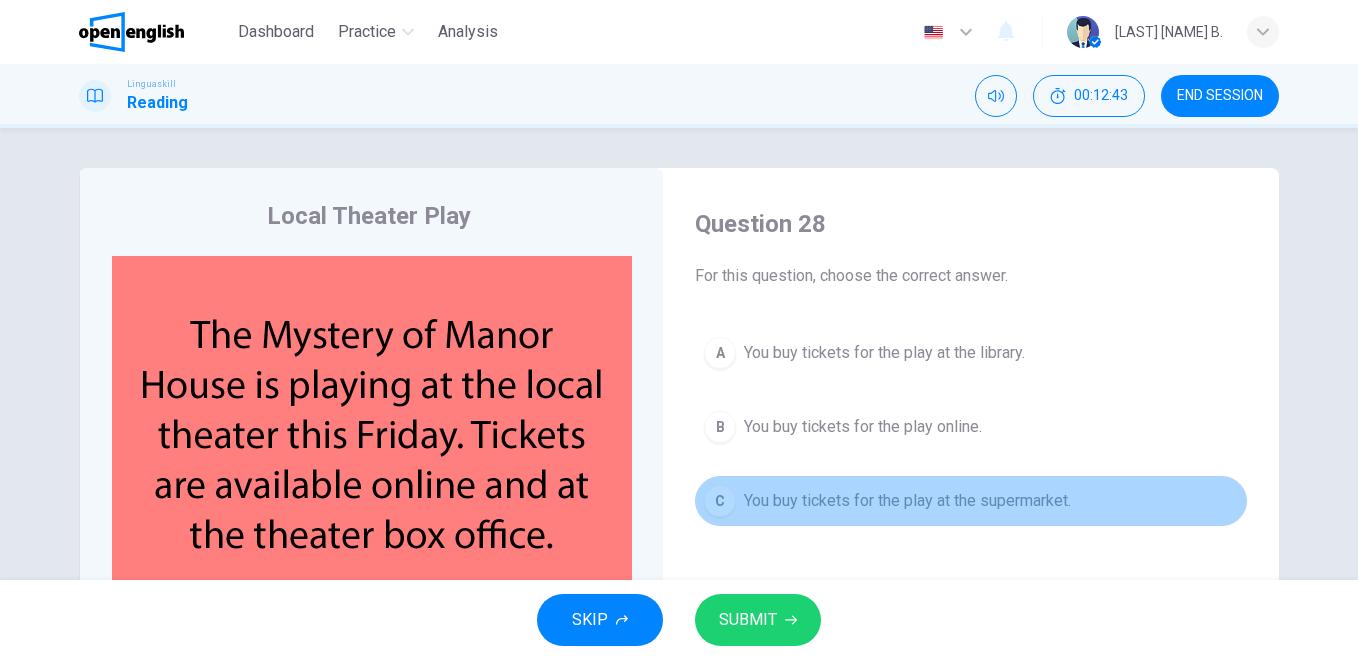 click on "You buy tickets for the play at the supermarket." at bounding box center (907, 501) 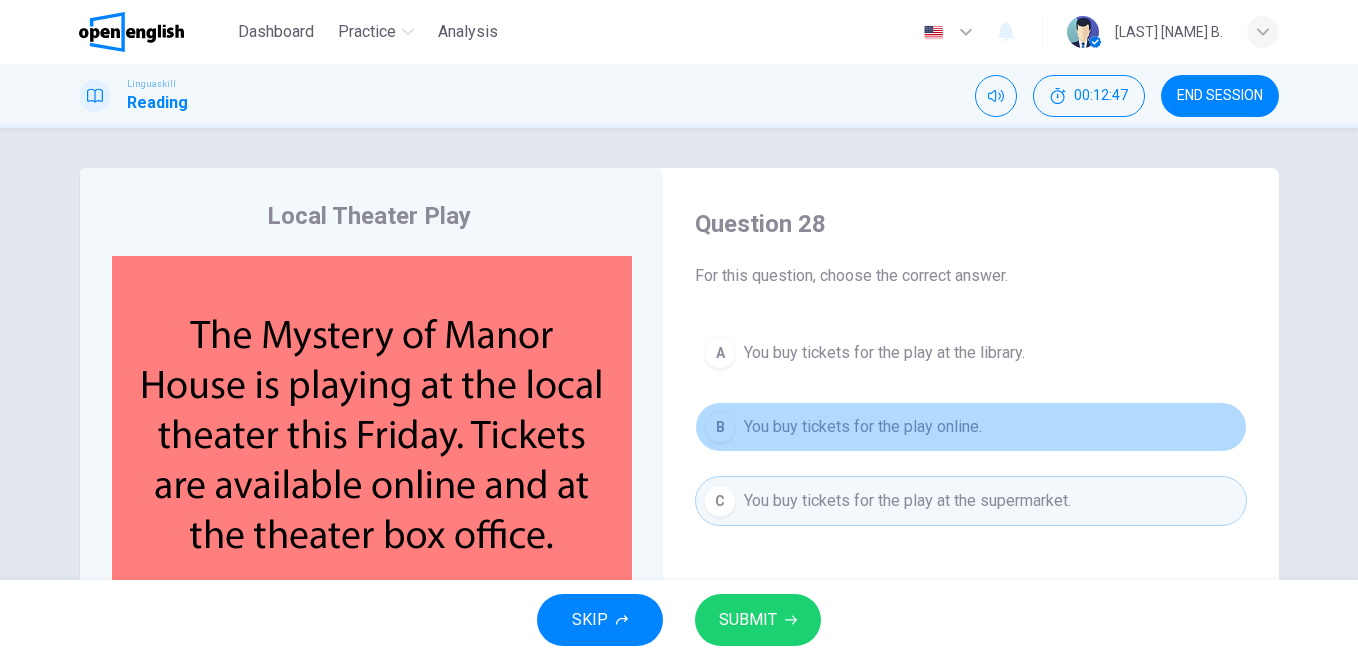 click on "You buy tickets for the play online." at bounding box center [863, 427] 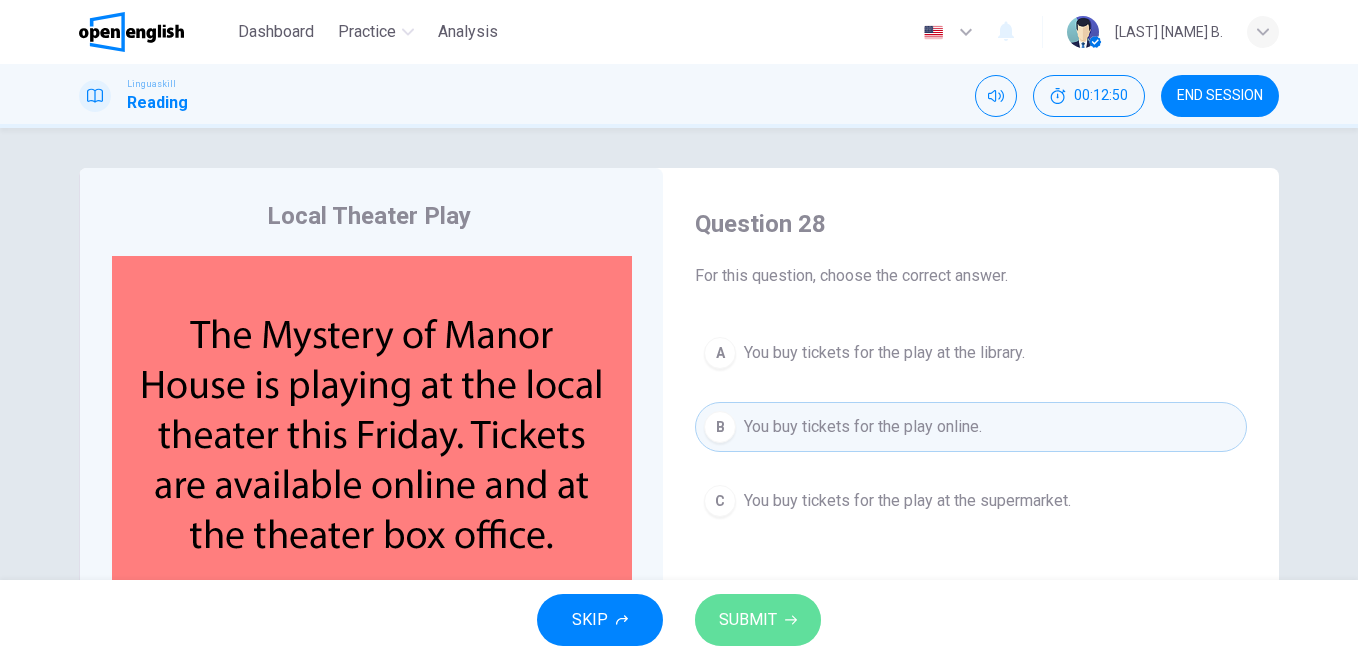 click on "SUBMIT" at bounding box center (758, 620) 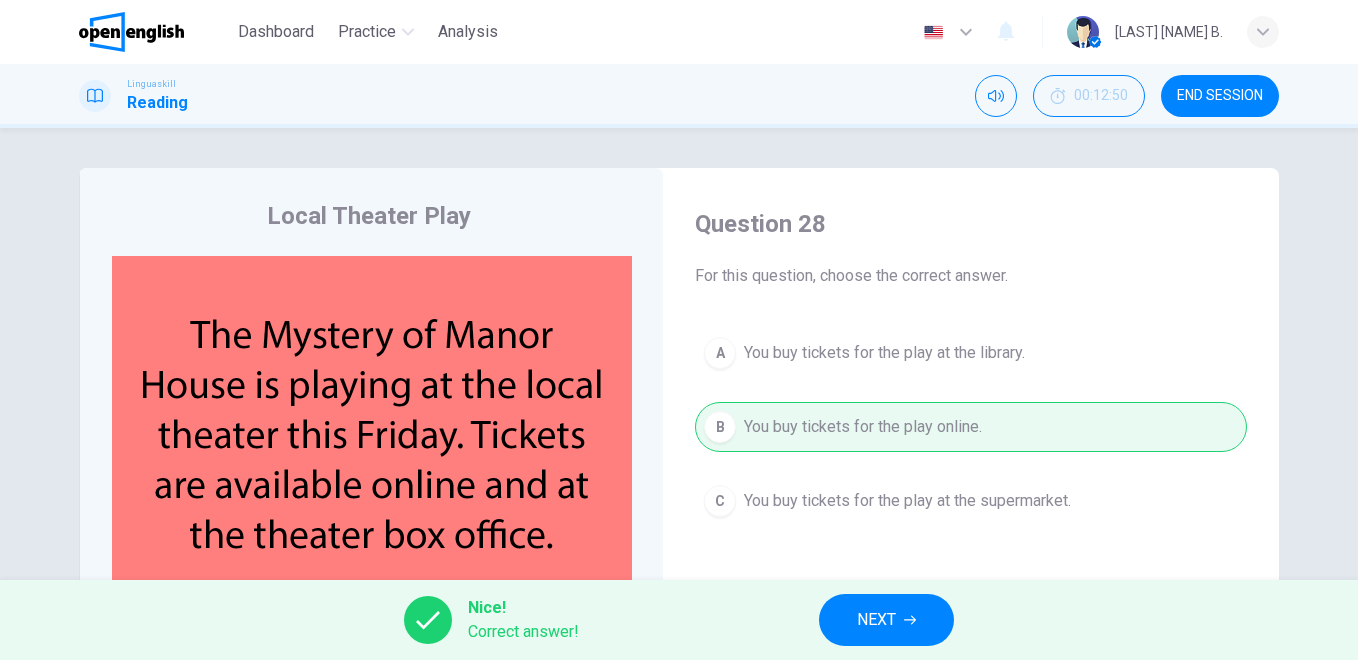 click on "NEXT" at bounding box center [886, 620] 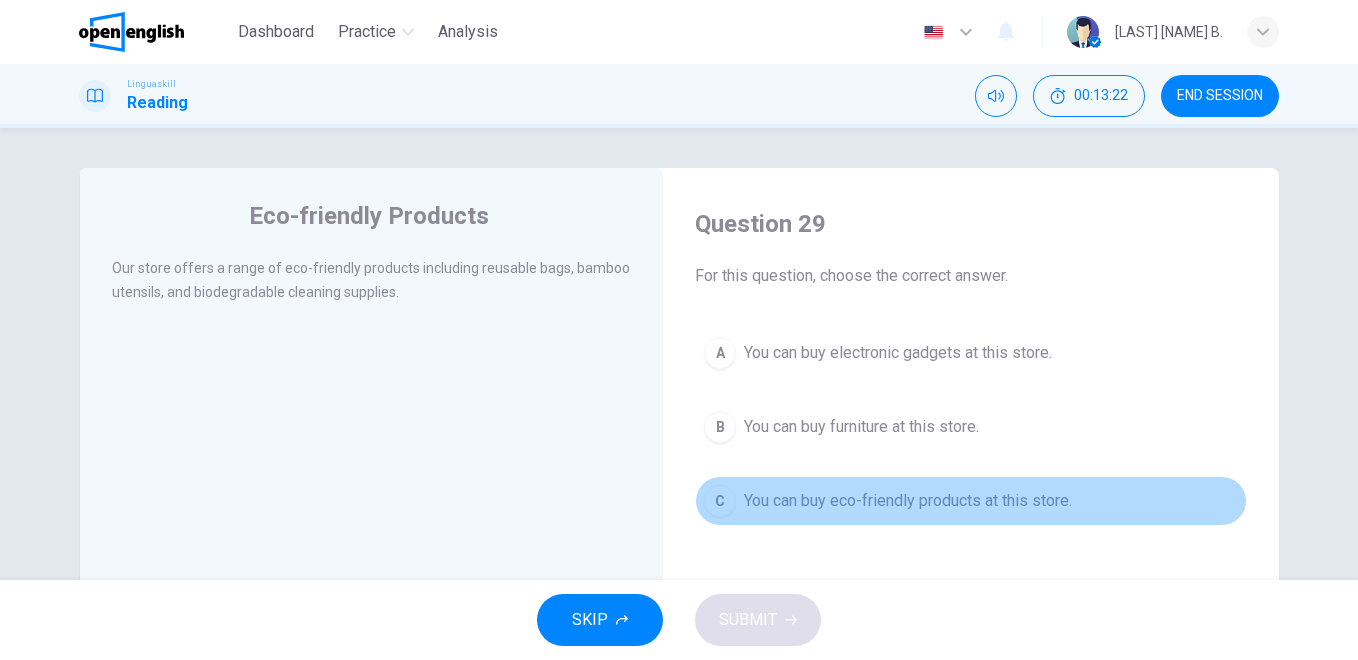 click on "You can buy eco-friendly products at this store." at bounding box center [908, 501] 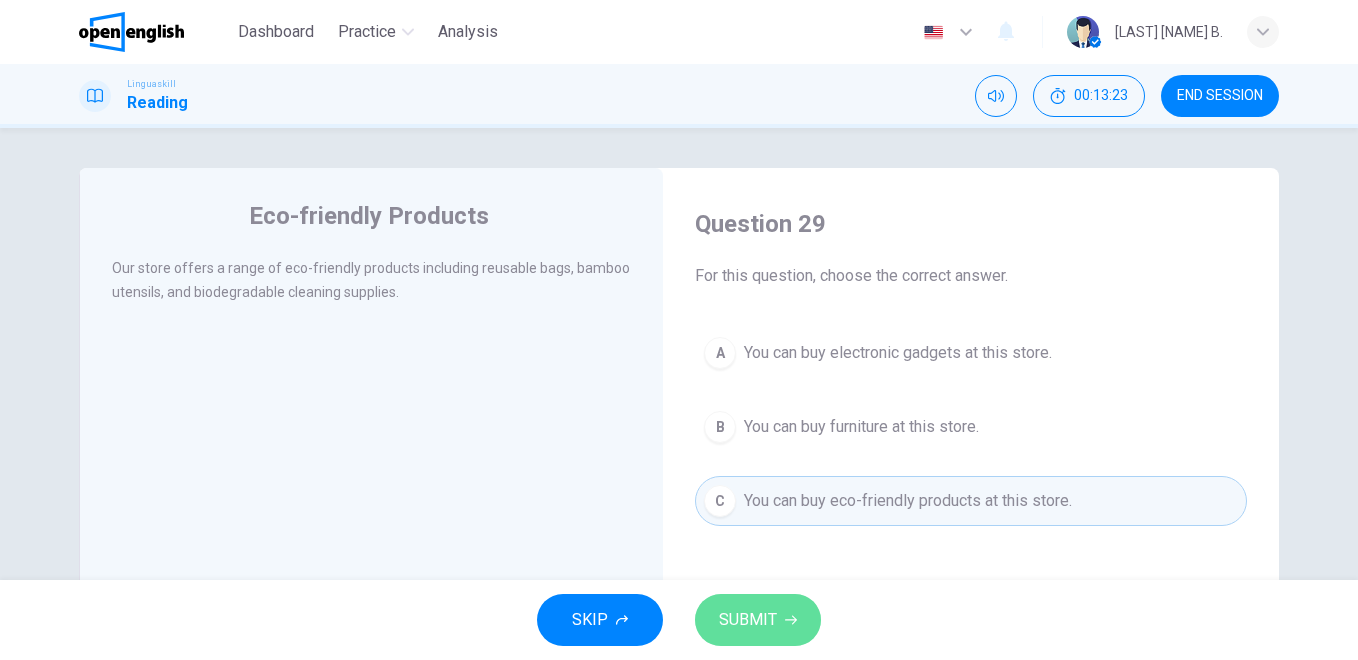 click 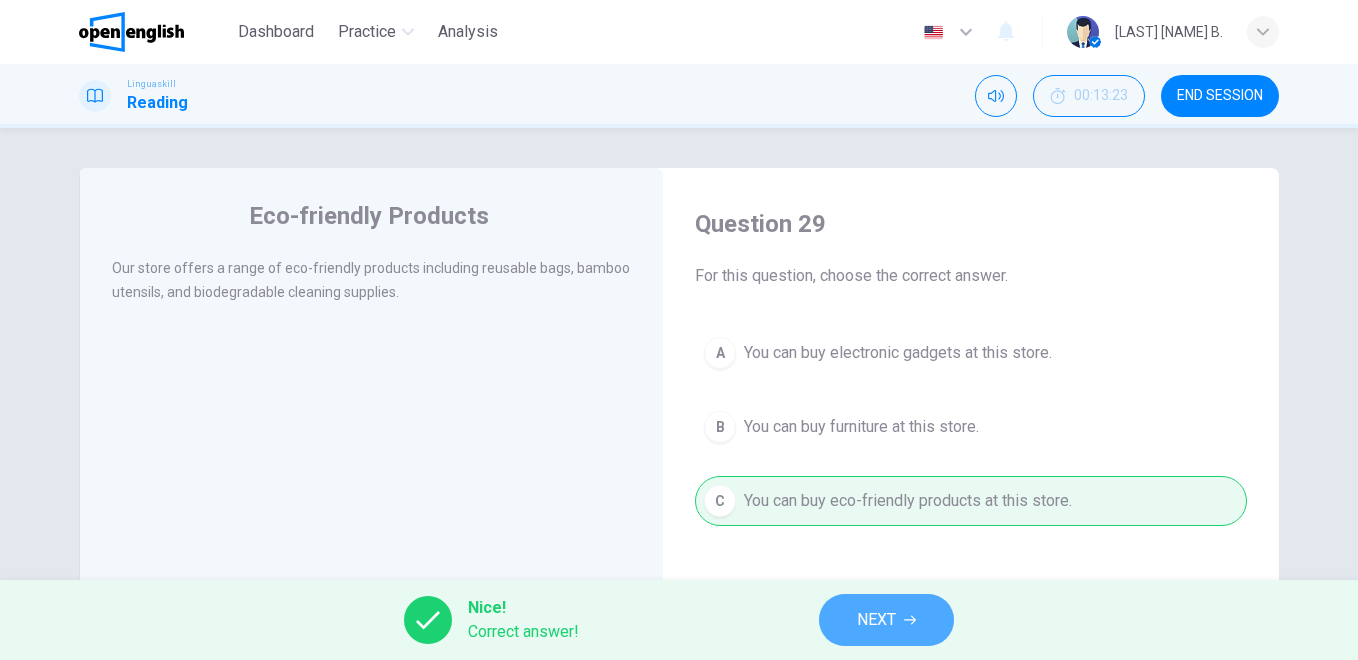 click on "NEXT" at bounding box center (876, 620) 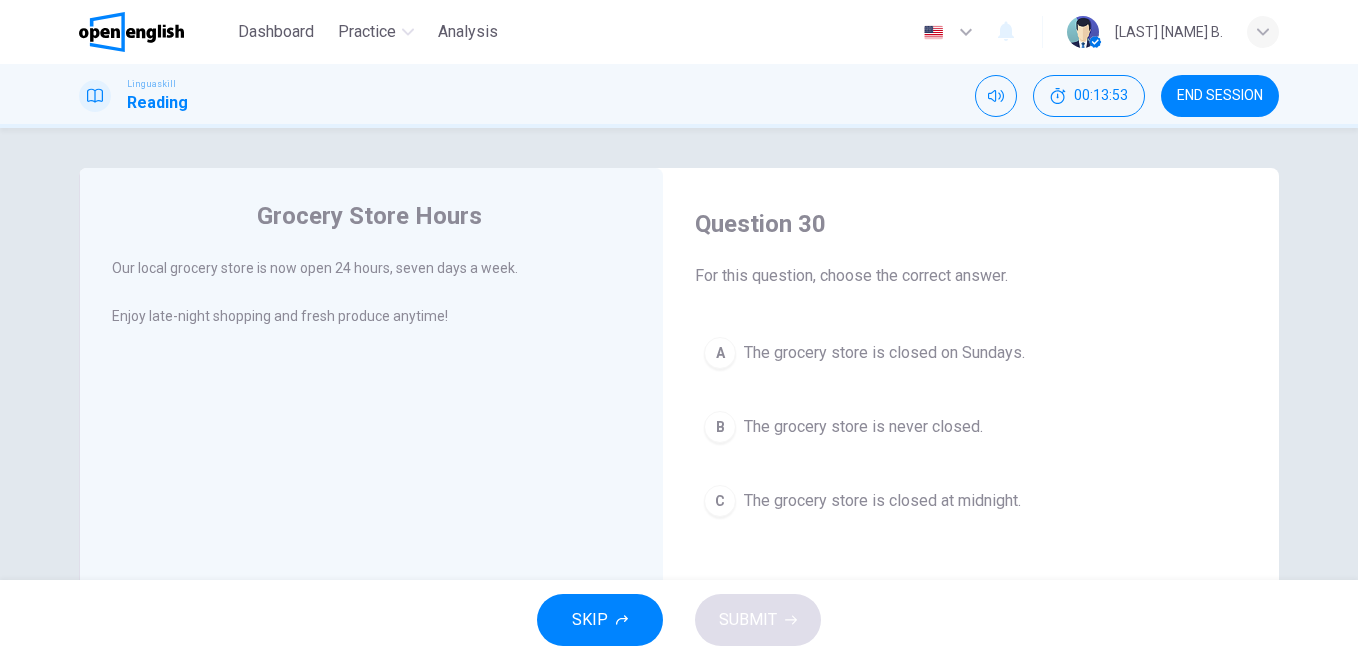 click on "B The grocery store is never closed." at bounding box center (971, 427) 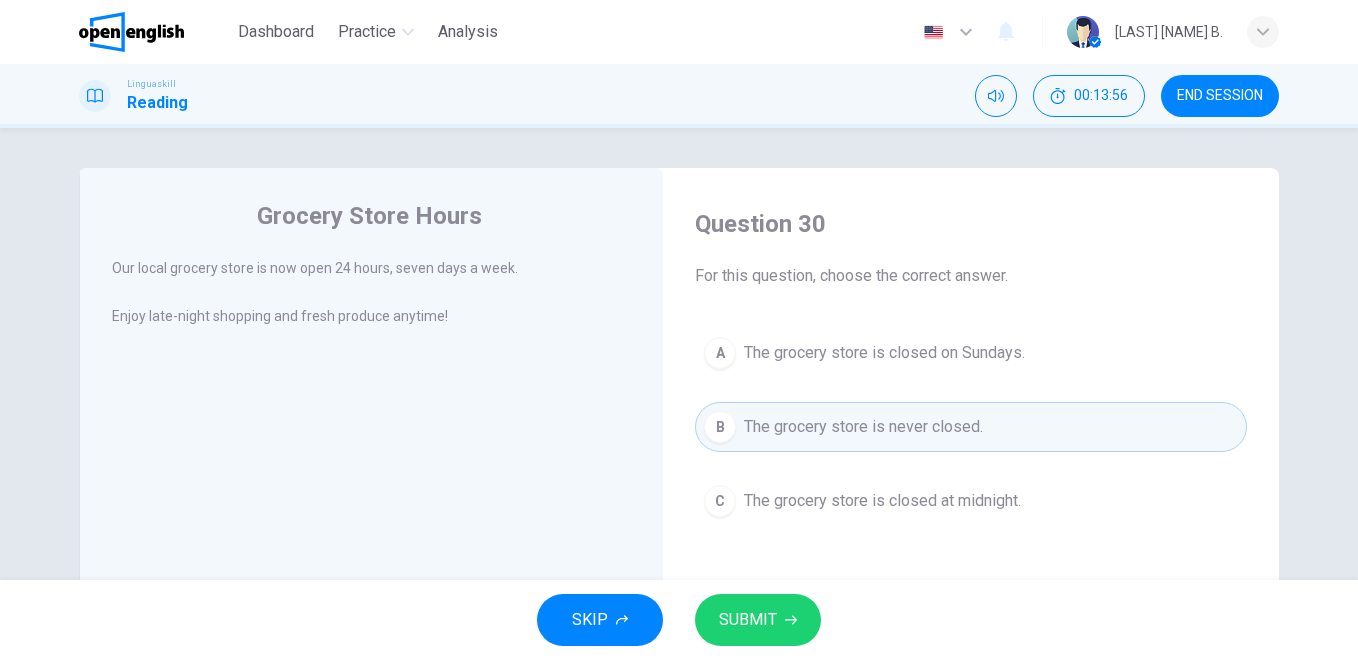 click on "SUBMIT" at bounding box center (758, 620) 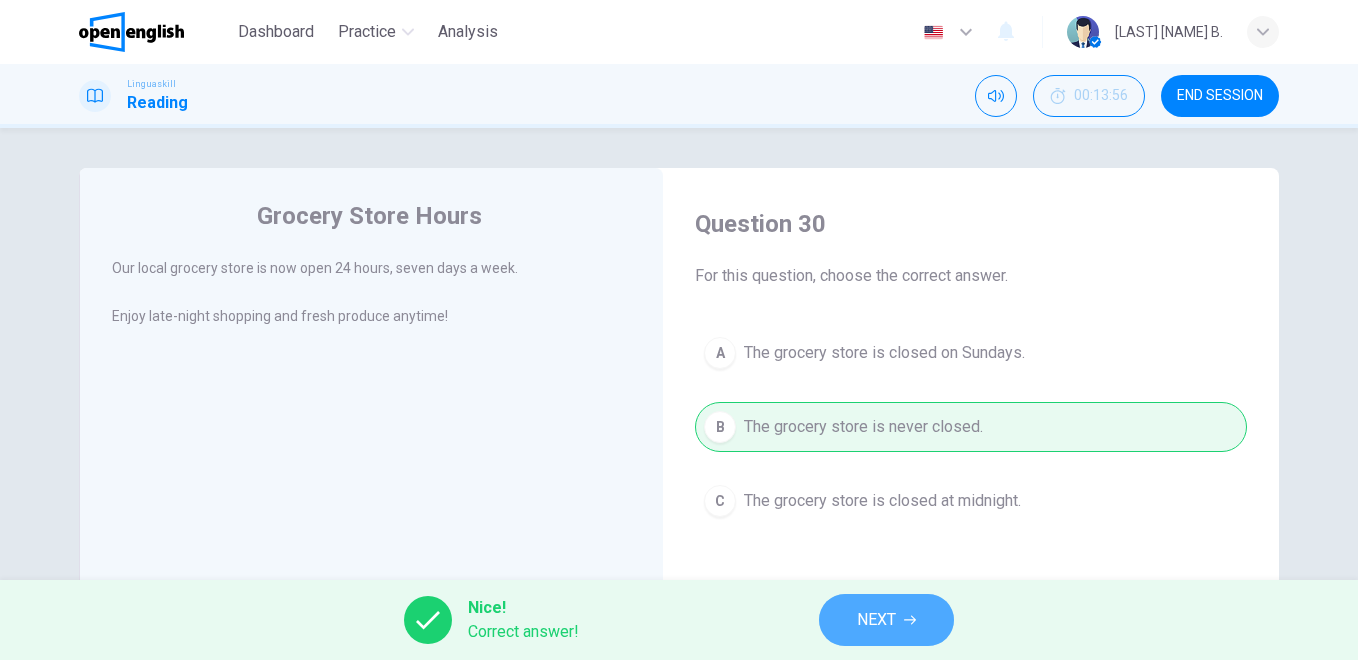 click on "NEXT" at bounding box center (886, 620) 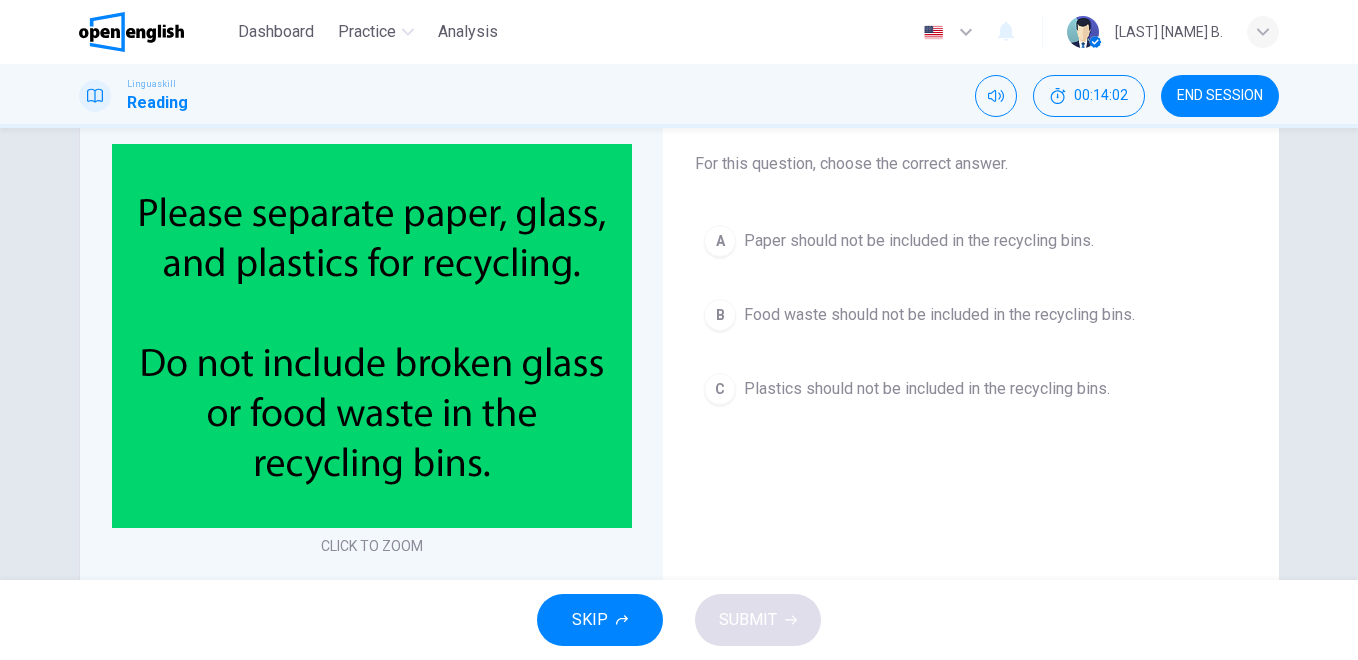 scroll, scrollTop: 105, scrollLeft: 0, axis: vertical 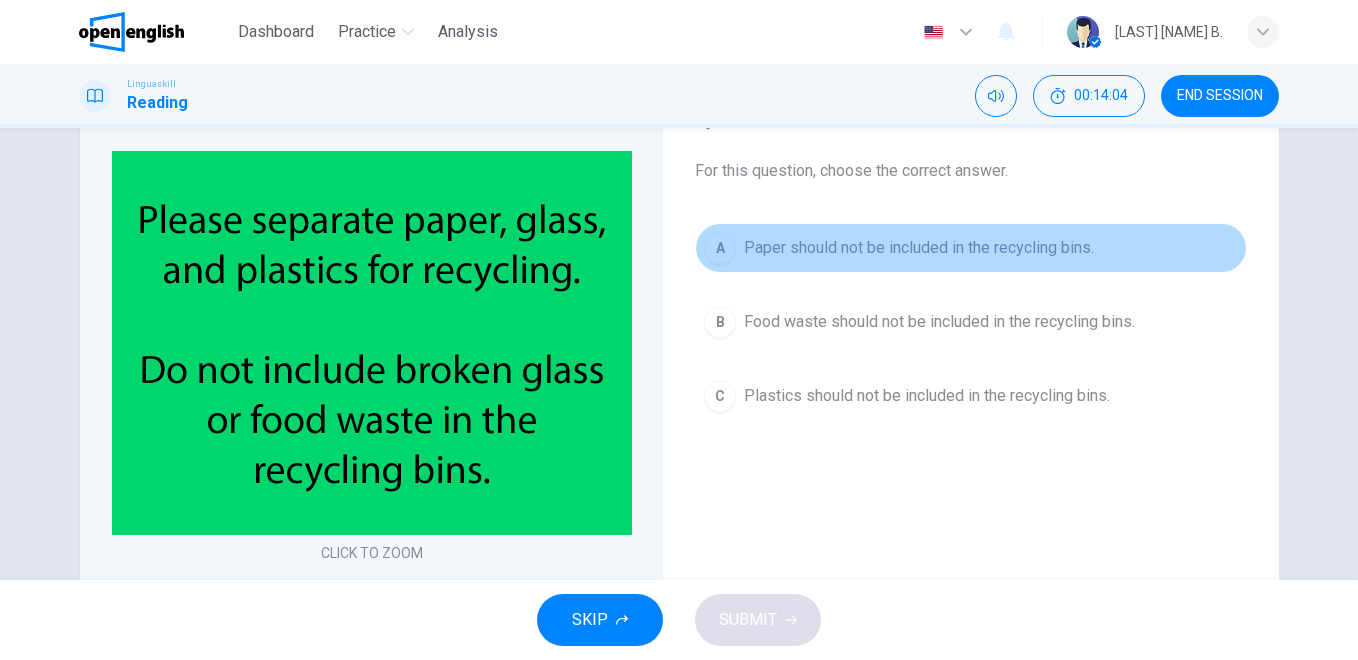 click on "Paper should not be included in the recycling bins." at bounding box center (919, 248) 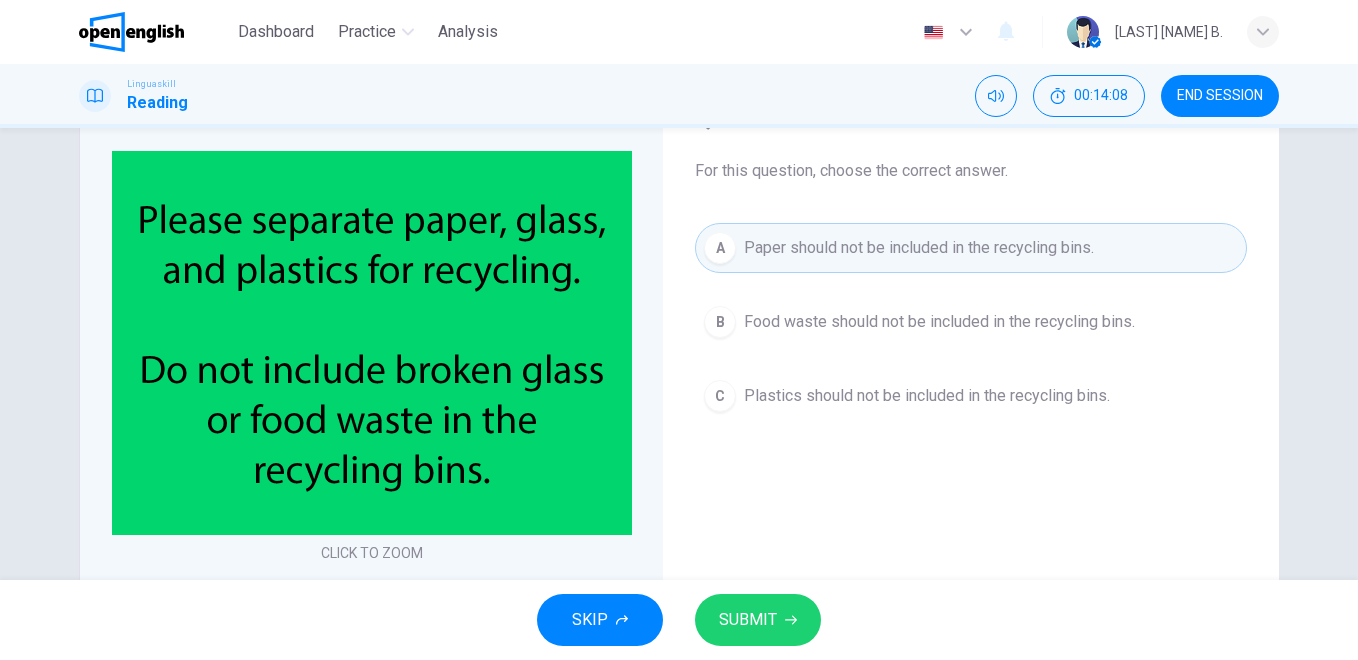 click on "SUBMIT" at bounding box center (748, 620) 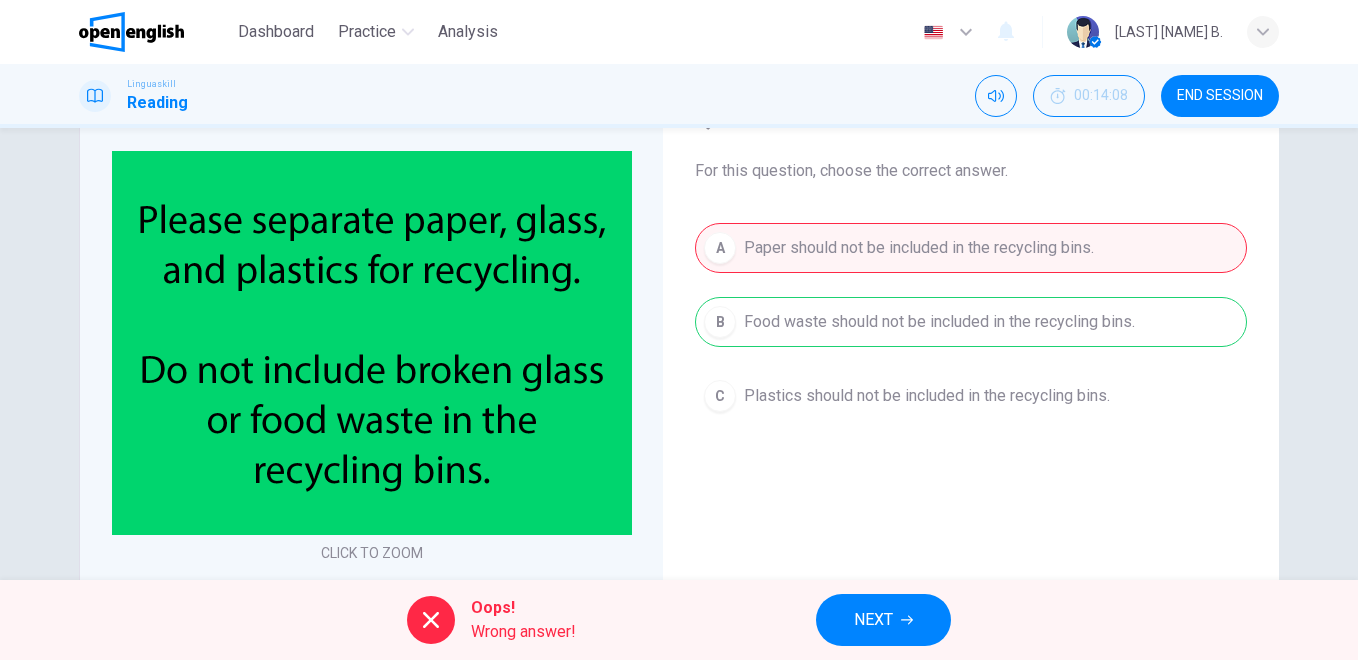 click on "NEXT" at bounding box center [873, 620] 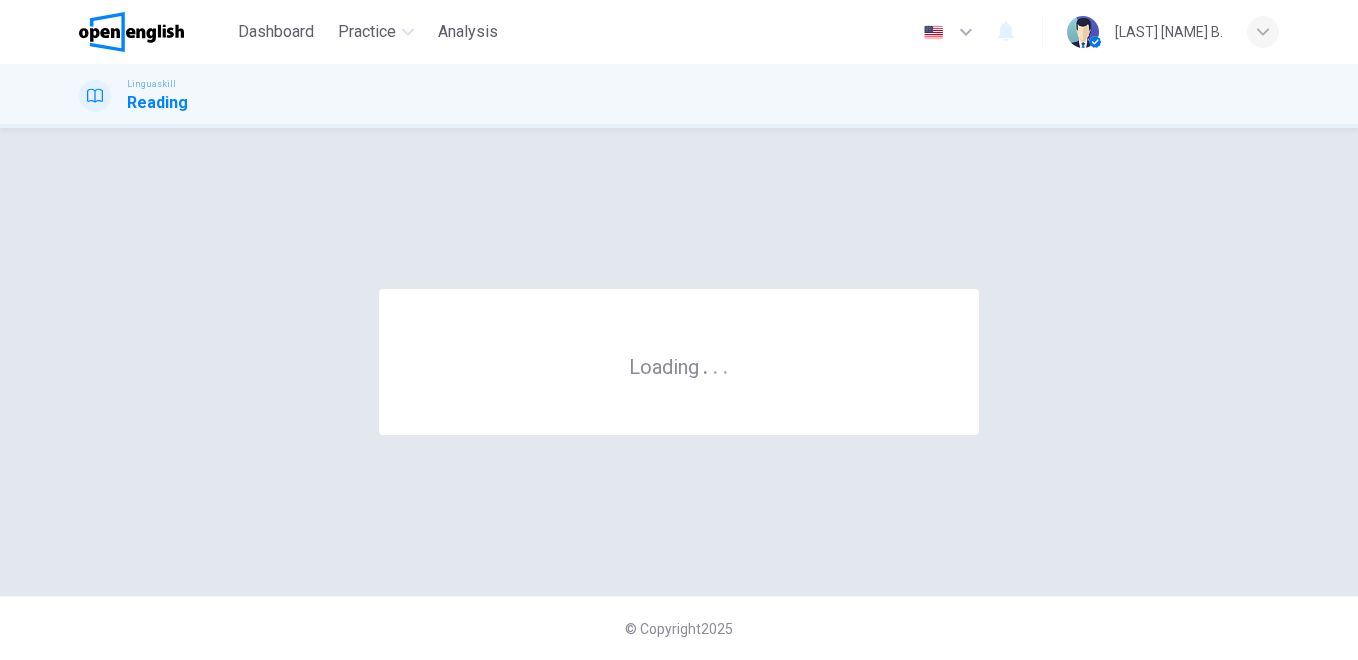 scroll, scrollTop: 0, scrollLeft: 0, axis: both 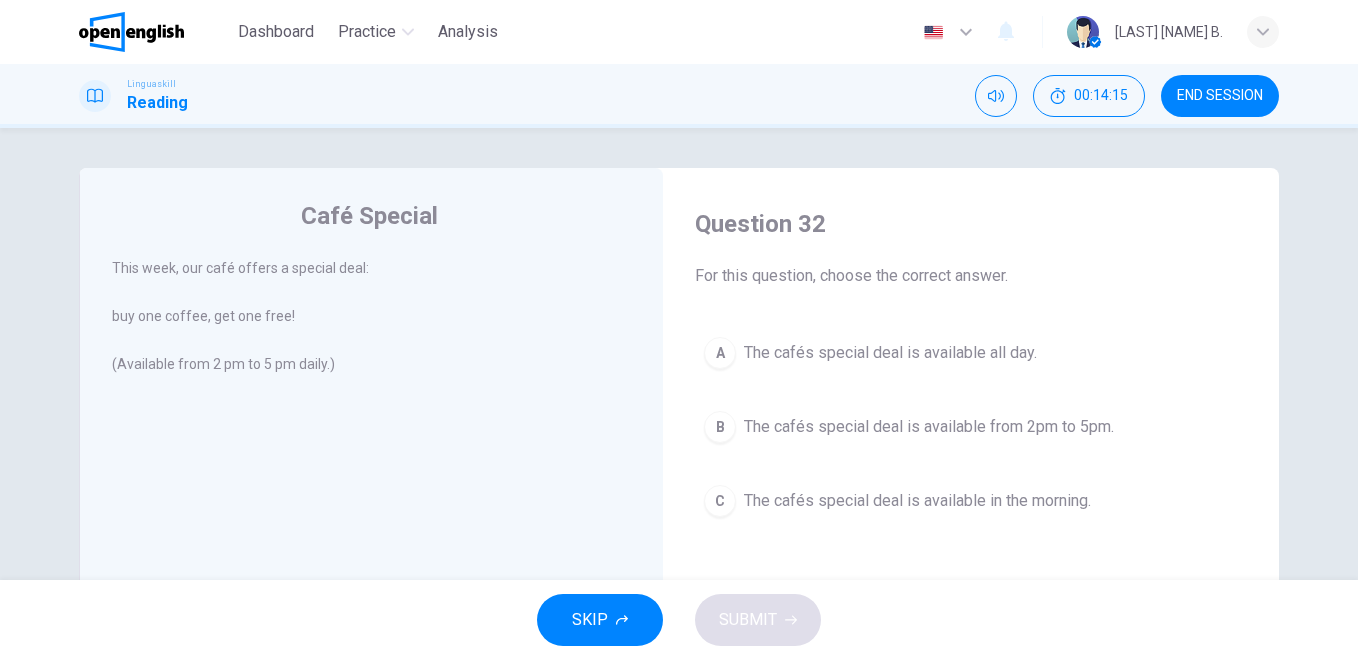 click on "A The cafés special deal is available all day." at bounding box center (971, 353) 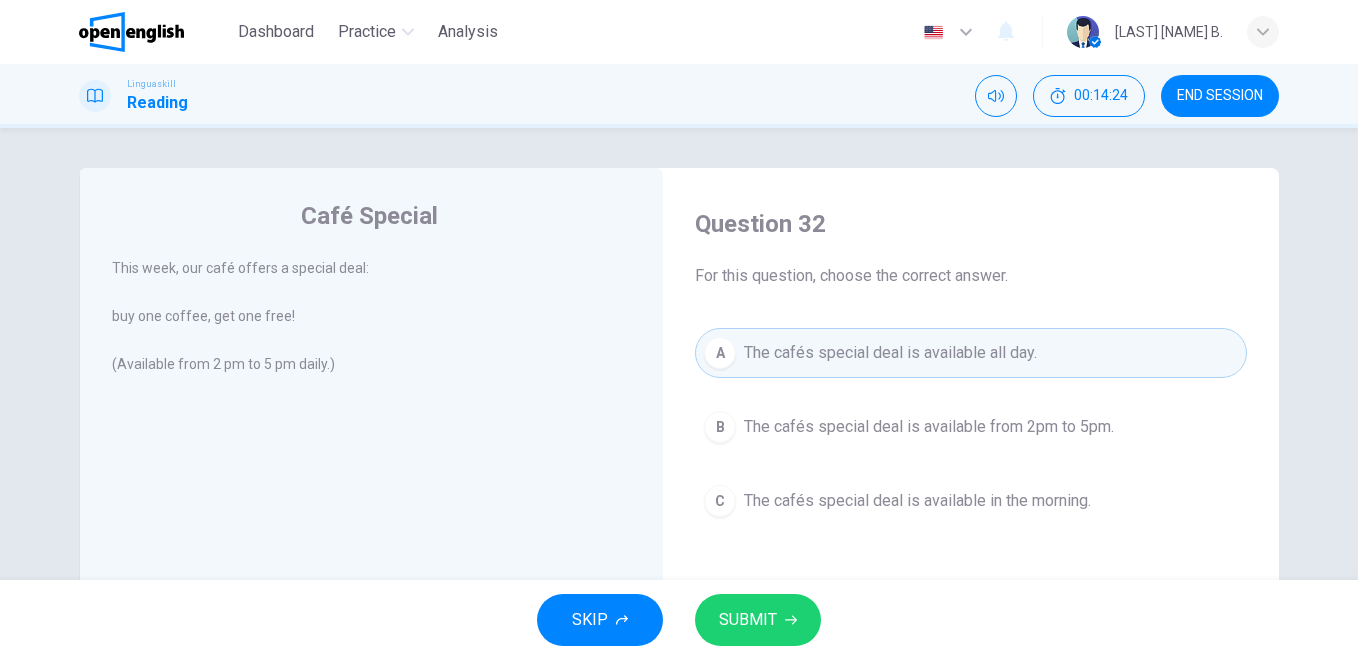click on "The cafés special deal is available from 2pm to 5pm." at bounding box center [929, 427] 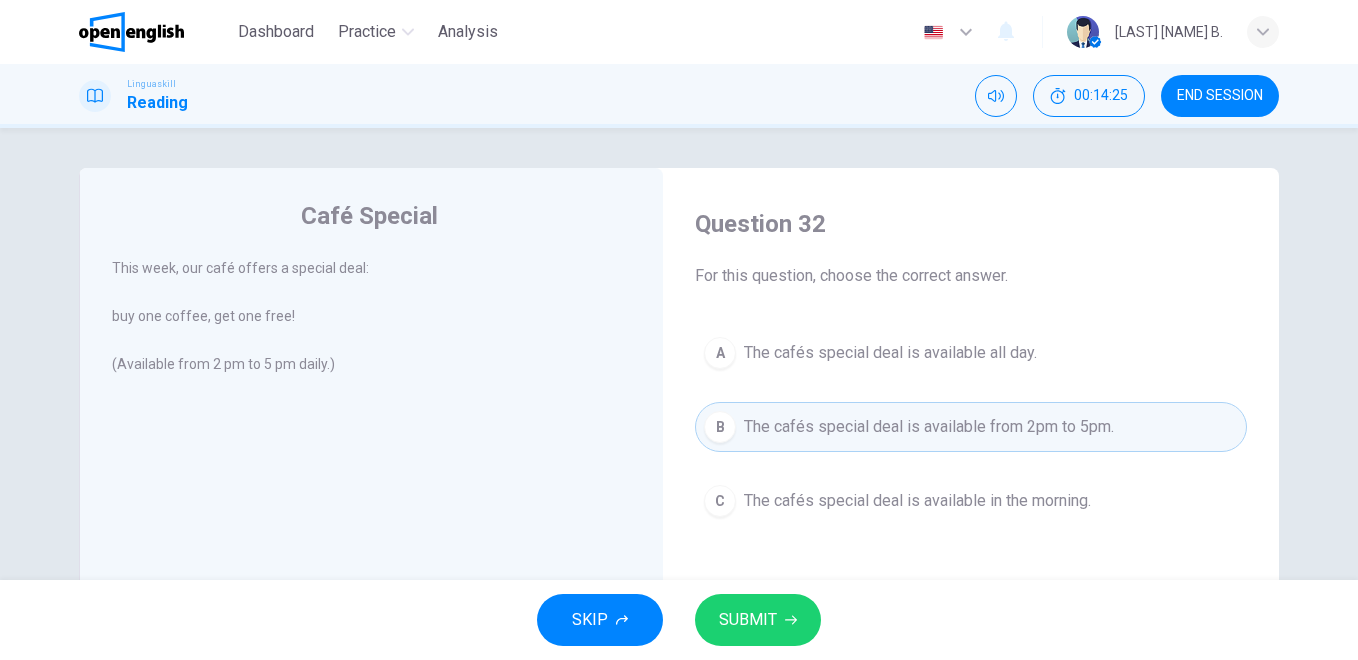 click on "SUBMIT" at bounding box center [758, 620] 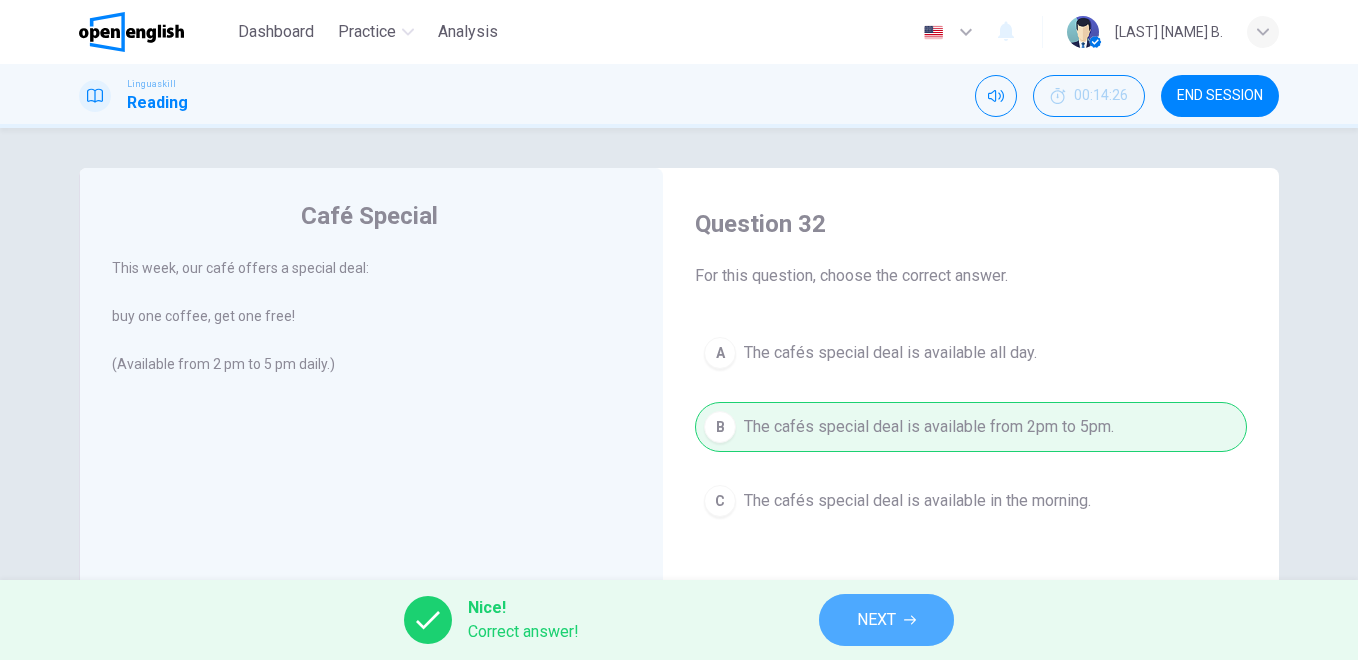 click on "NEXT" at bounding box center [886, 620] 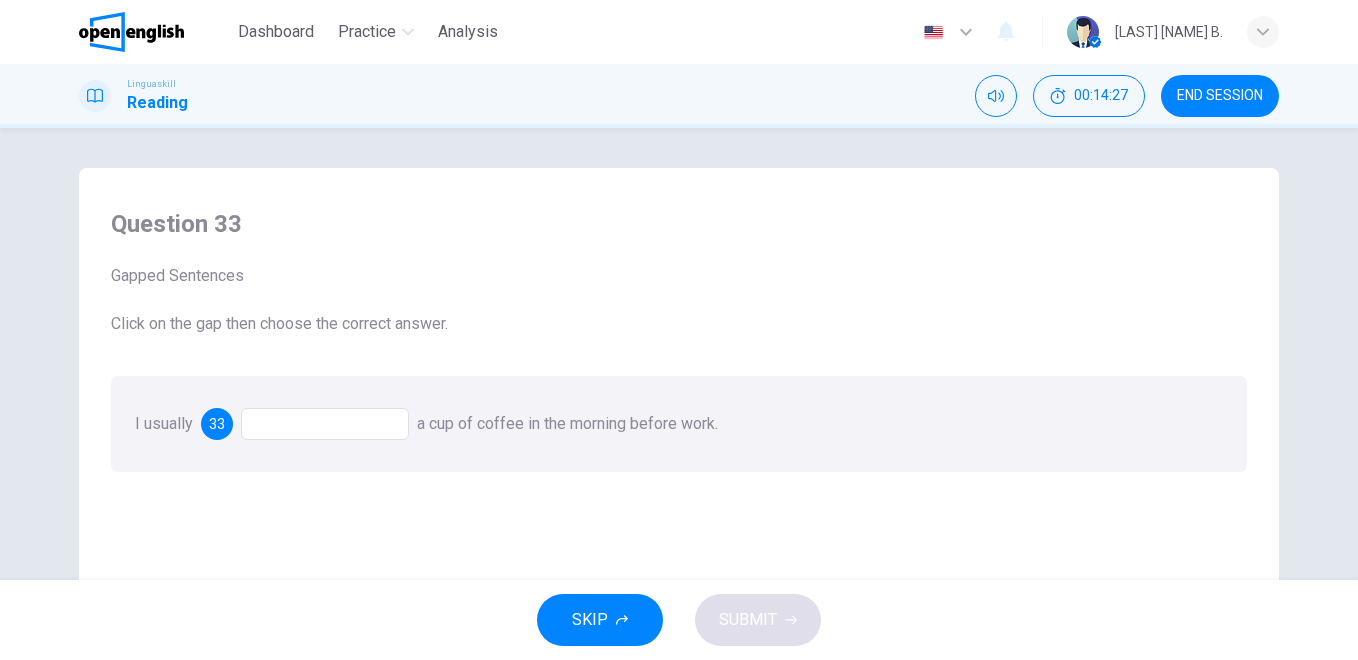 click at bounding box center [325, 424] 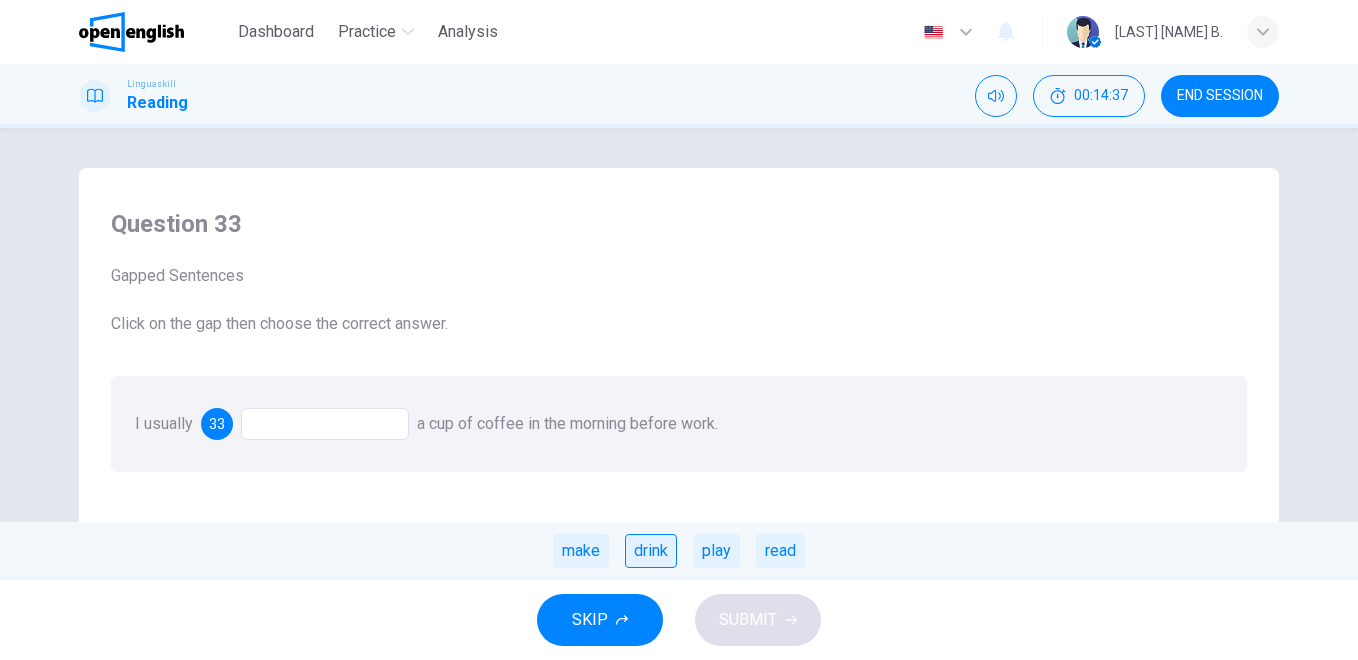 click on "drink" at bounding box center [651, 551] 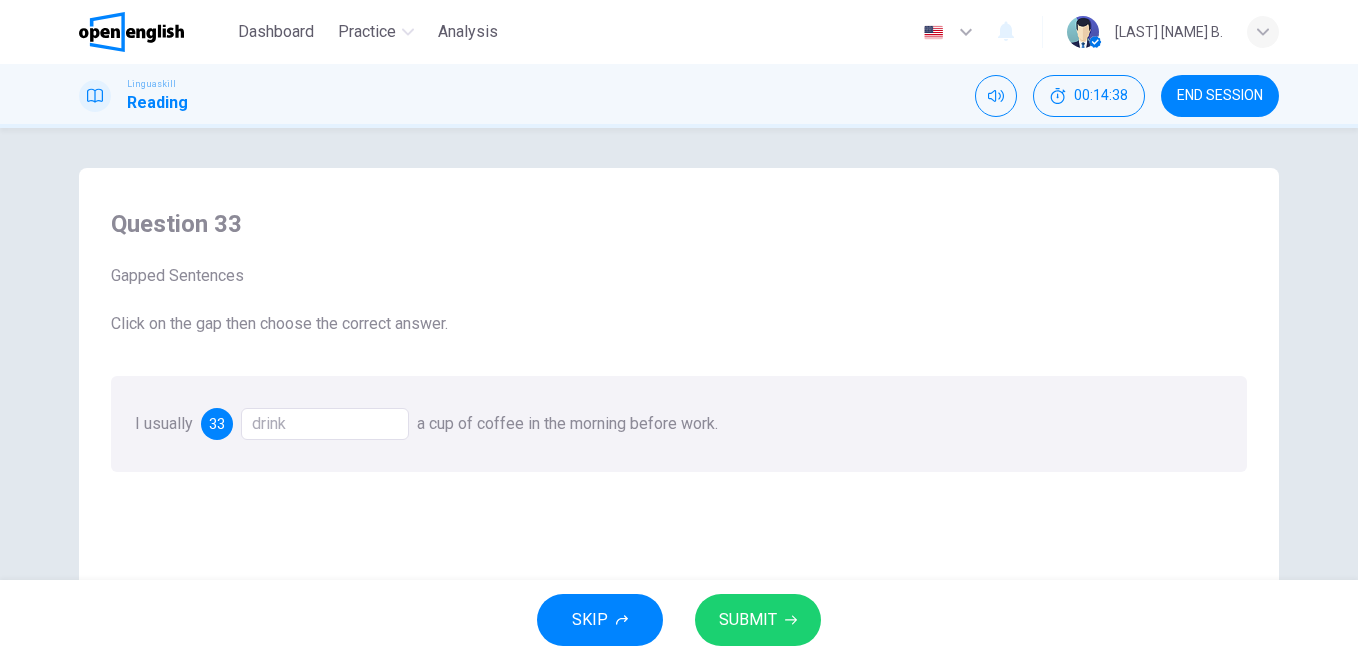 click on "SUBMIT" at bounding box center [748, 620] 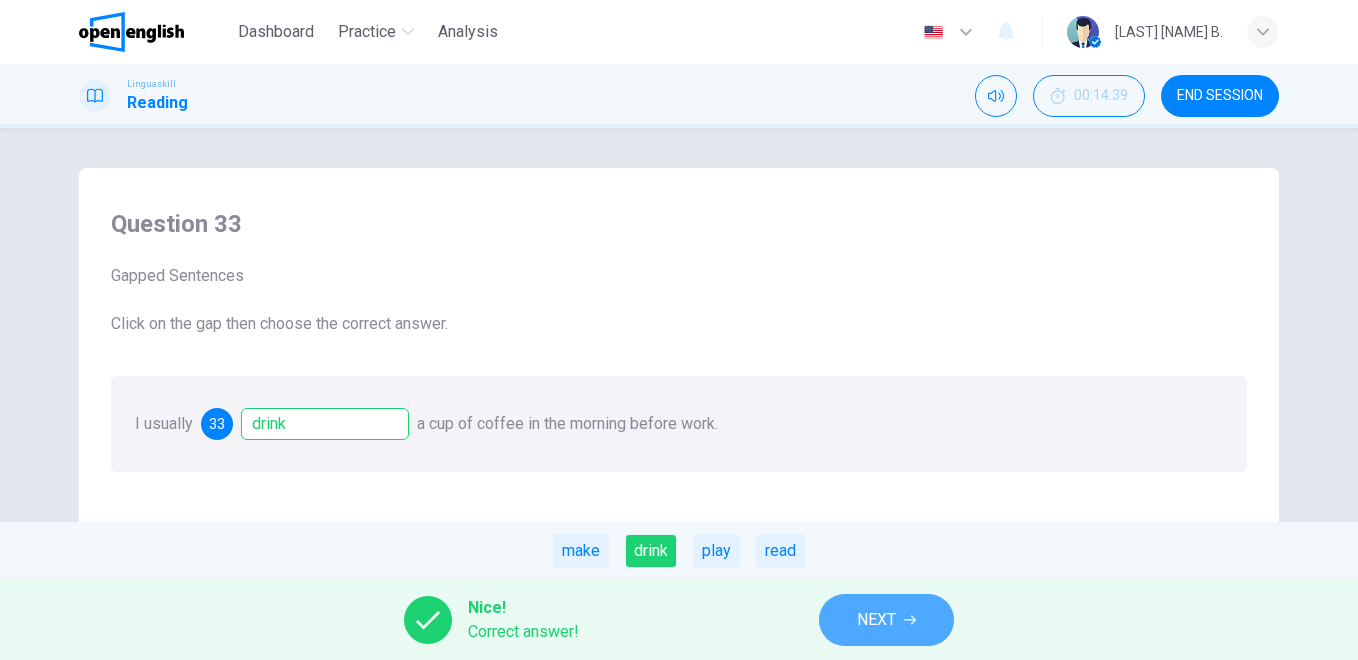 click on "NEXT" at bounding box center [886, 620] 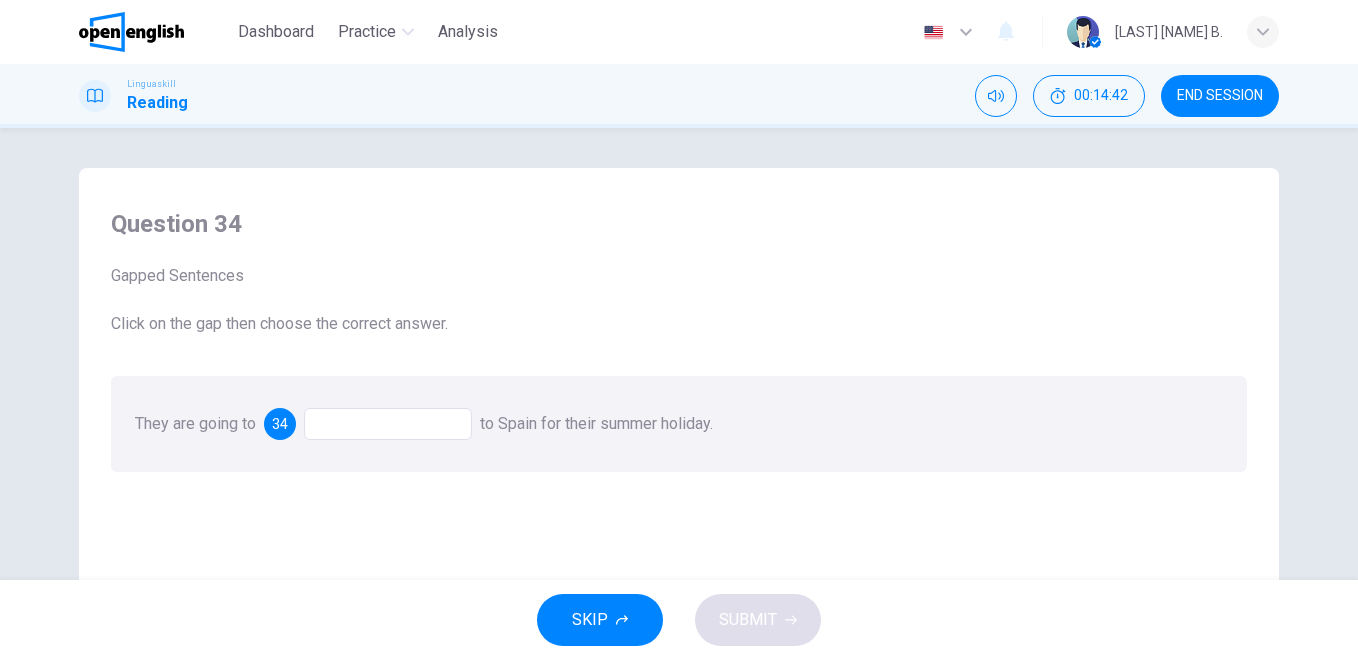 click at bounding box center [388, 424] 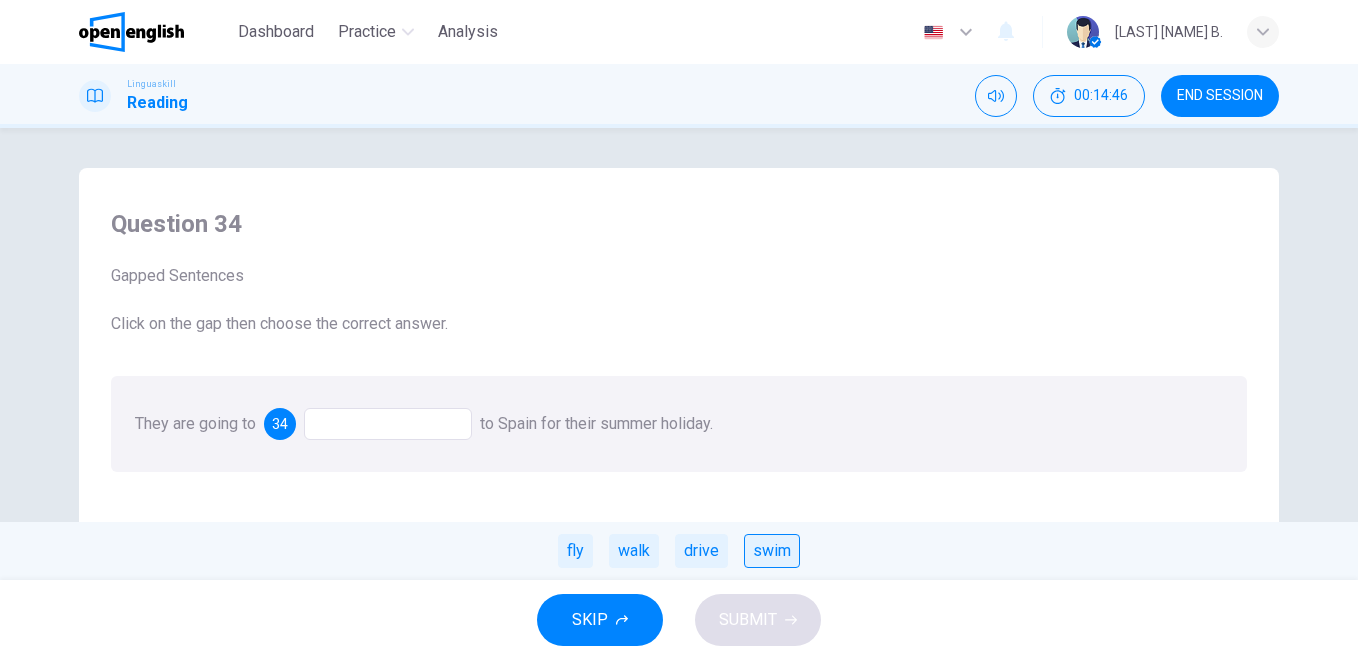 click on "swim" at bounding box center [772, 551] 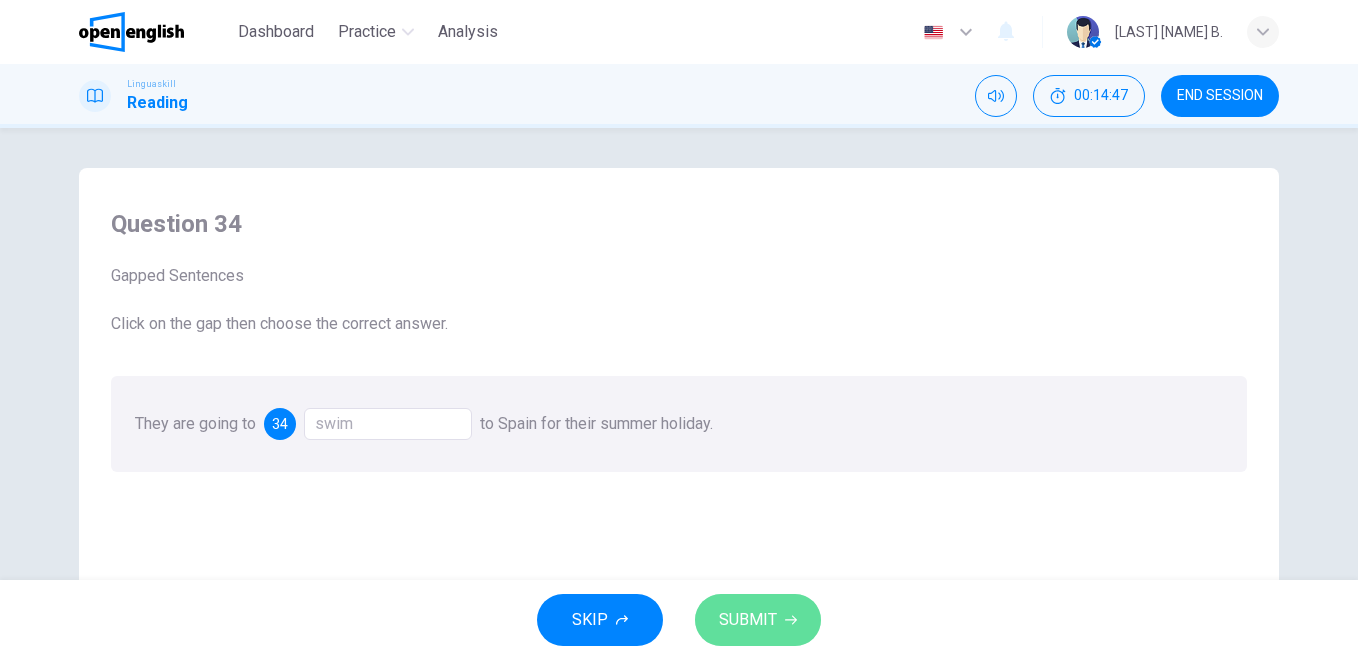 click on "SUBMIT" at bounding box center [748, 620] 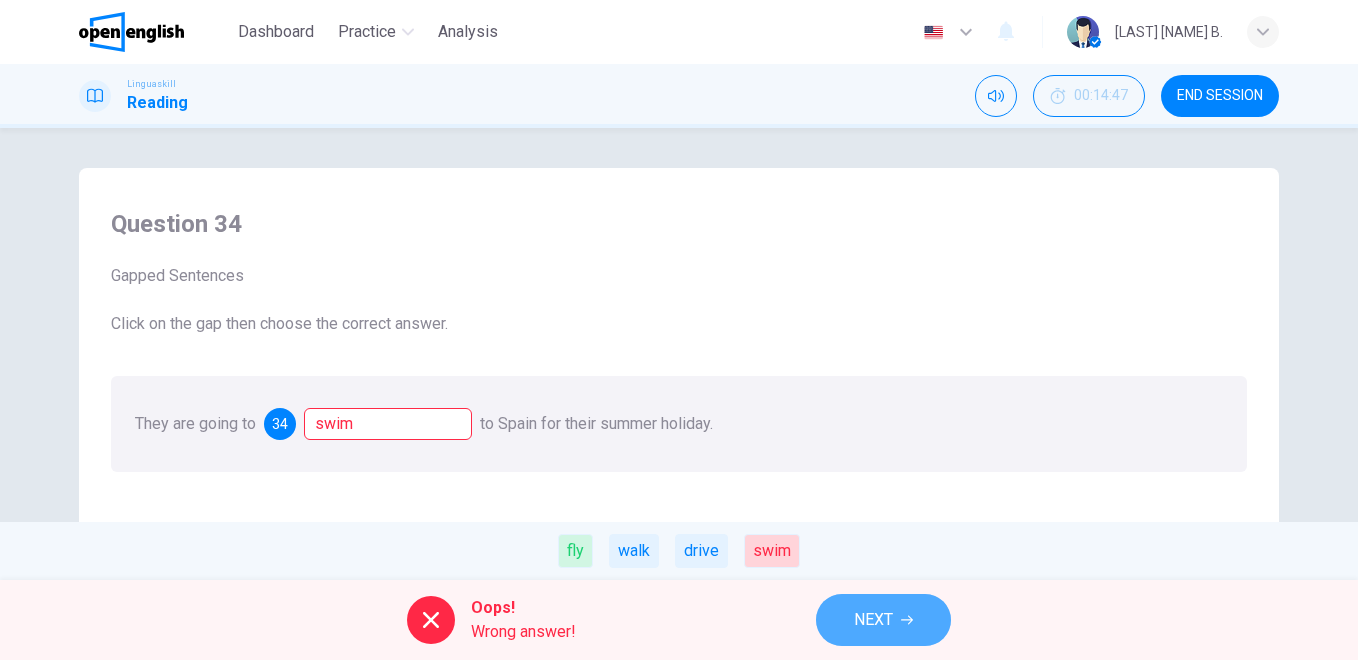 click on "NEXT" at bounding box center [873, 620] 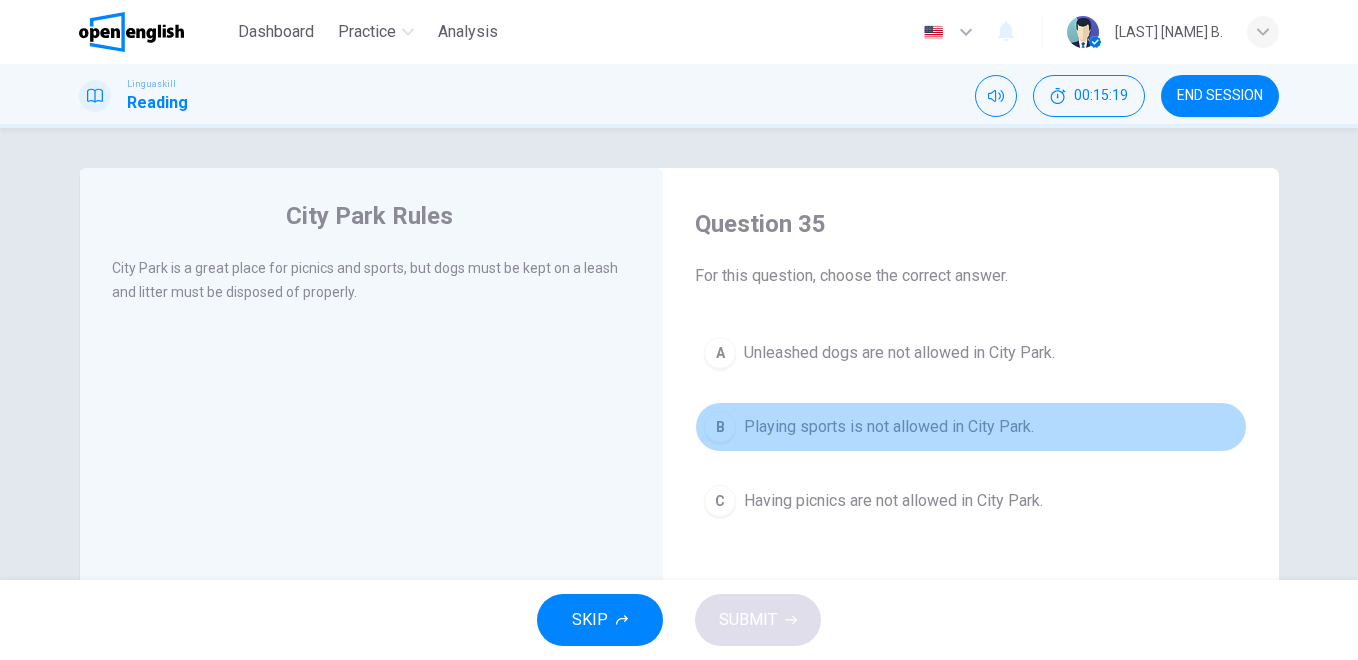 click on "Playing sports is not allowed in City Park." at bounding box center (889, 427) 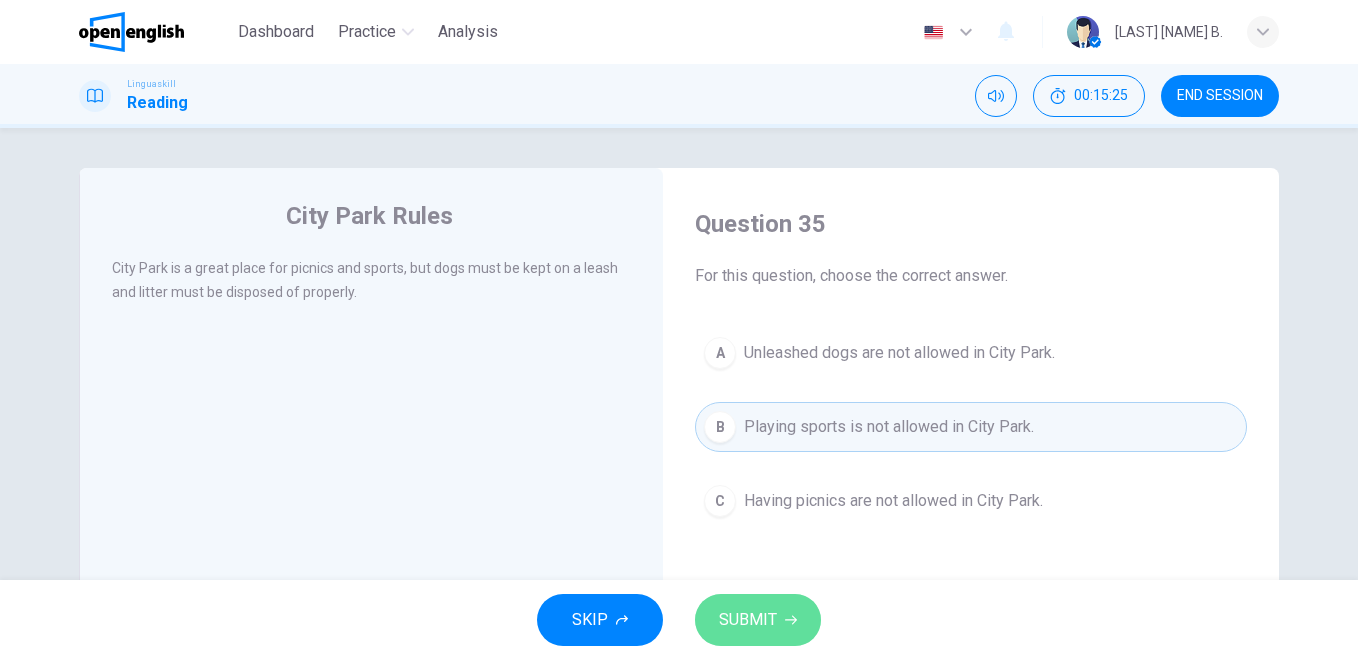 click on "SUBMIT" at bounding box center [748, 620] 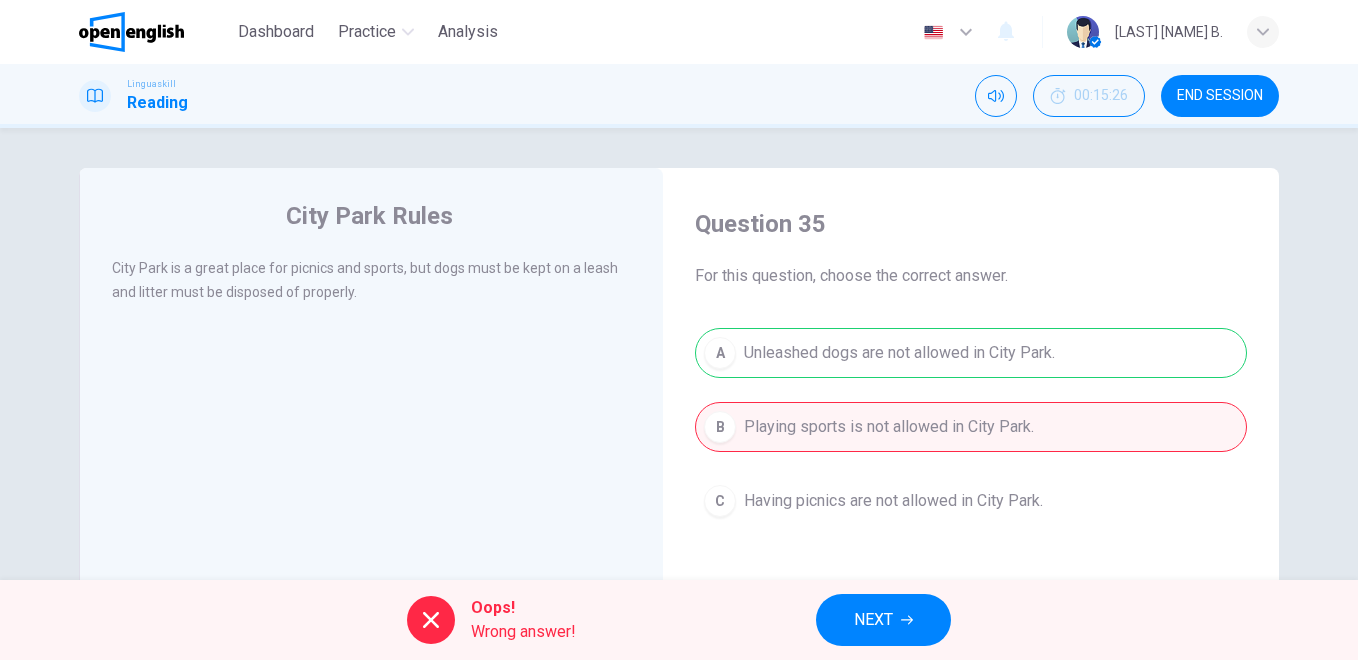 click on "NEXT" at bounding box center [883, 620] 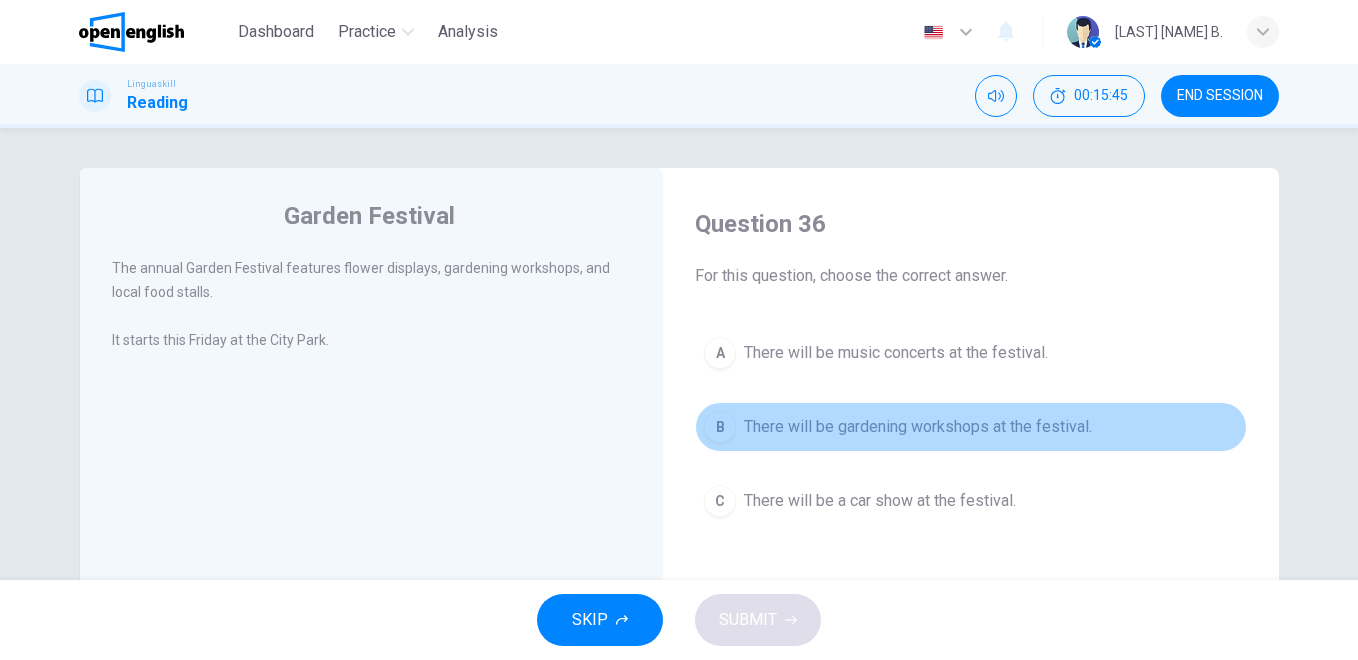 click on "There will be gardening workshops at the festival." at bounding box center [918, 427] 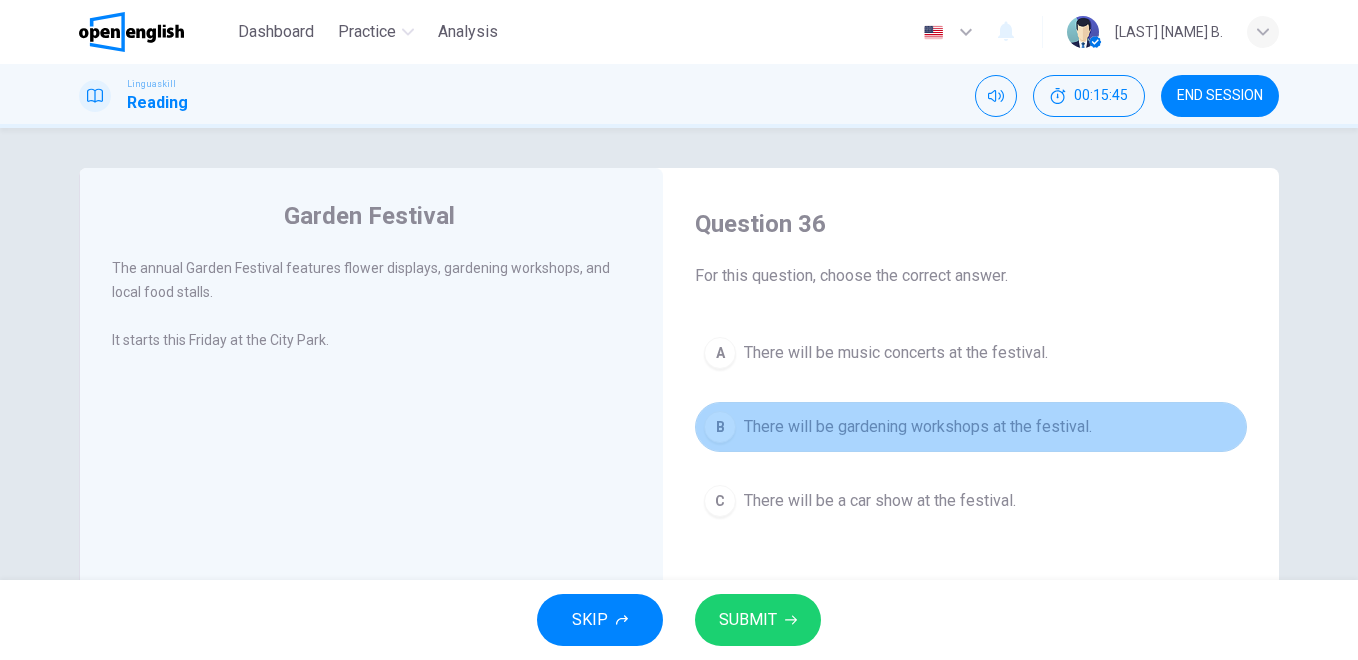 click on "There will be gardening workshops at the festival." at bounding box center [918, 427] 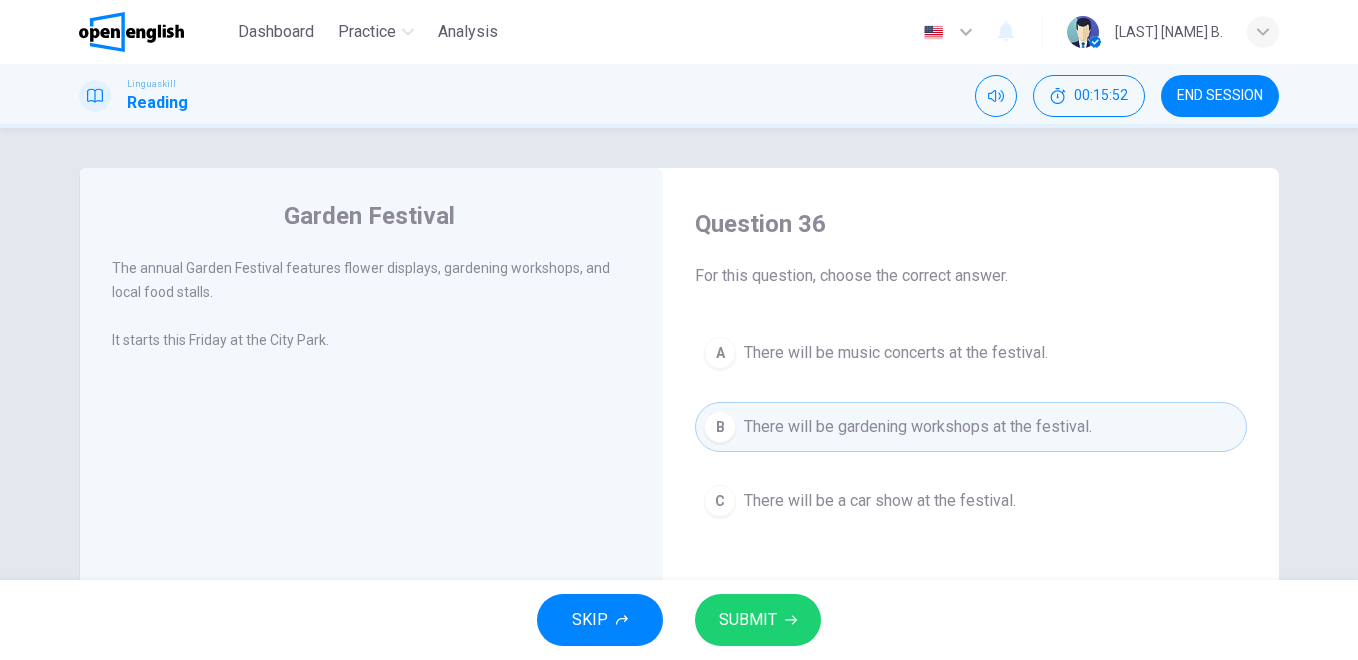 type 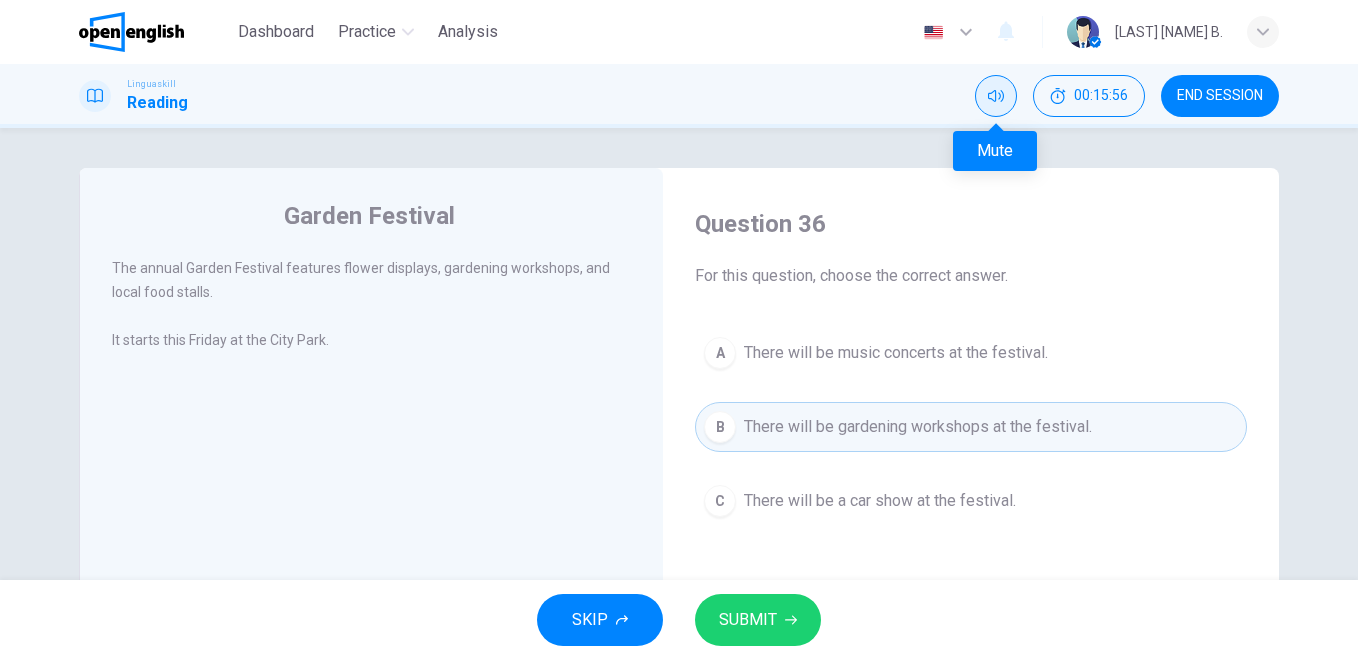 click 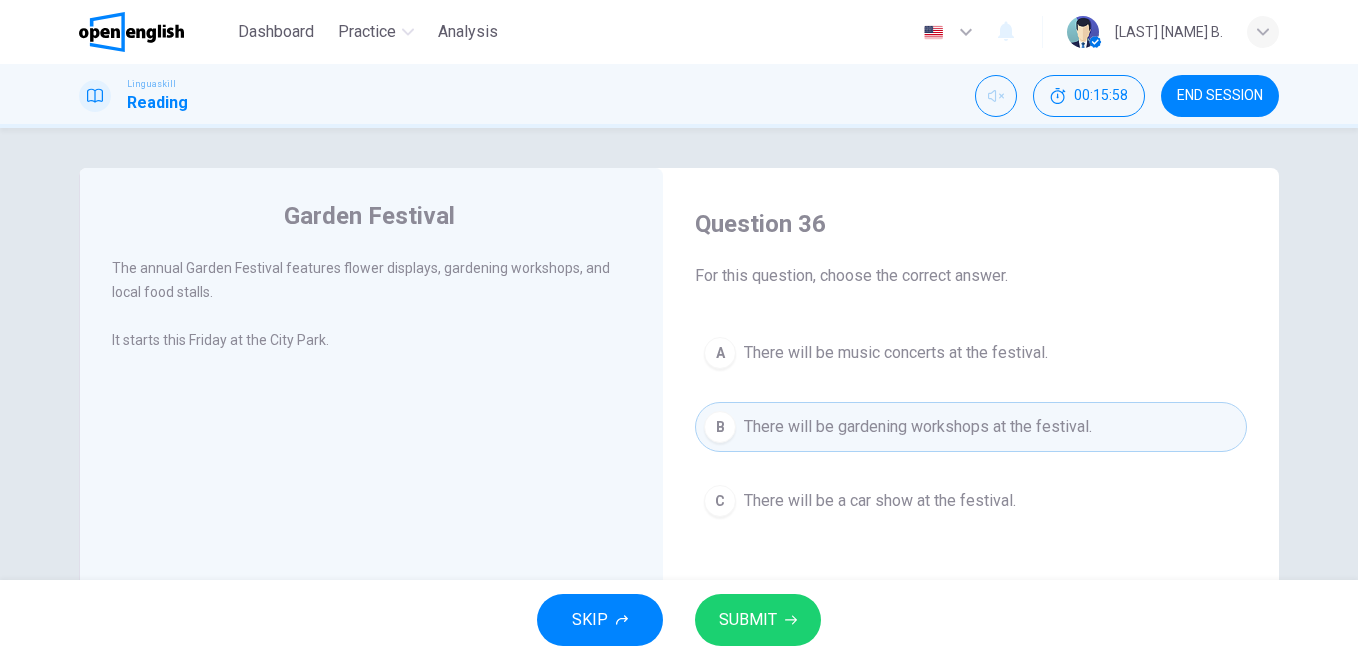 click on "SUBMIT" at bounding box center [748, 620] 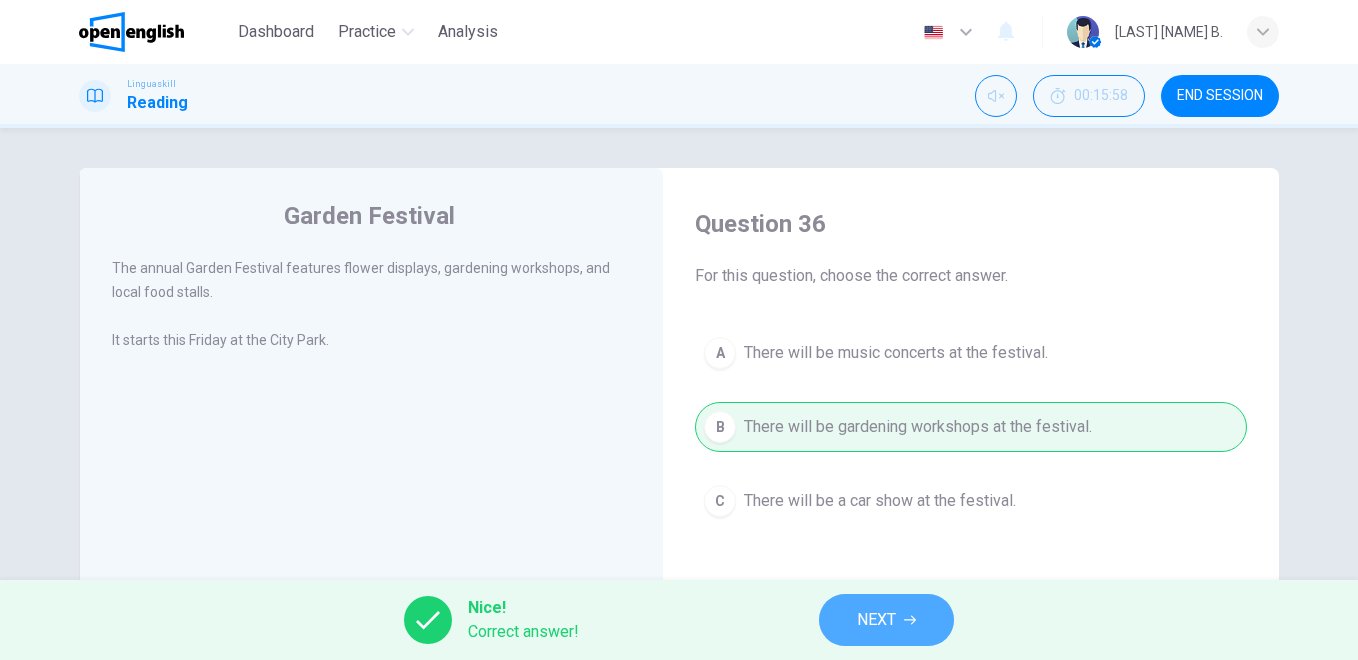 click on "NEXT" at bounding box center (876, 620) 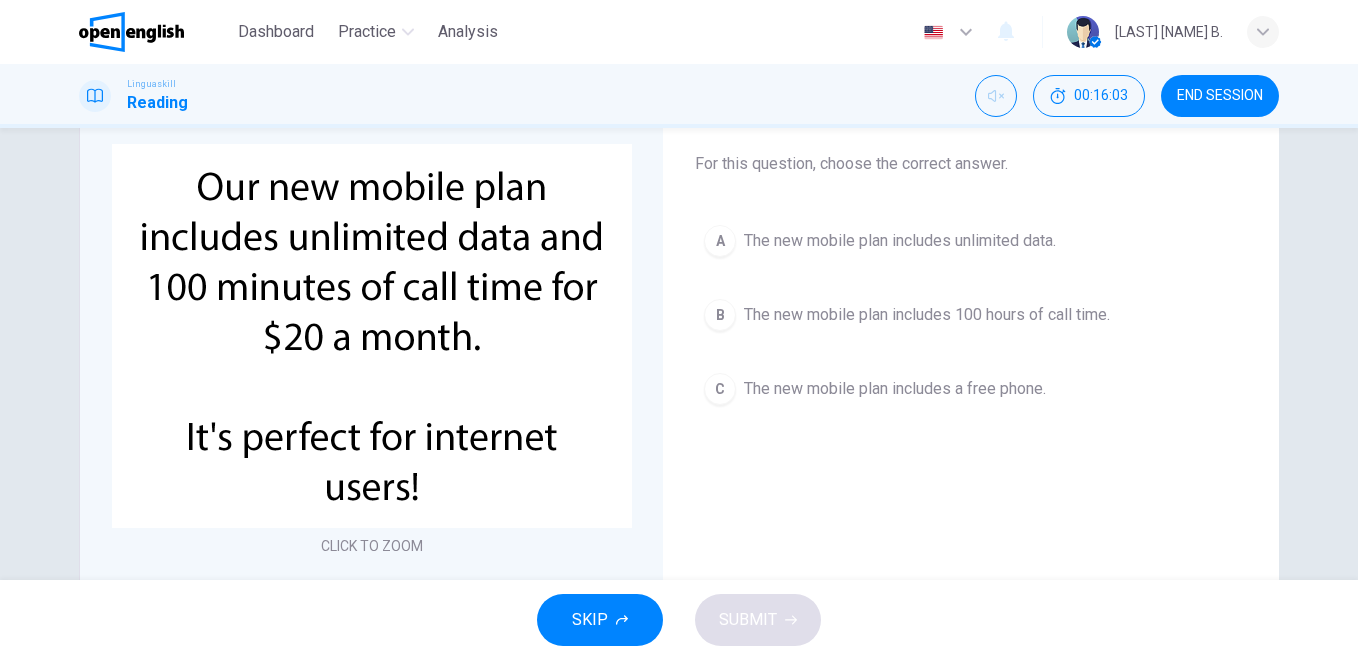 scroll, scrollTop: 108, scrollLeft: 0, axis: vertical 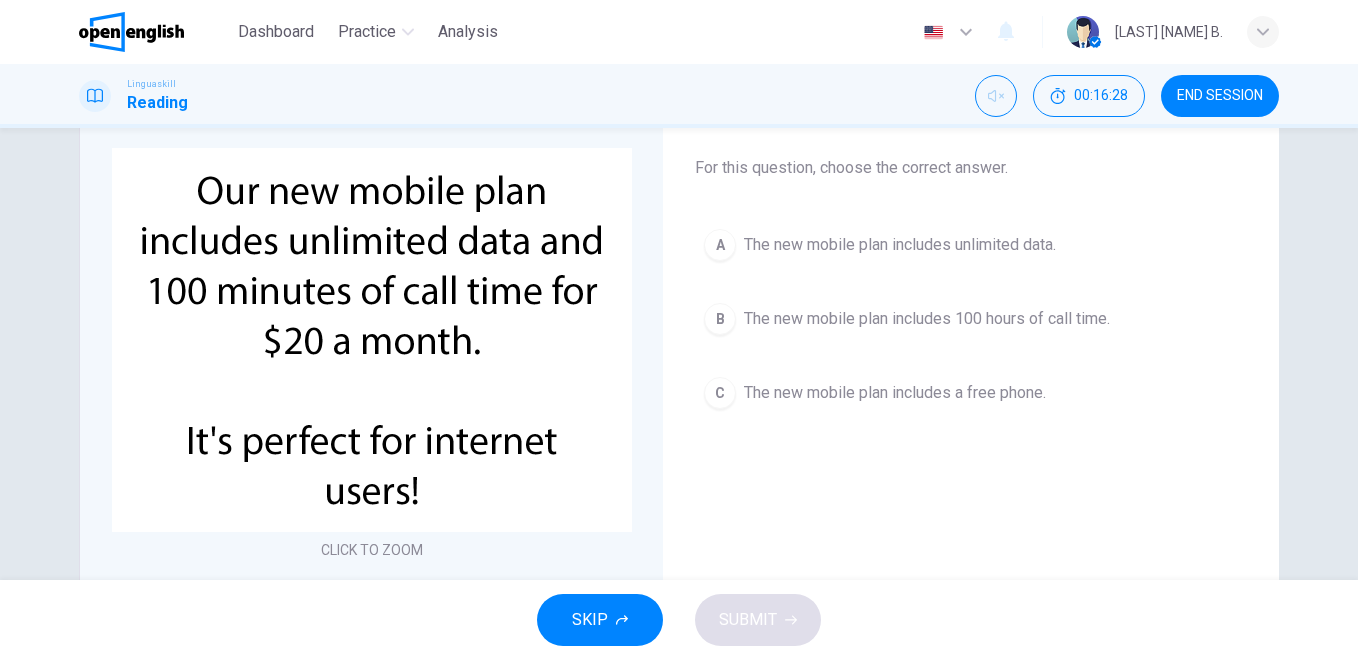 click on "The new mobile plan includes unlimited data." at bounding box center [900, 245] 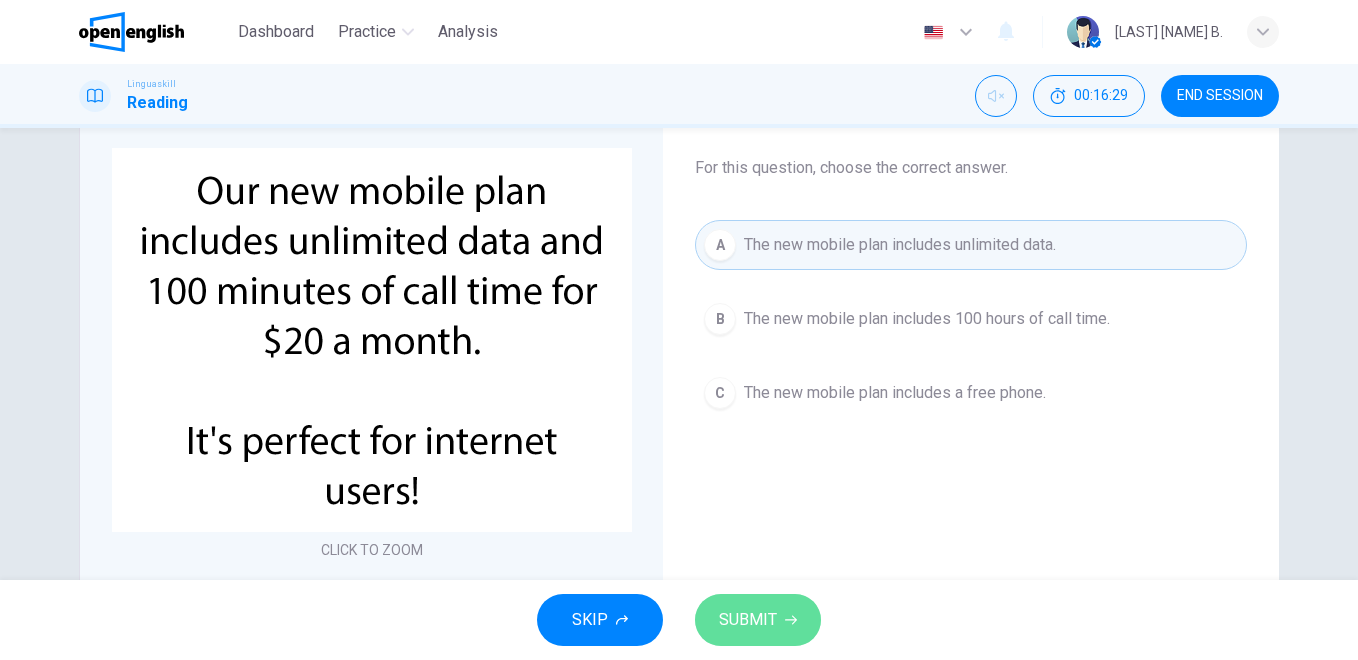click on "SUBMIT" at bounding box center [758, 620] 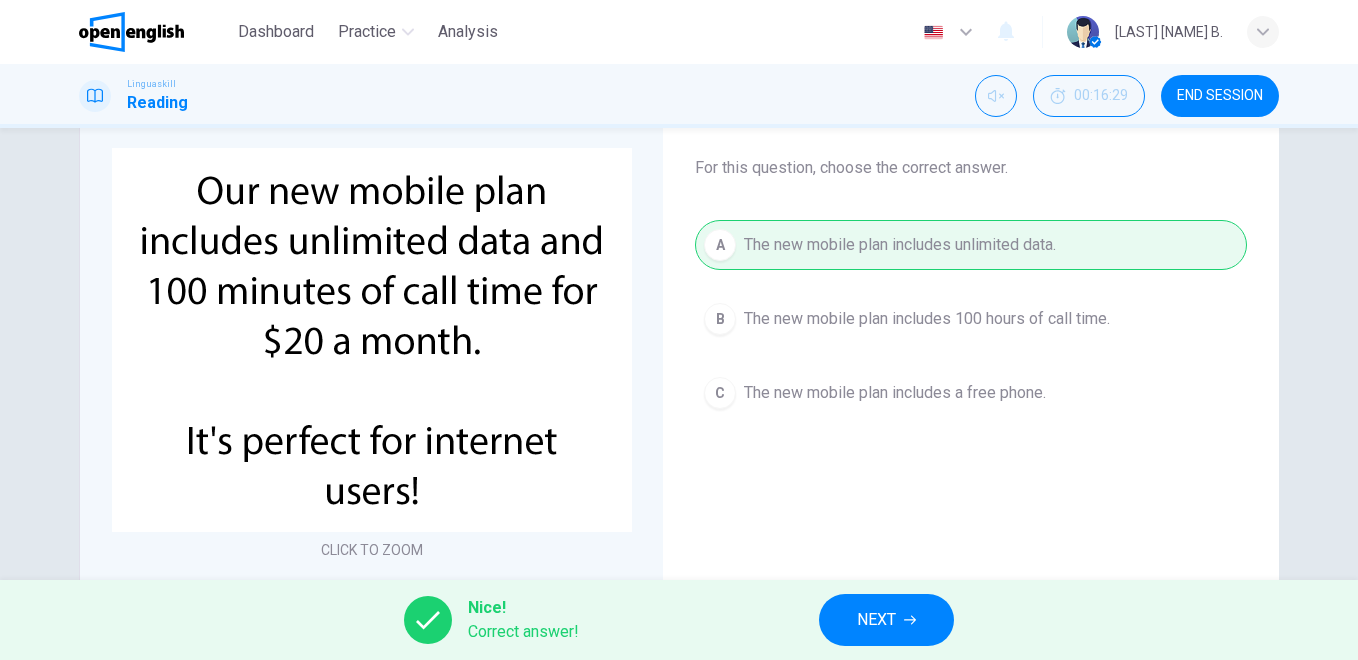 click on "NEXT" at bounding box center [886, 620] 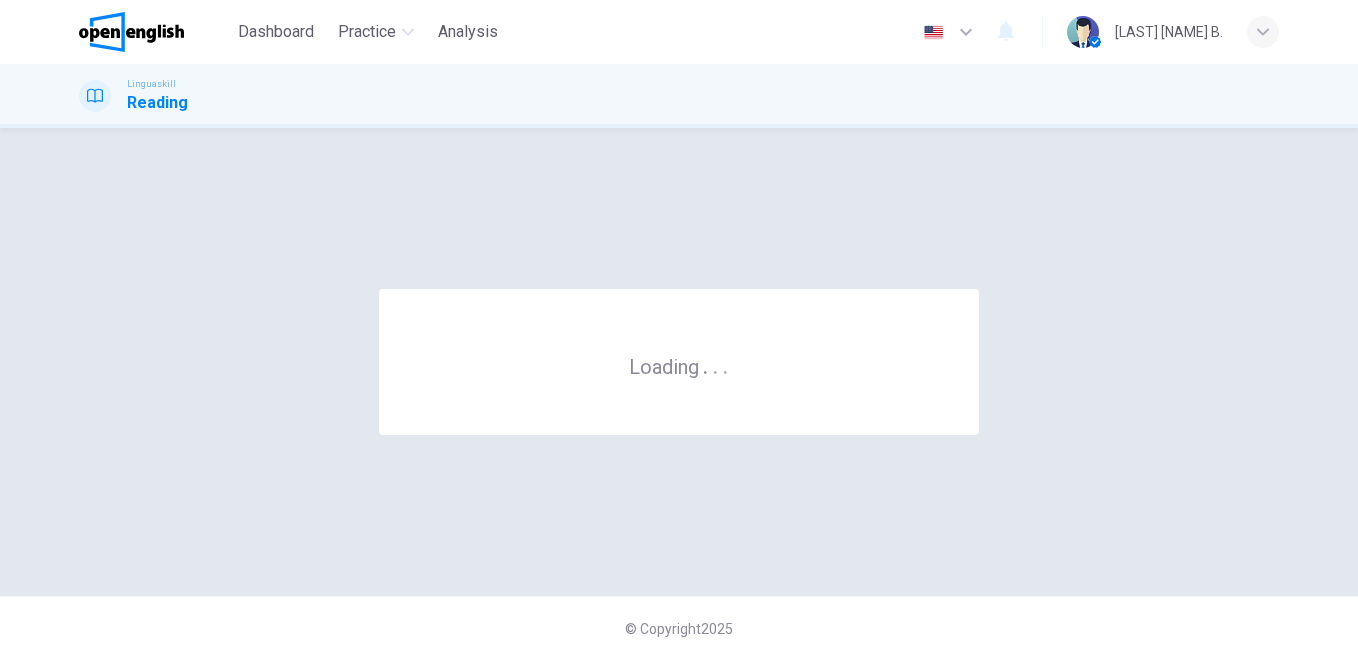 scroll, scrollTop: 0, scrollLeft: 0, axis: both 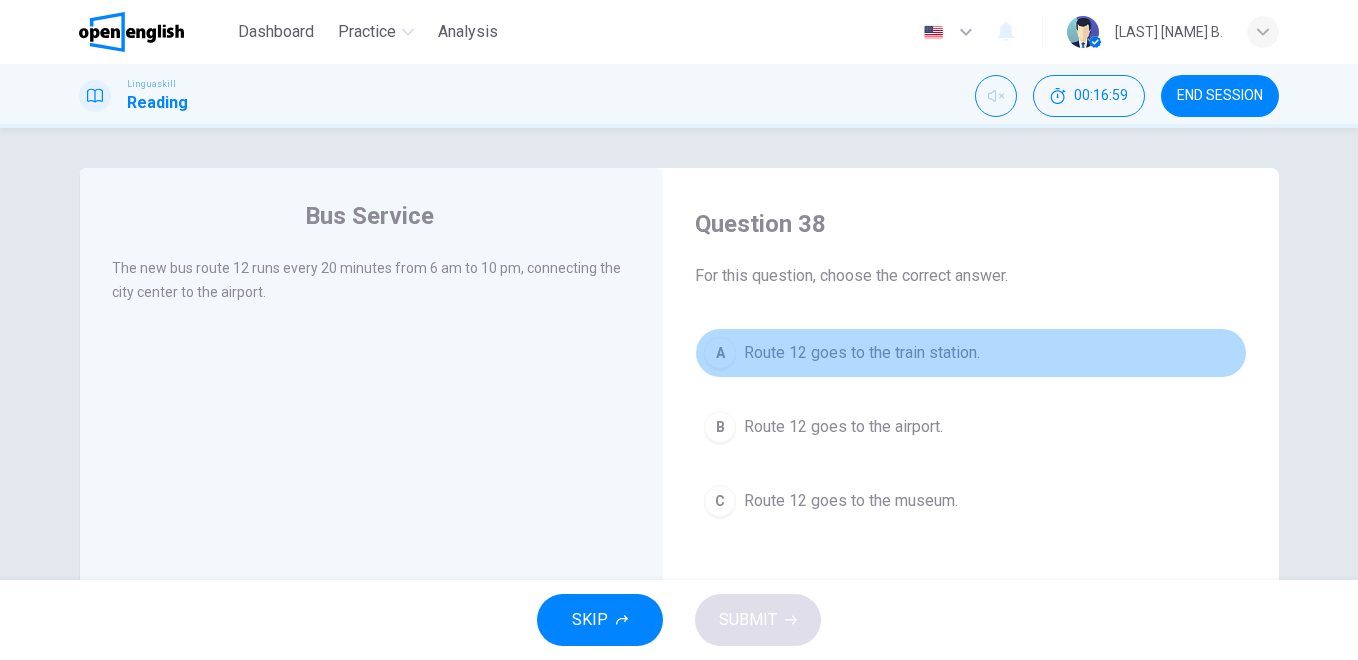 click on "Route 12 goes to the train station." at bounding box center [862, 353] 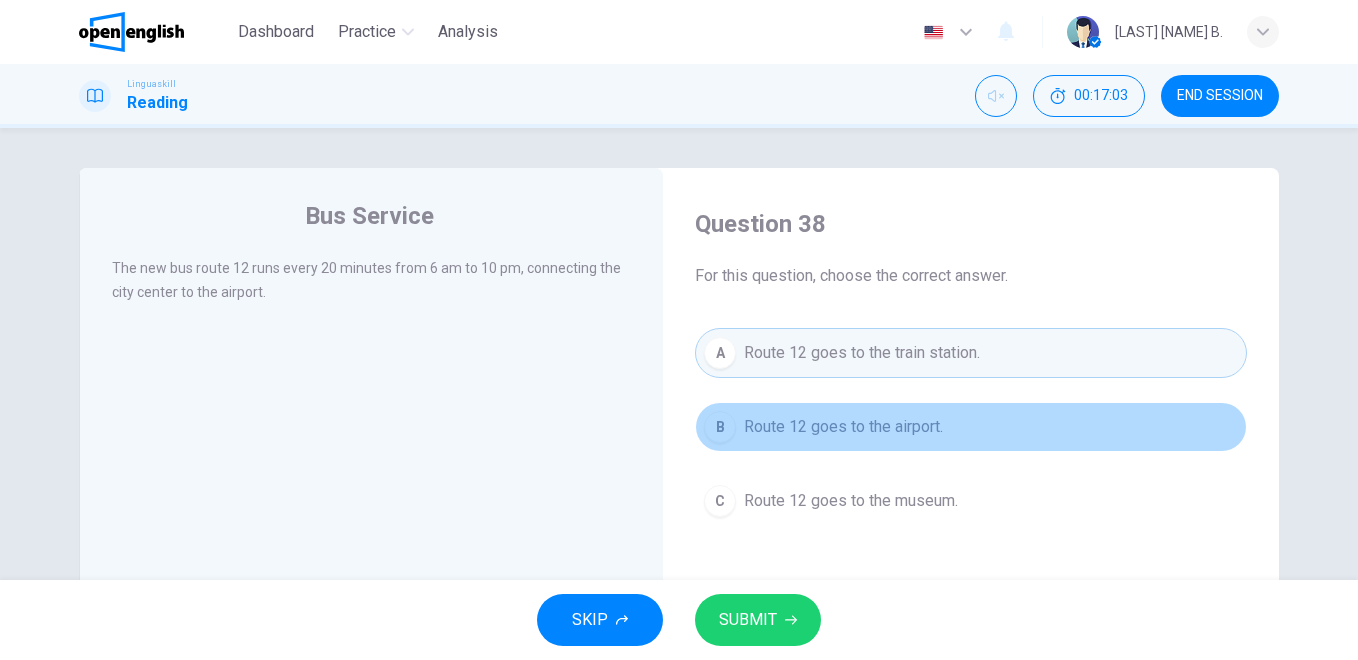 click on "Route 12 goes to the airport." at bounding box center (843, 427) 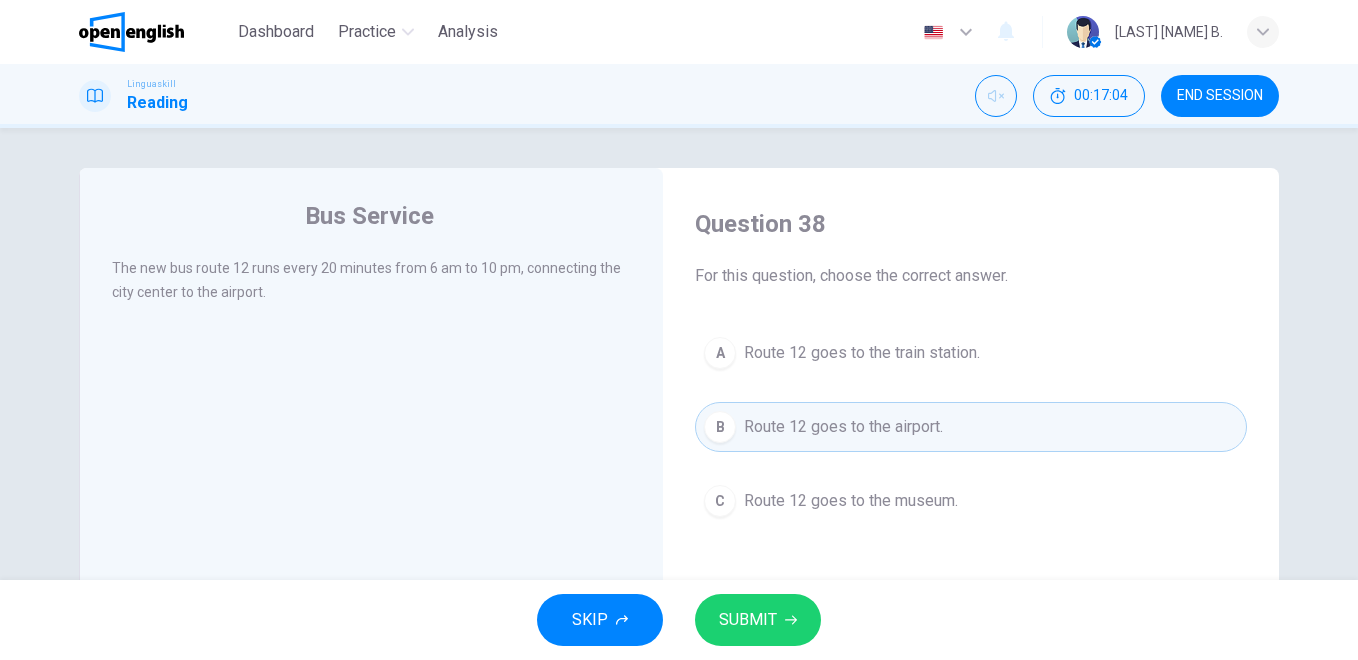 click 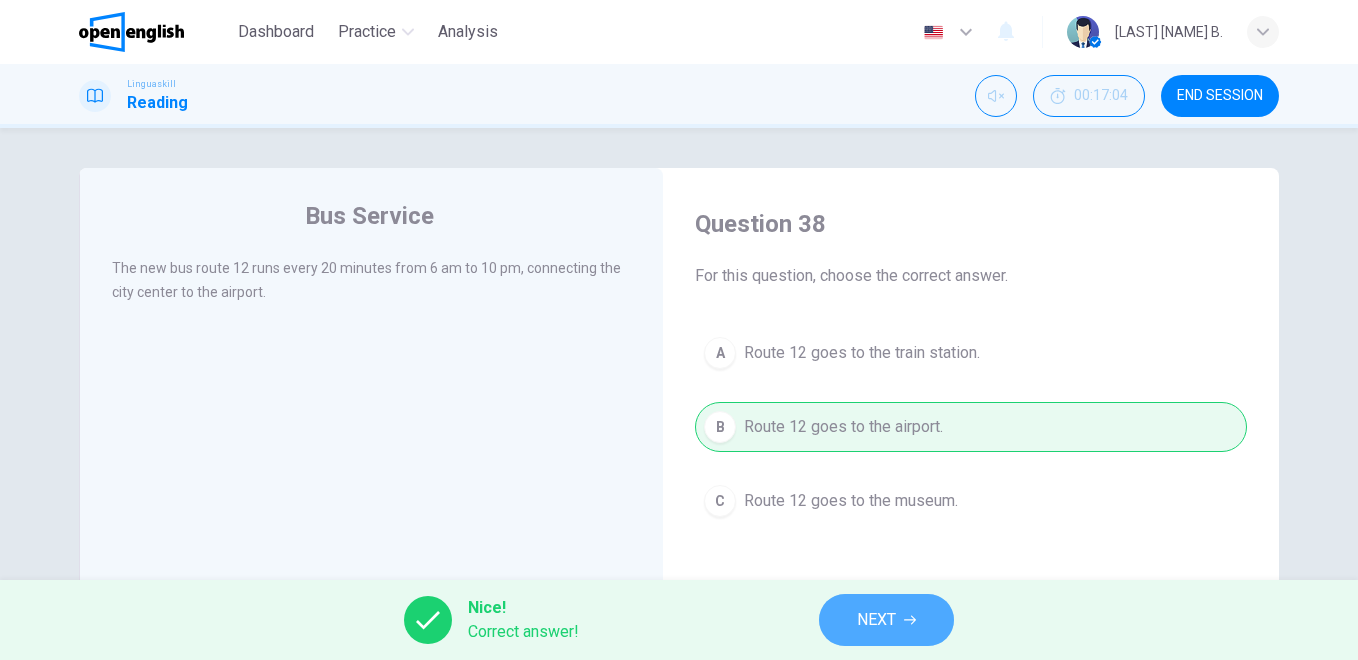 click on "NEXT" at bounding box center (876, 620) 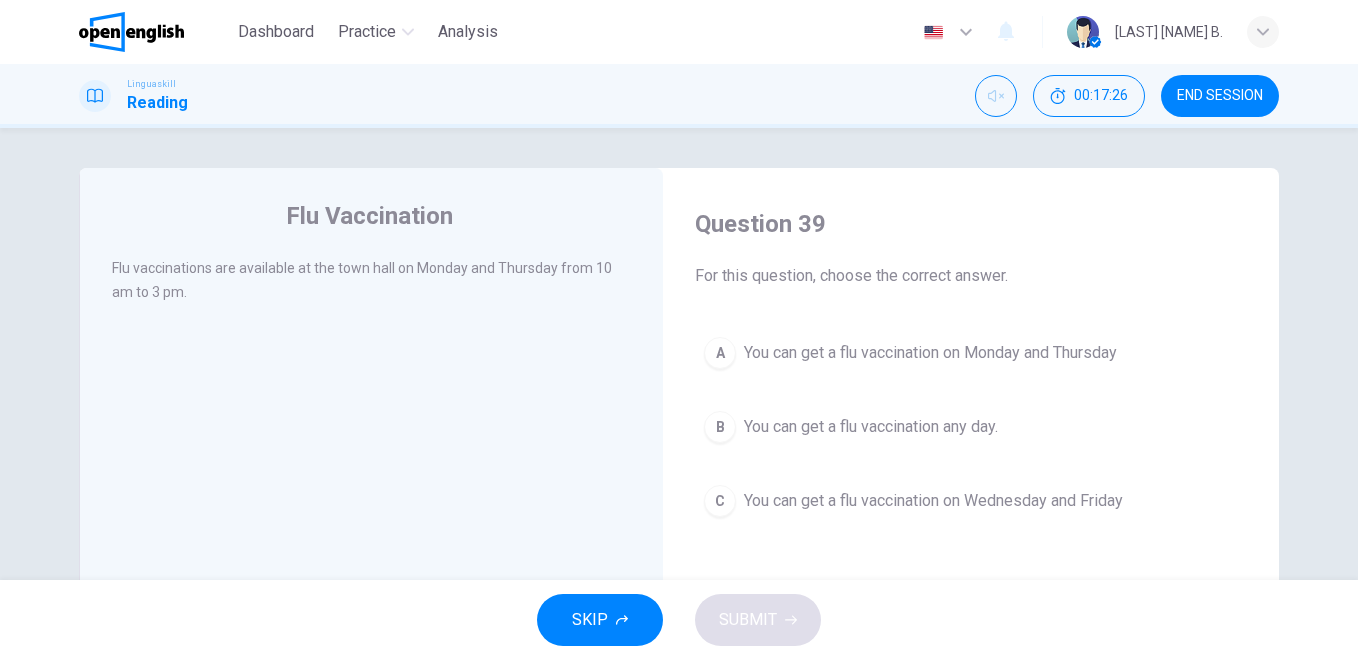 click on "A You can get a flu vaccination on Monday and Thursday" at bounding box center (971, 353) 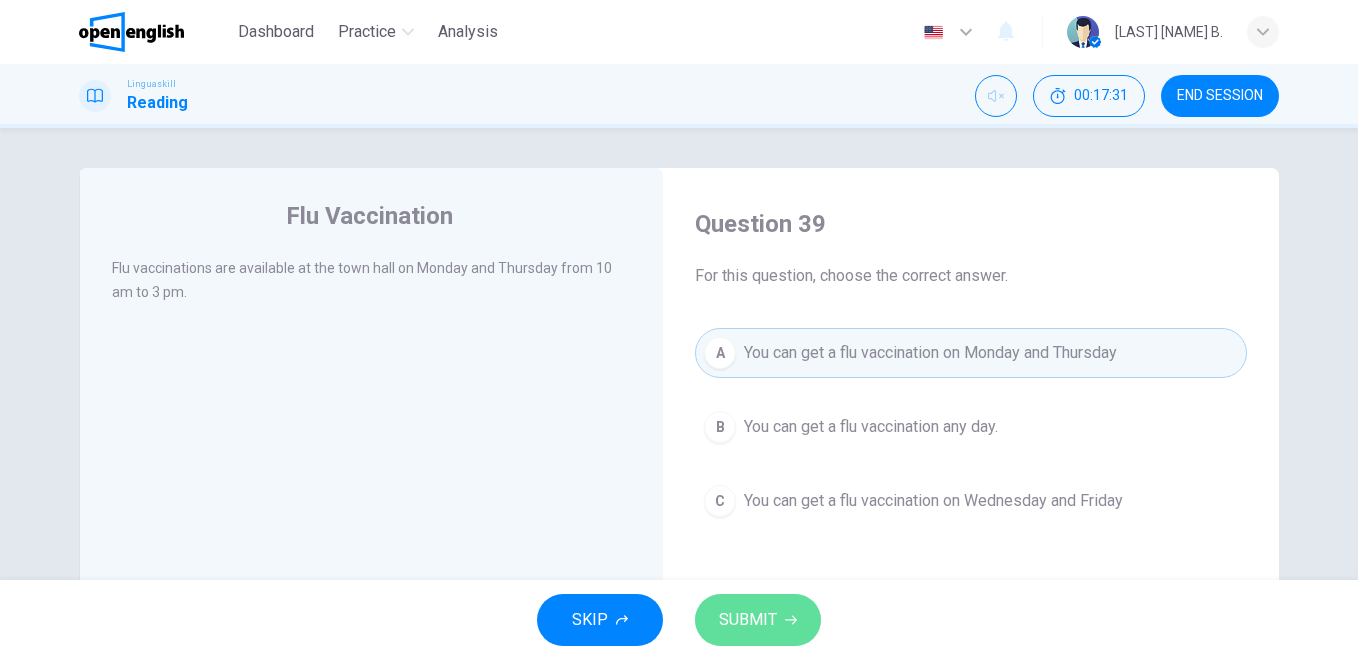 click on "SUBMIT" at bounding box center [758, 620] 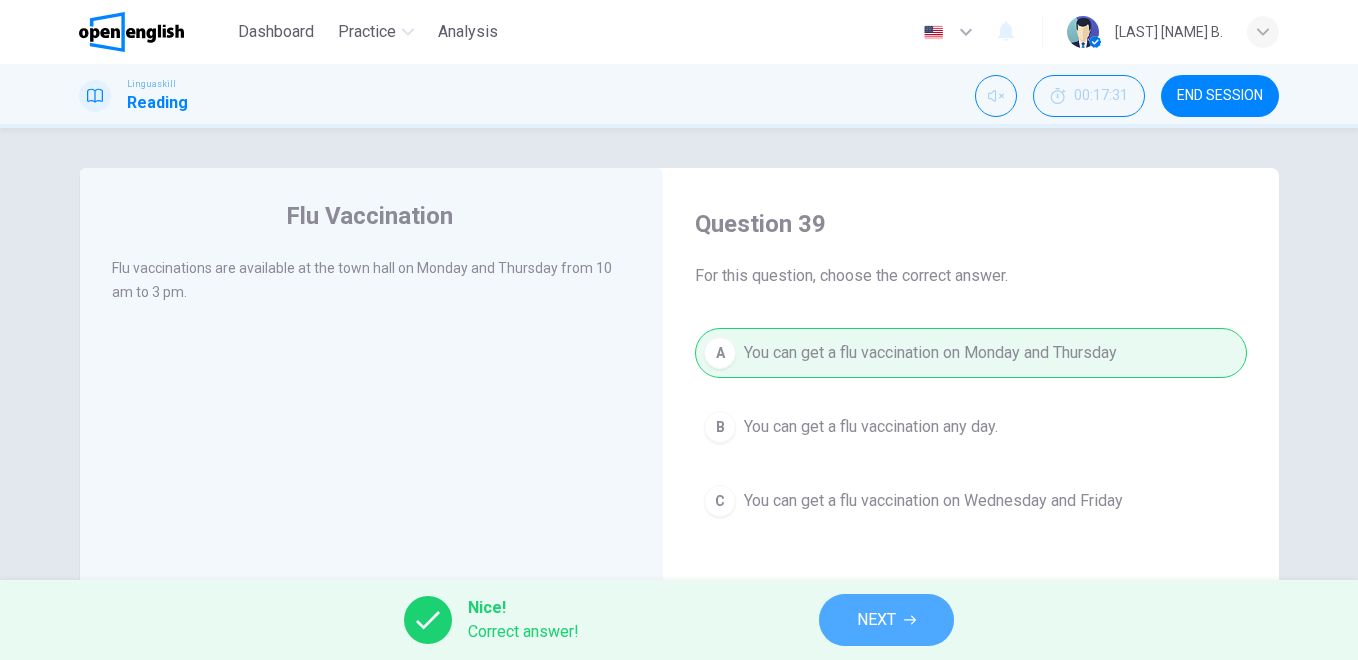 click on "NEXT" at bounding box center [886, 620] 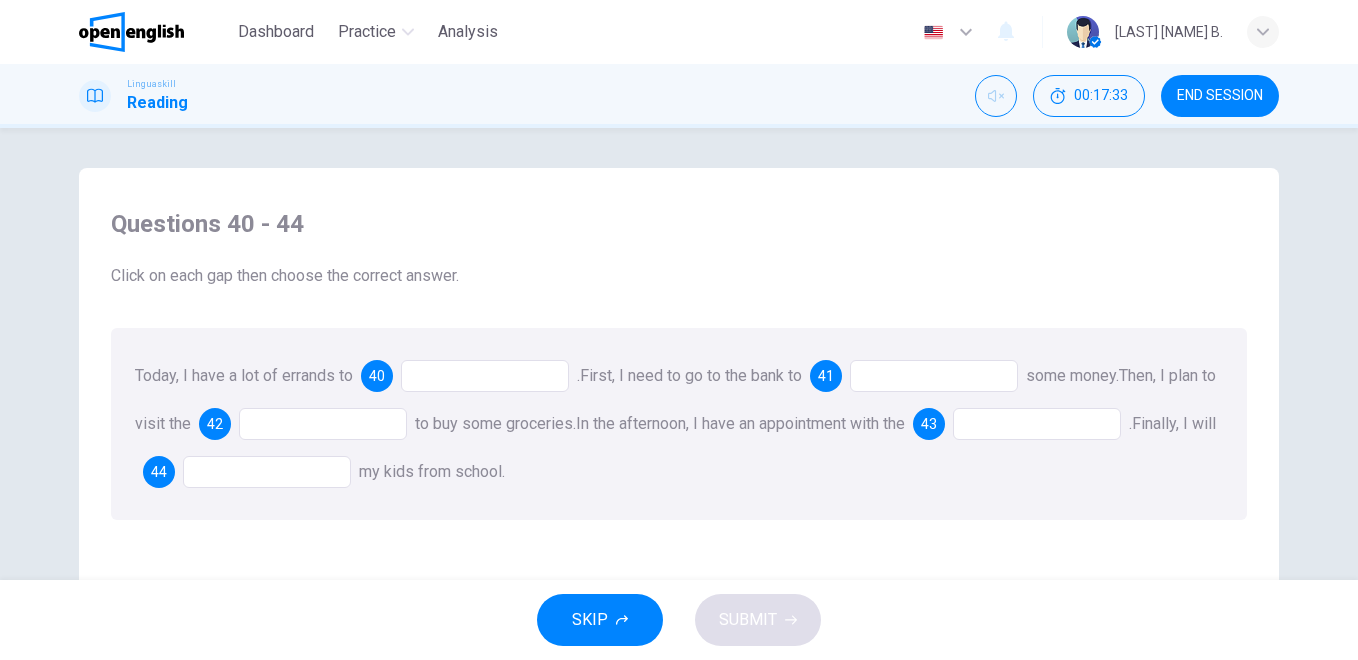 click at bounding box center [485, 376] 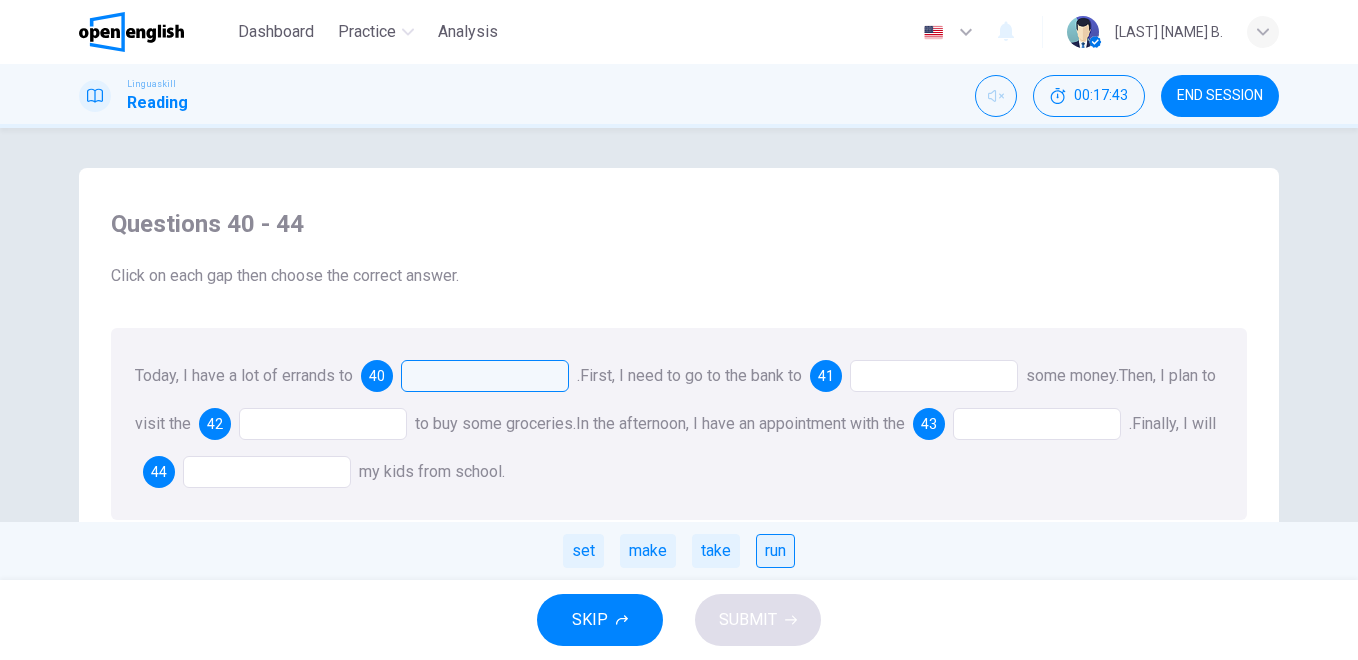click on "run" at bounding box center (775, 551) 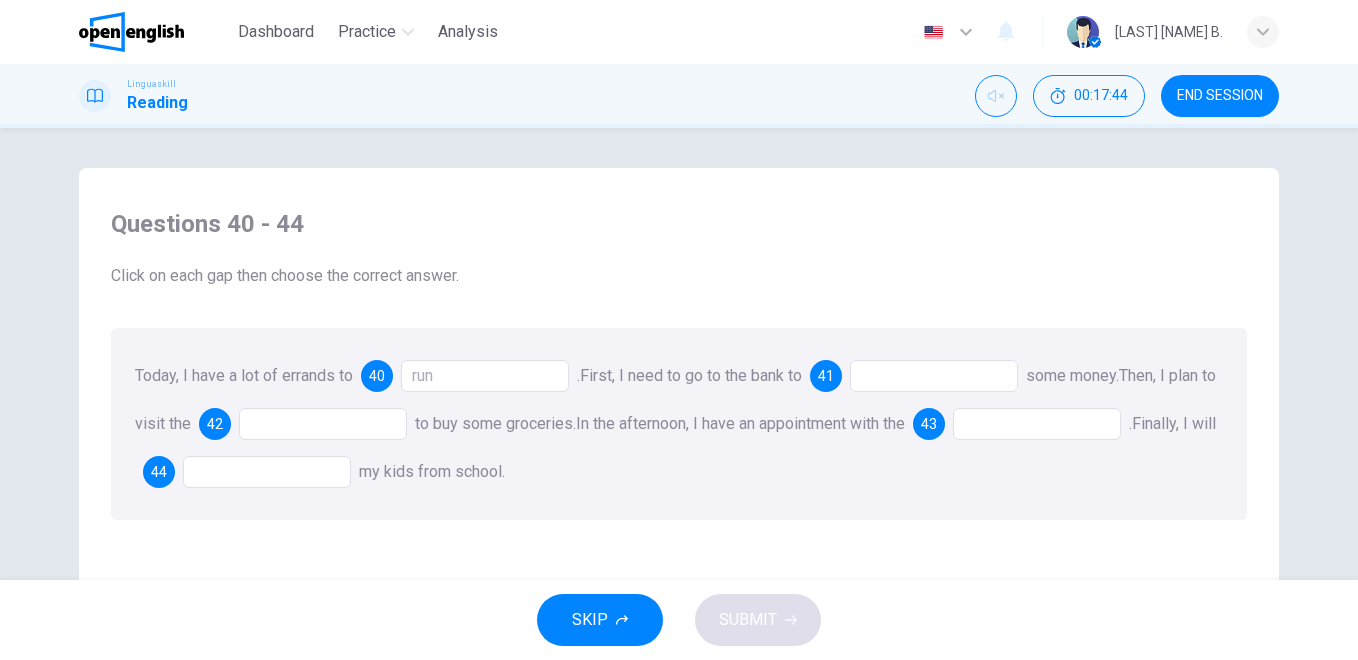 click at bounding box center [934, 376] 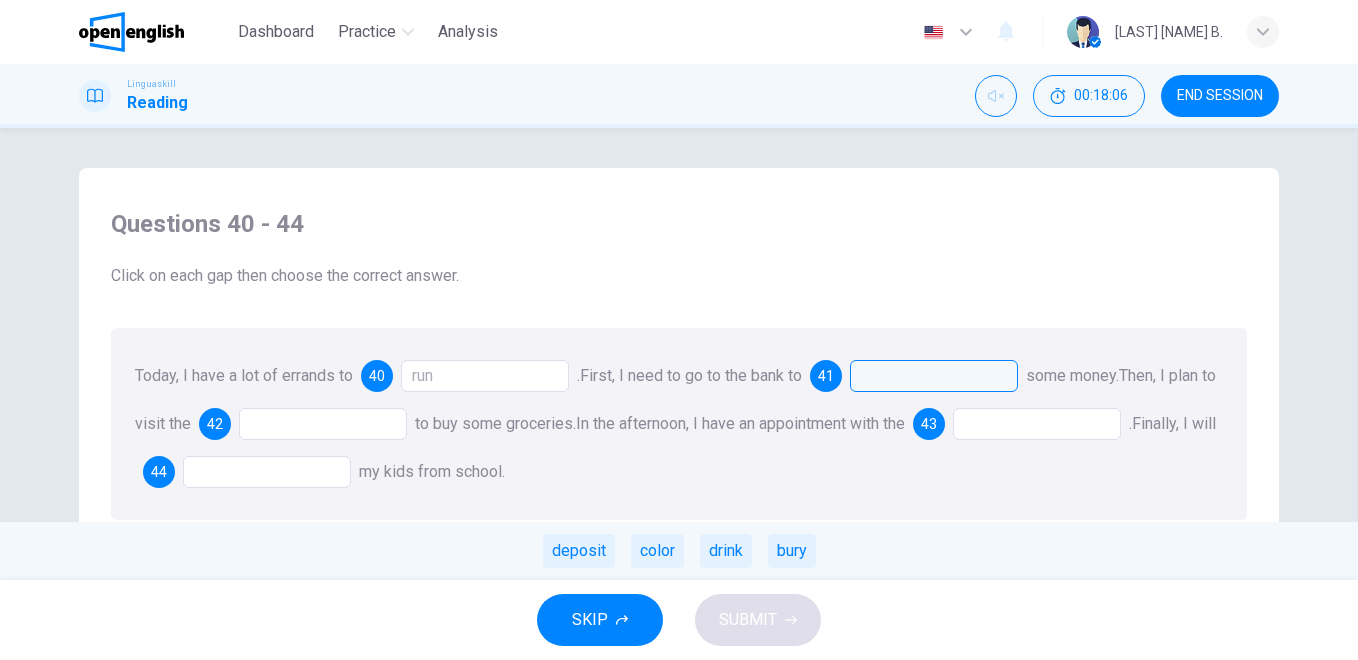 click at bounding box center [934, 376] 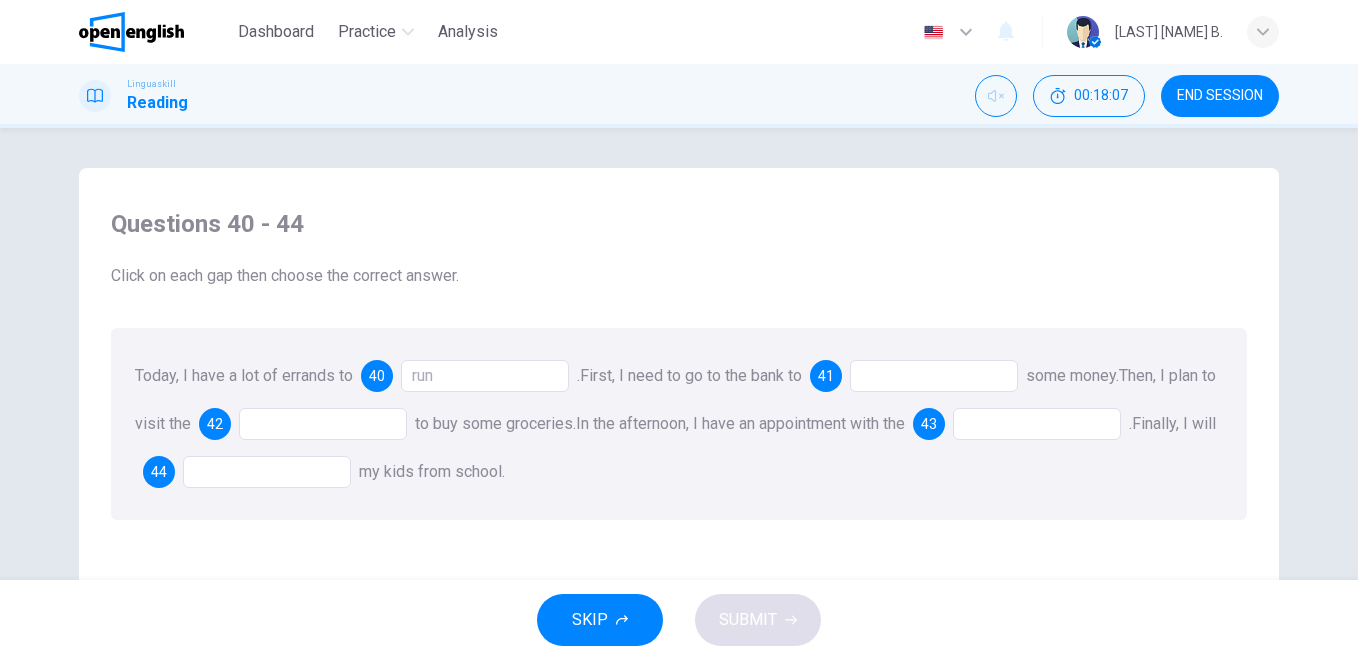 click at bounding box center (934, 376) 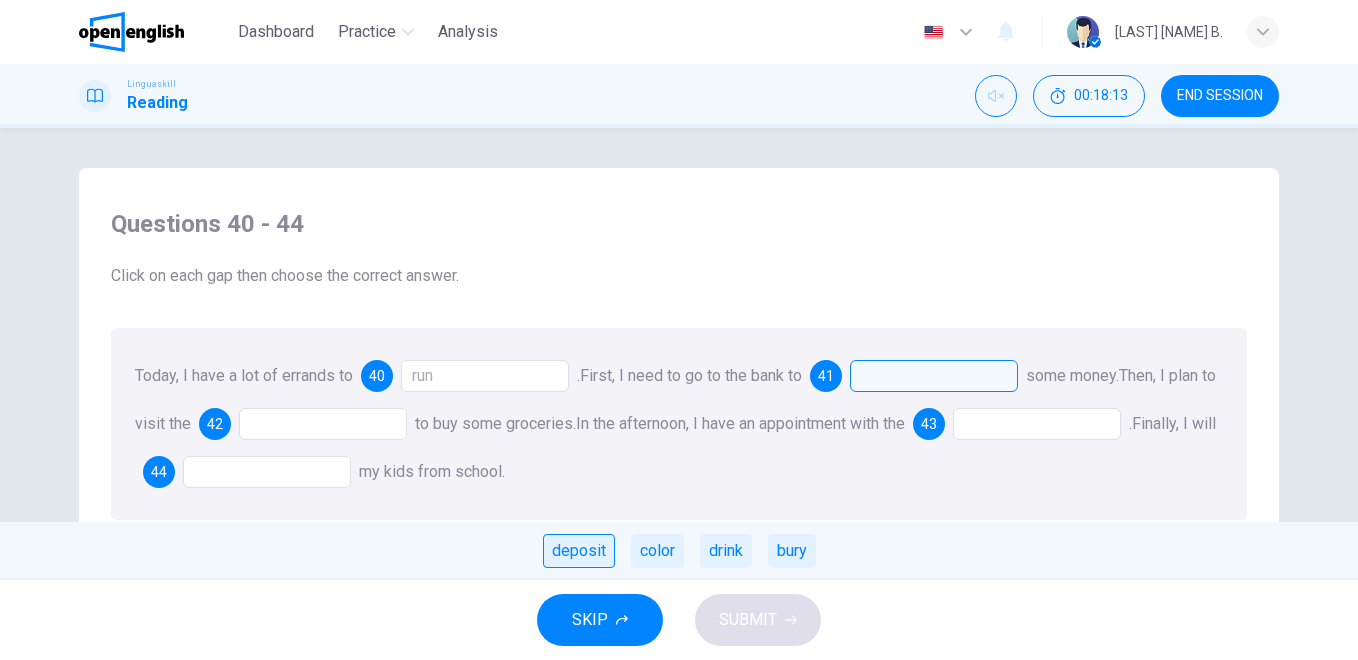 click on "deposit" at bounding box center [579, 551] 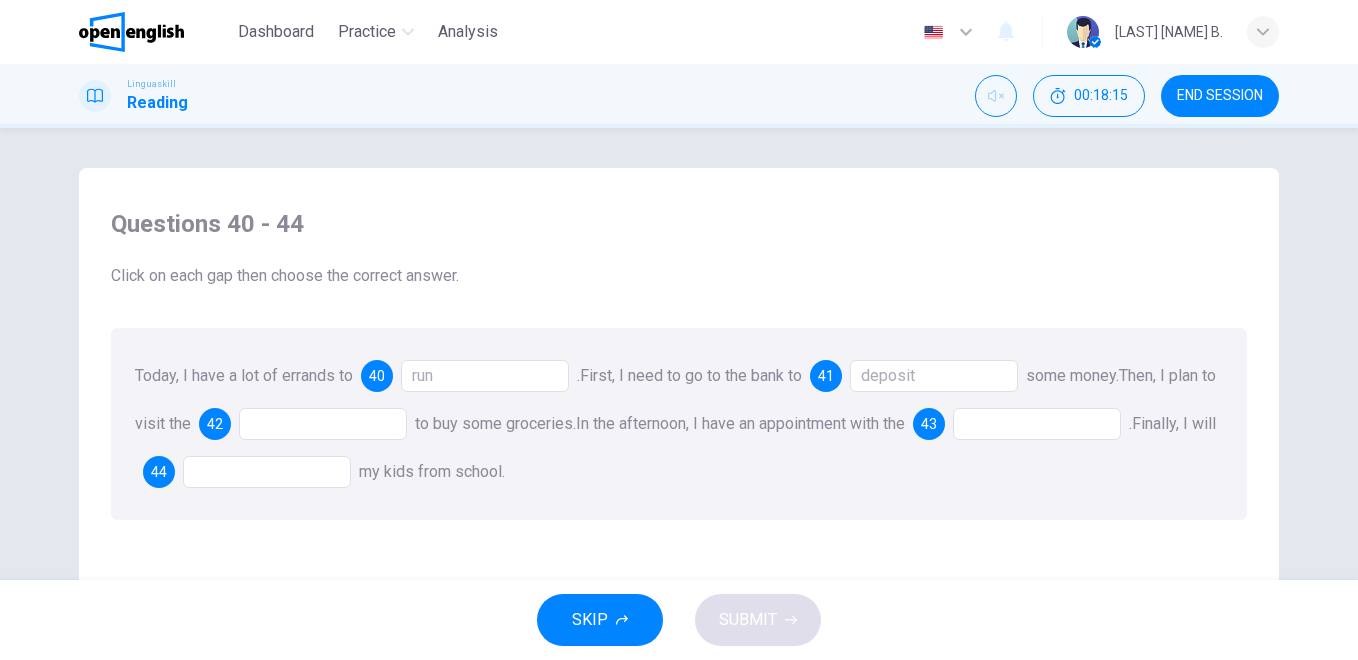 click at bounding box center [323, 424] 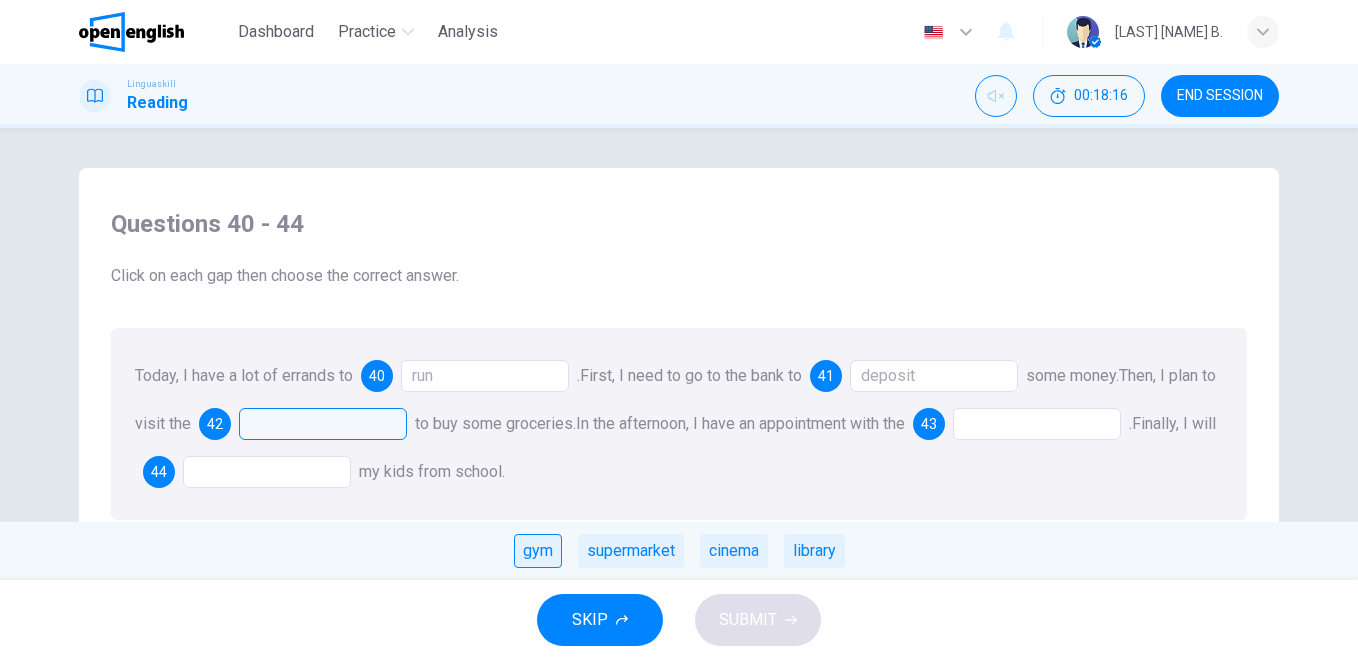 drag, startPoint x: 333, startPoint y: 424, endPoint x: 554, endPoint y: 545, distance: 251.95634 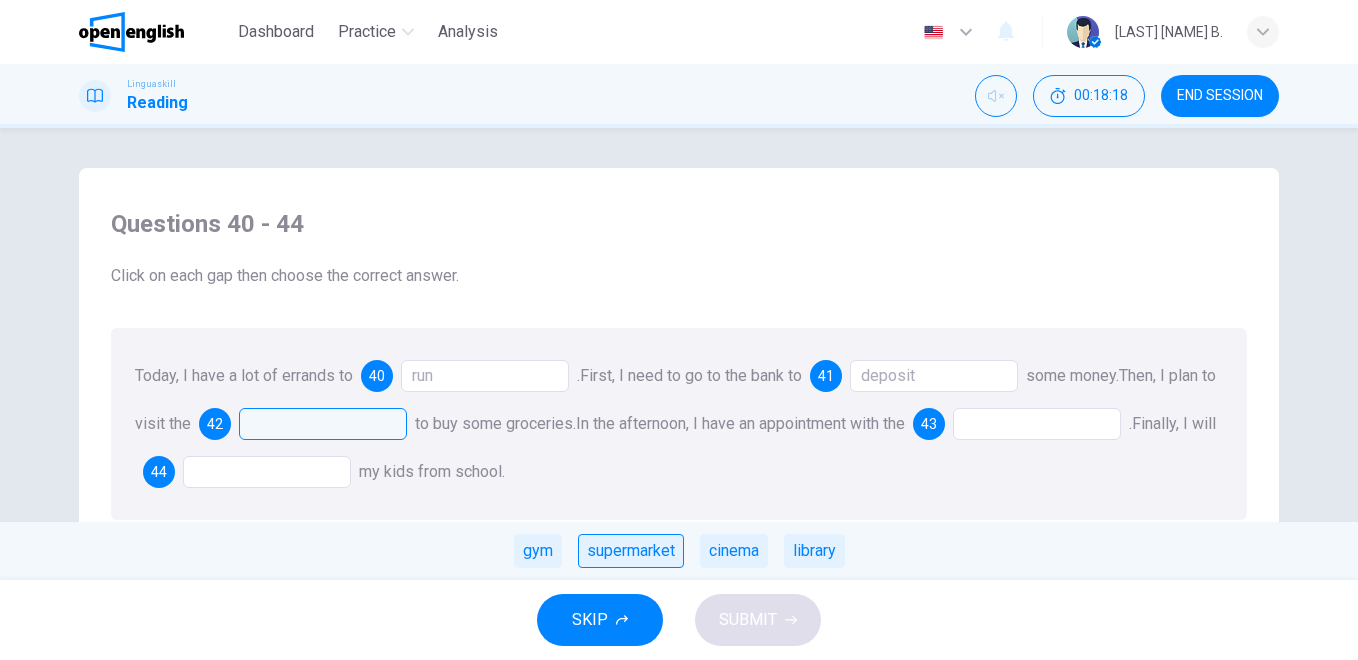 click on "supermarket" at bounding box center [631, 551] 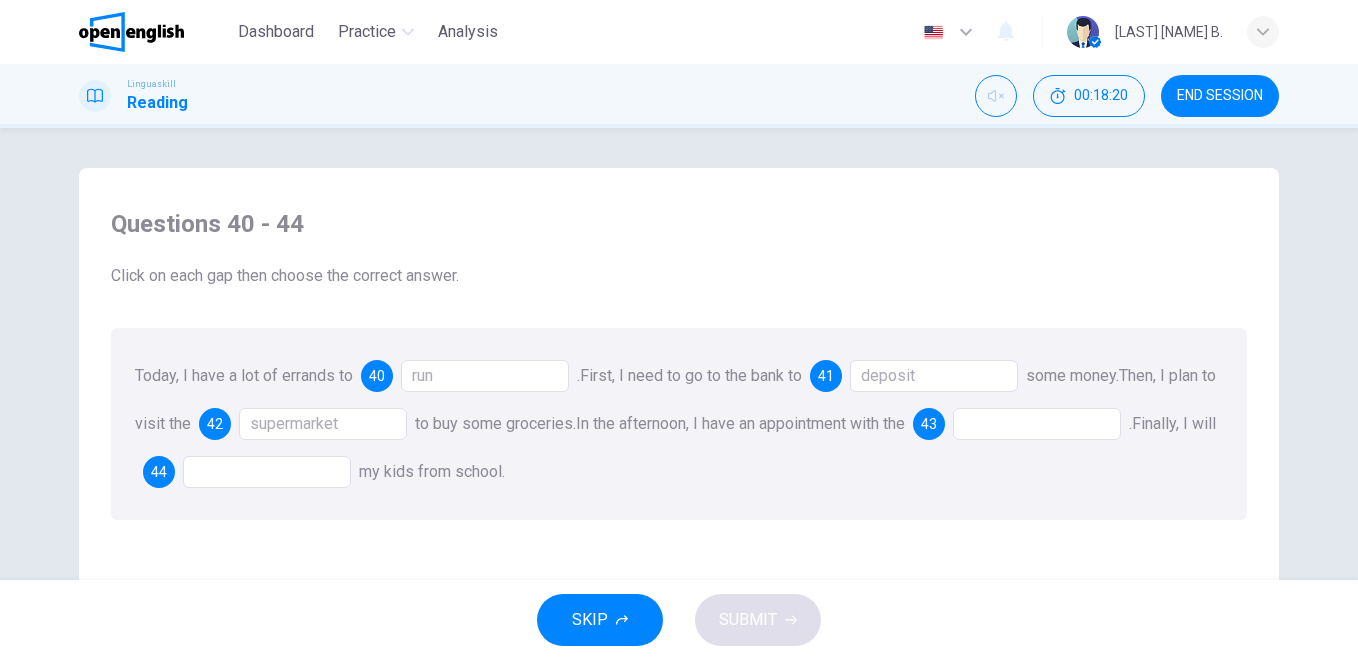 click at bounding box center (1037, 424) 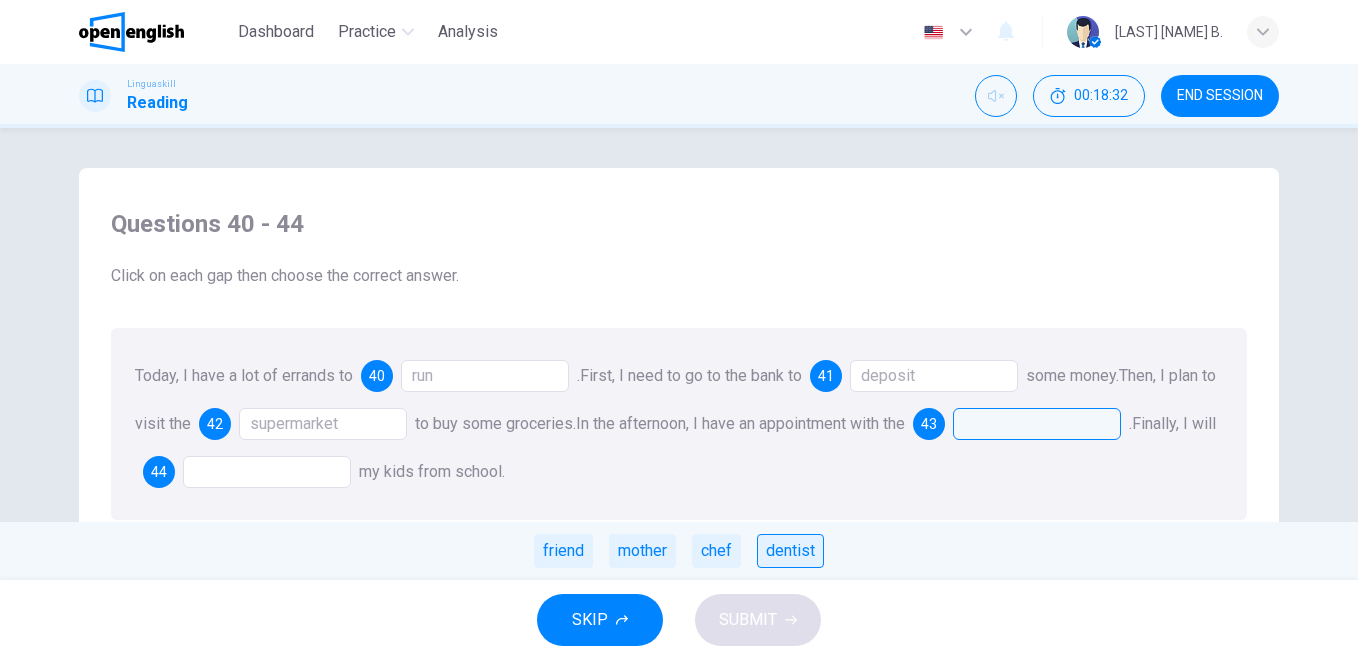 click on "dentist" at bounding box center (790, 551) 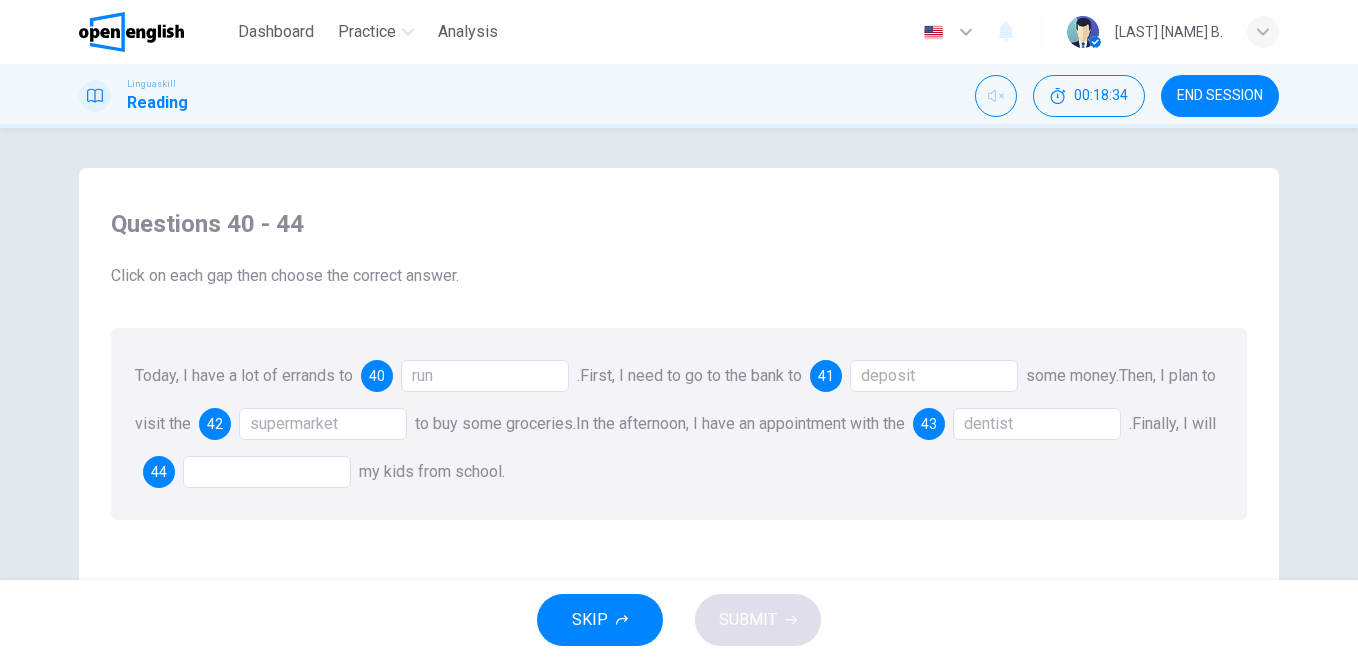 click at bounding box center (267, 472) 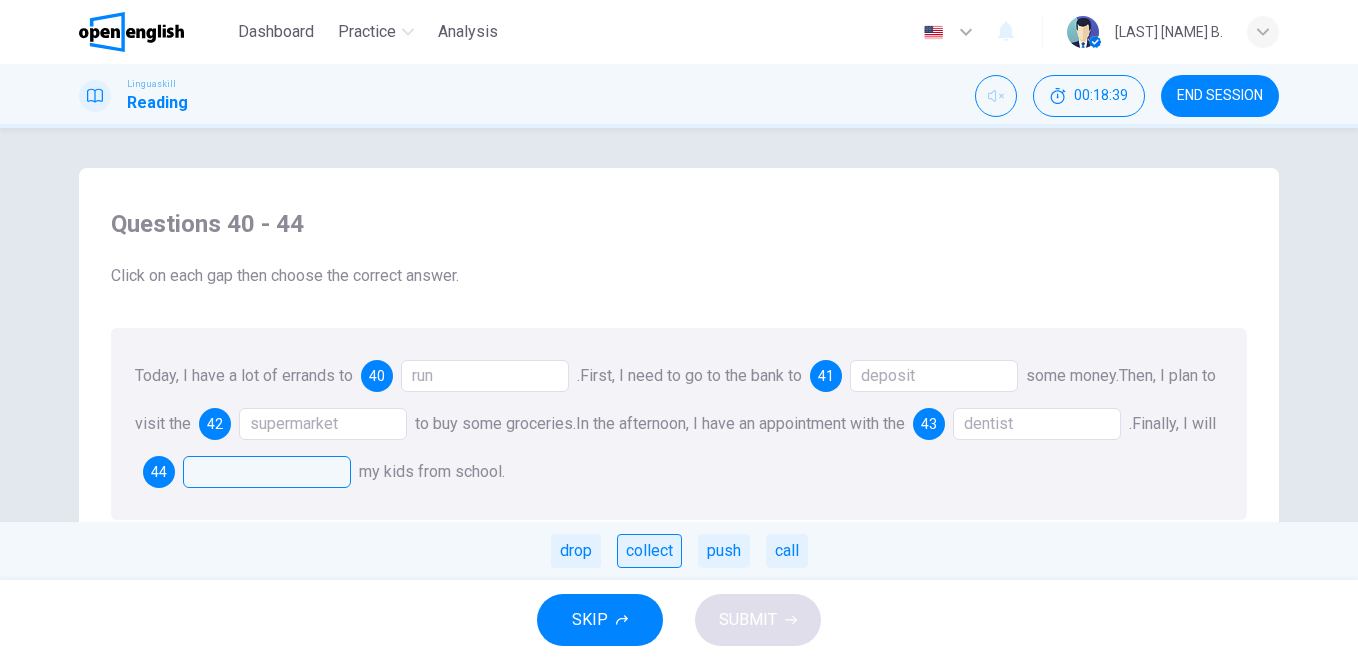 click on "collect" at bounding box center [649, 551] 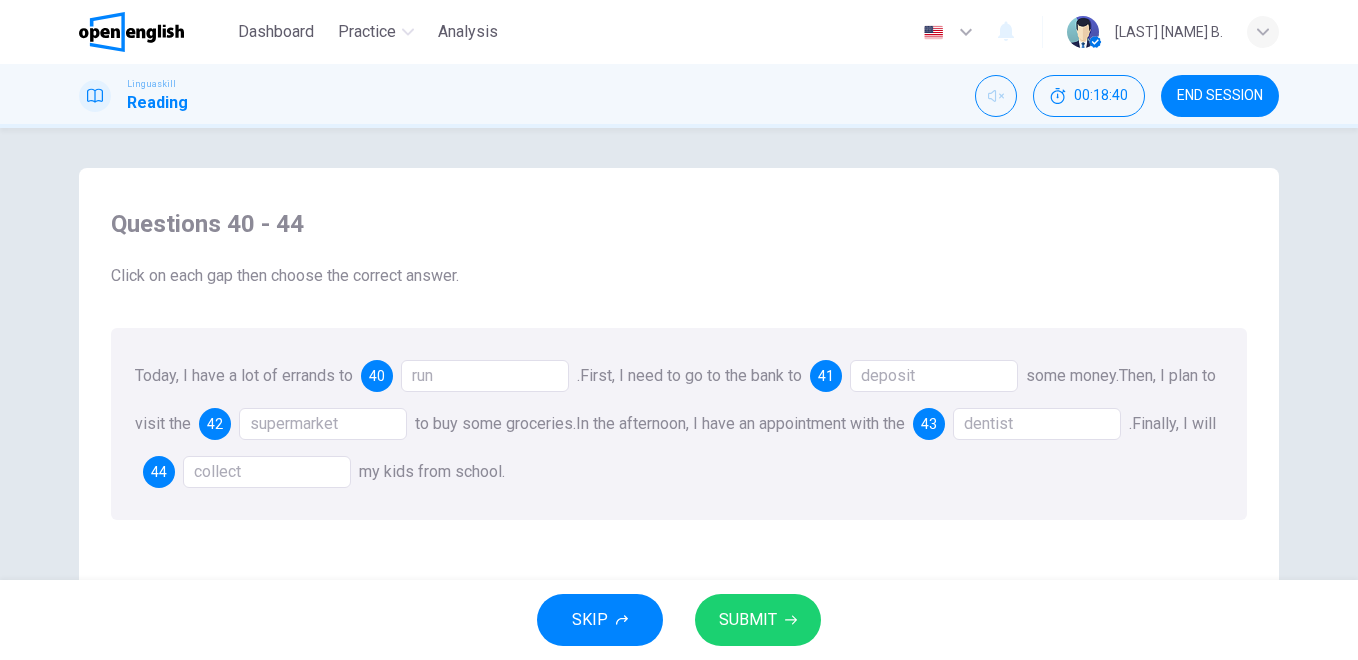 click on "SUBMIT" at bounding box center (758, 620) 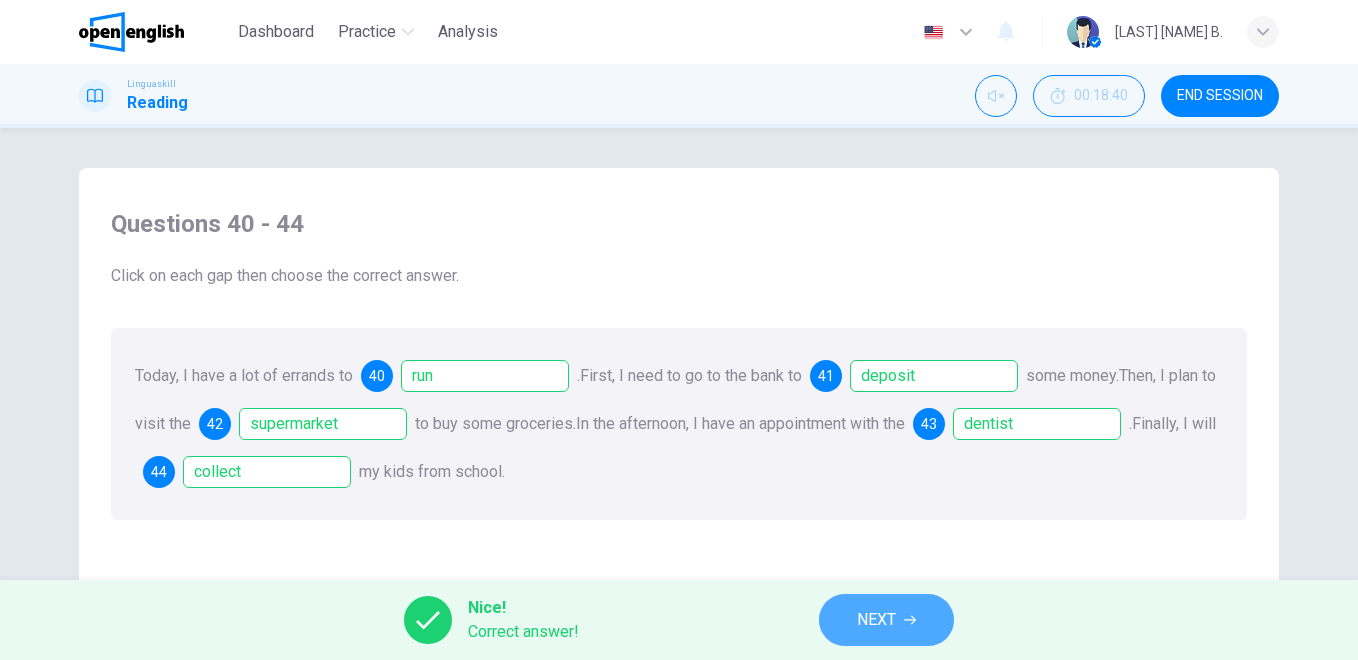 click on "NEXT" at bounding box center [886, 620] 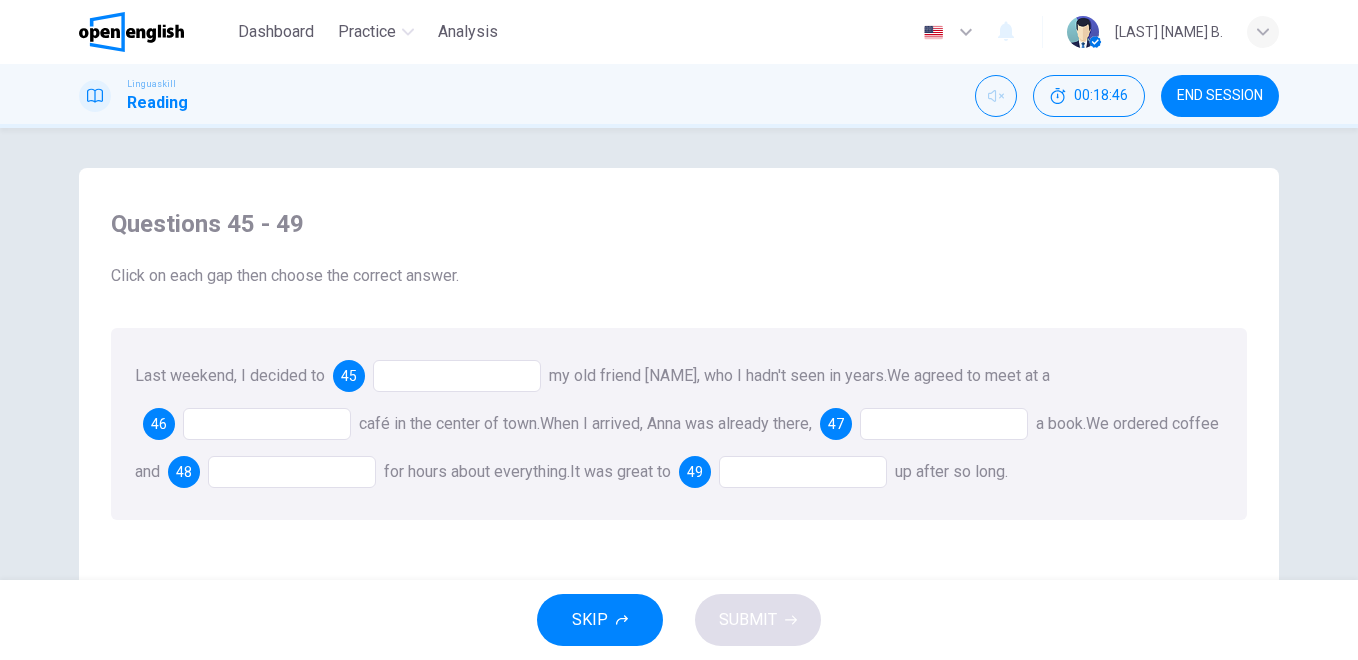 click at bounding box center [457, 376] 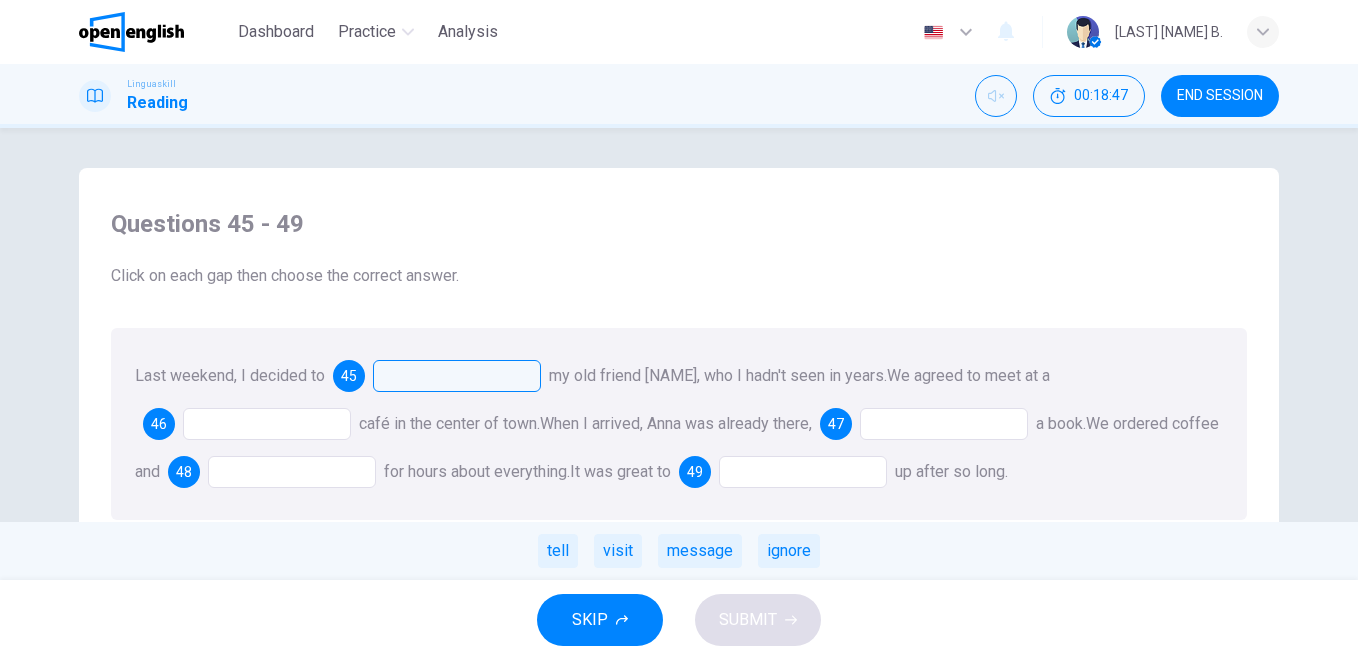 click at bounding box center [457, 376] 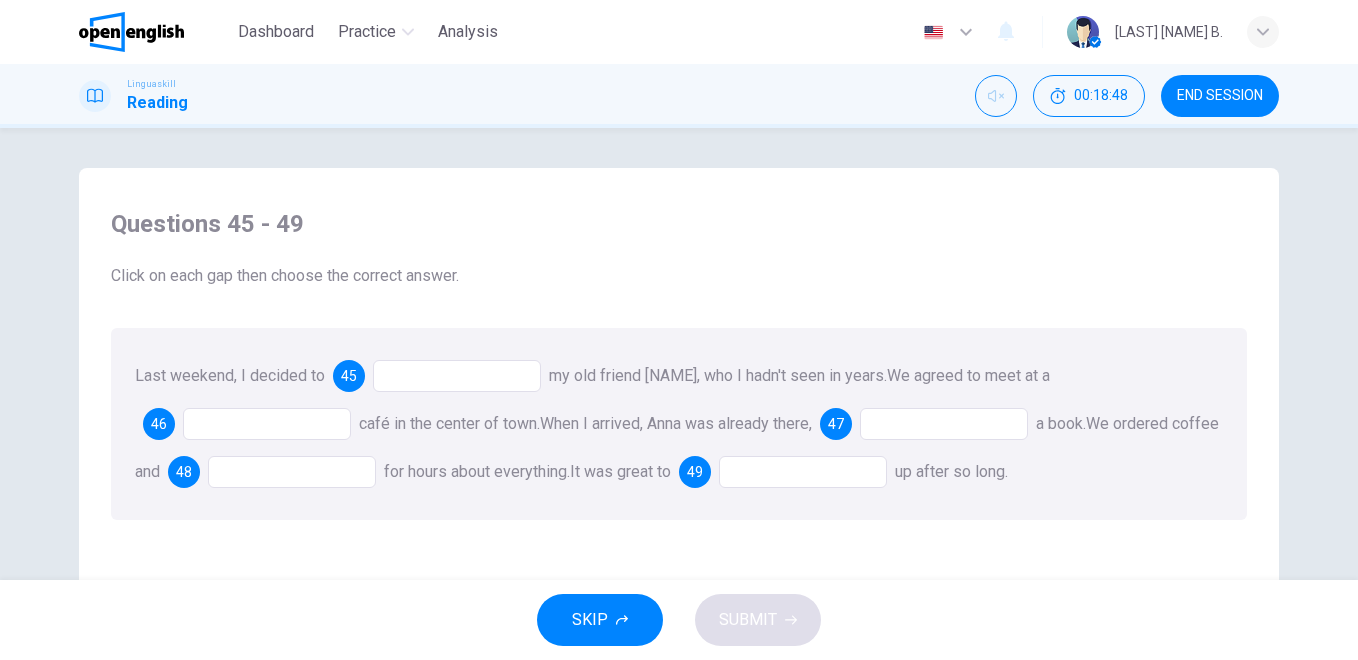 click at bounding box center [457, 376] 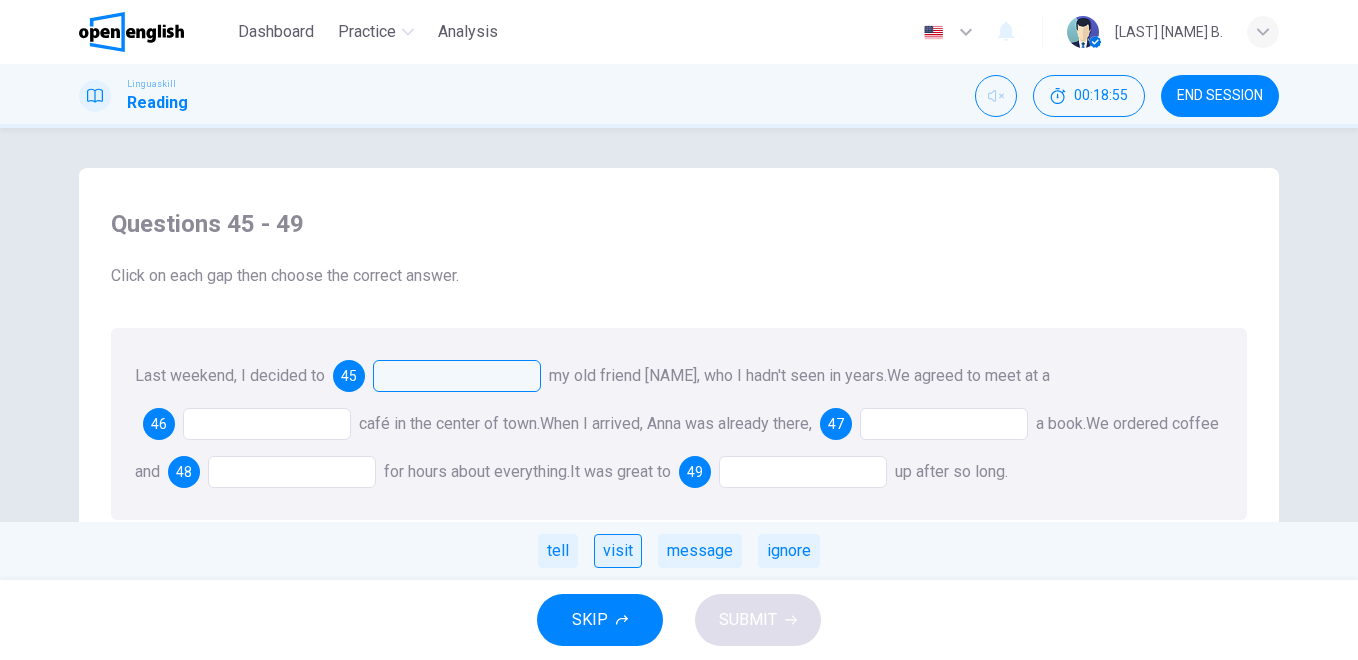 click on "visit" at bounding box center [618, 551] 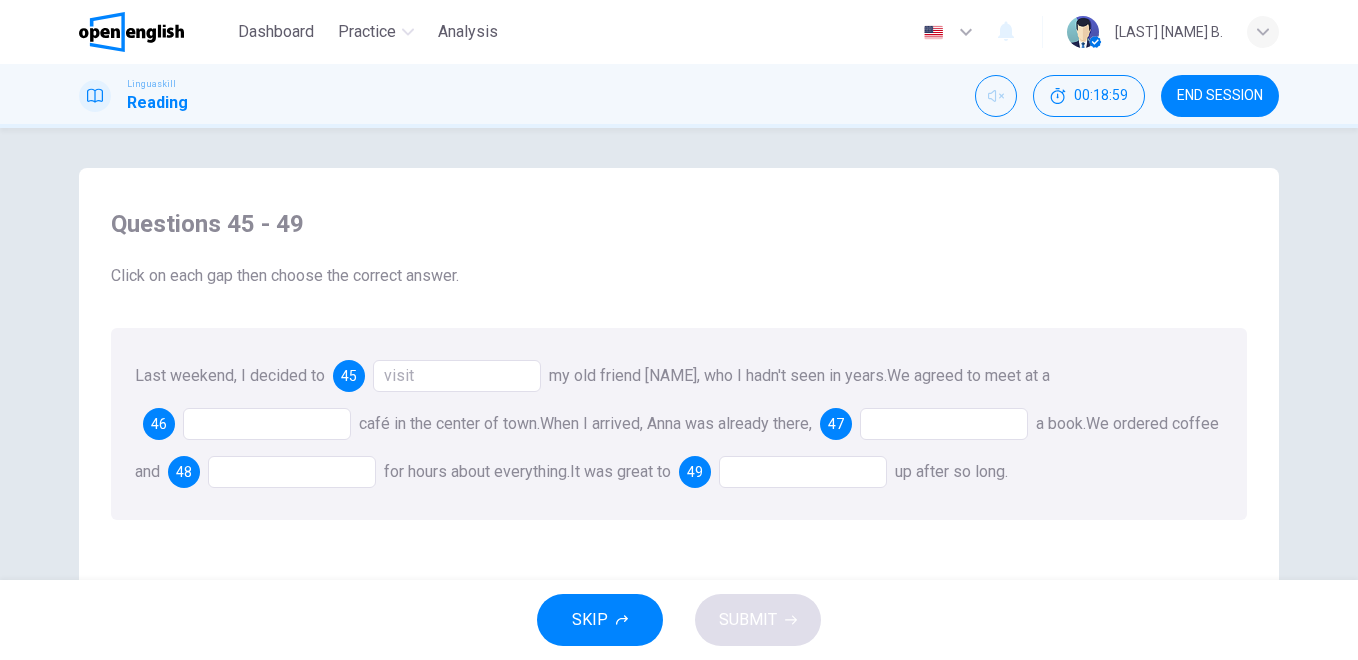 click on "Last weekend, I decided to 45 visit my old friend [NAME], who I hadn't seen in years. We agreed to meet at a 46 café in the center of town. When I arrived, [NAME] was already there, 47 a book. We ordered coffee and 48 for hours about everything. It was great to 49 up after so long." at bounding box center (679, 424) 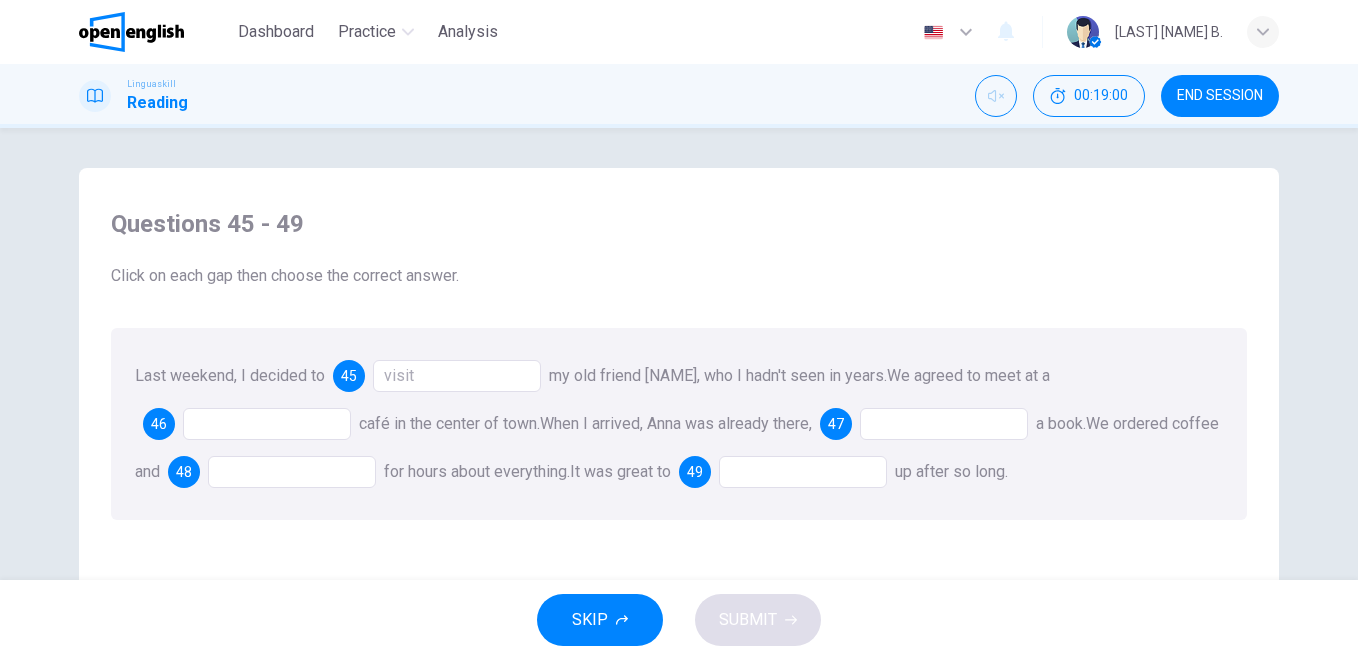 click at bounding box center (267, 424) 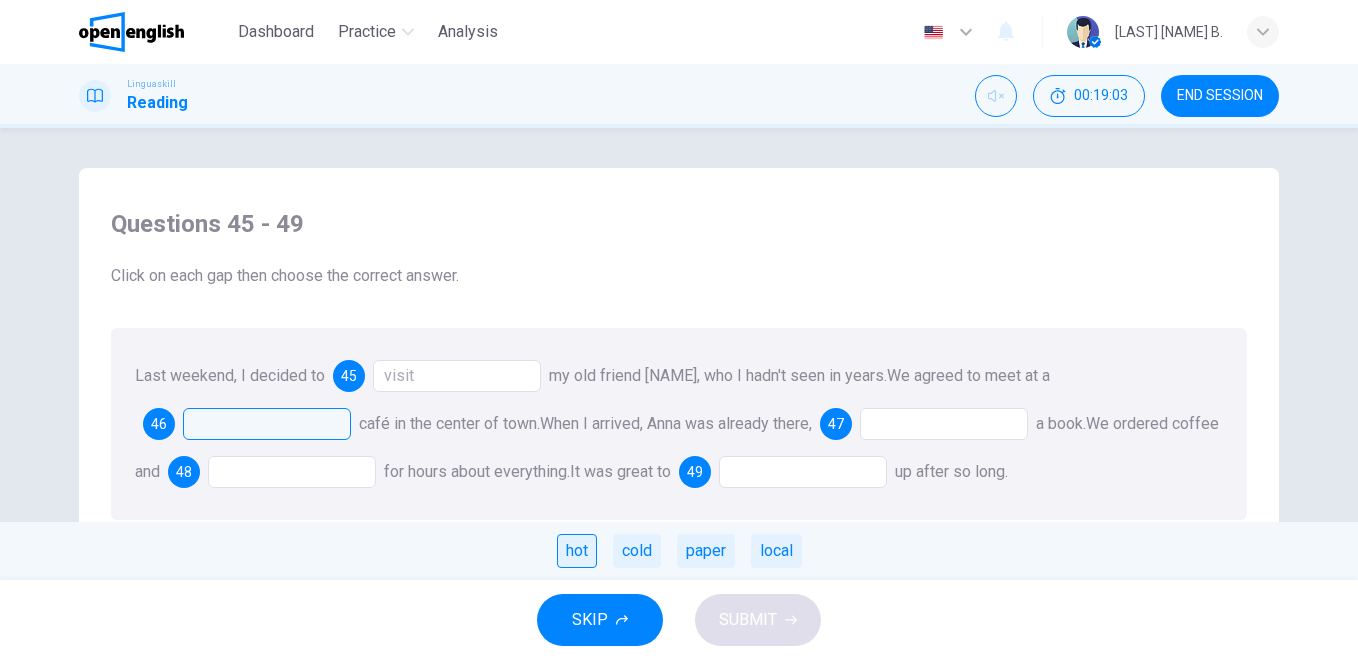click on "hot" at bounding box center (577, 551) 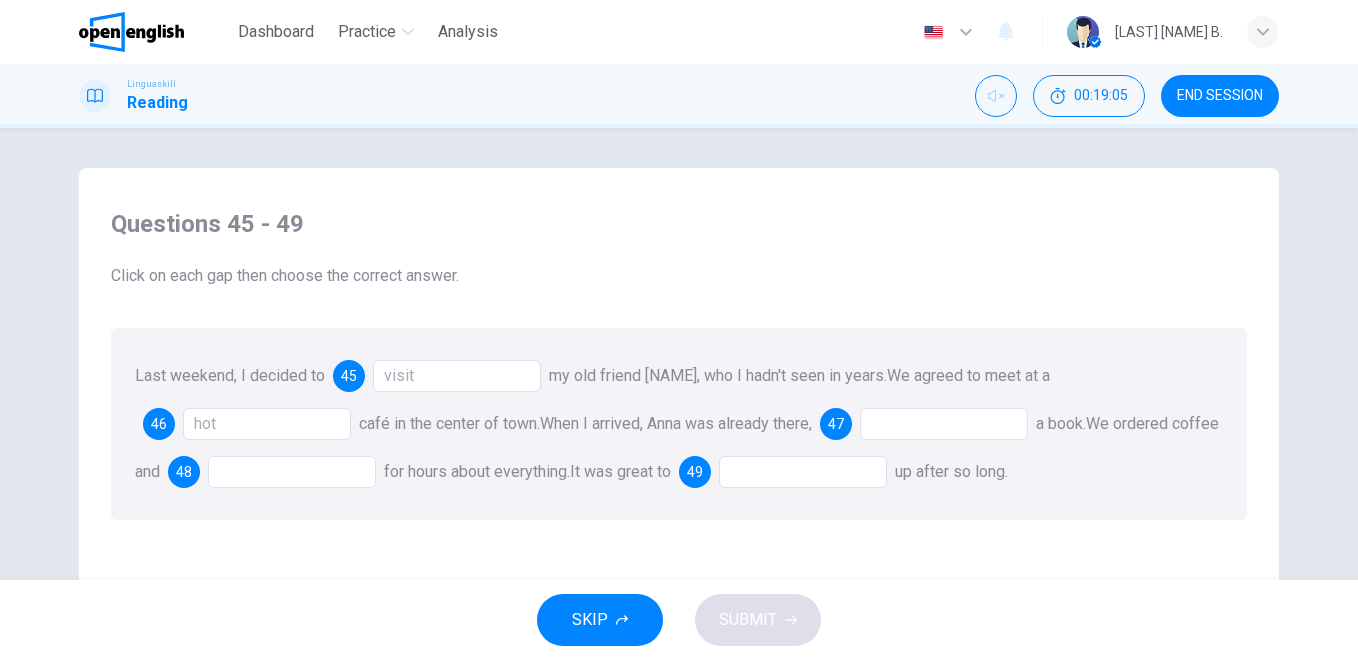 click on "hot" at bounding box center [267, 424] 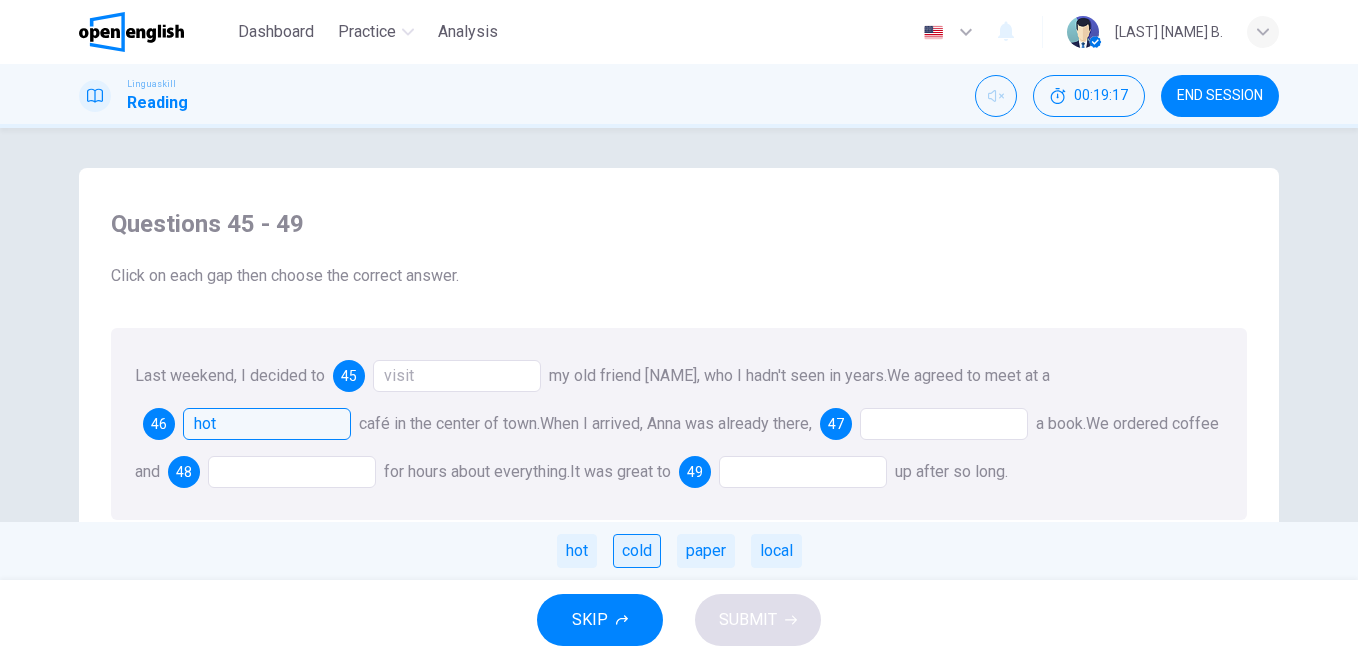 click on "cold" at bounding box center [637, 551] 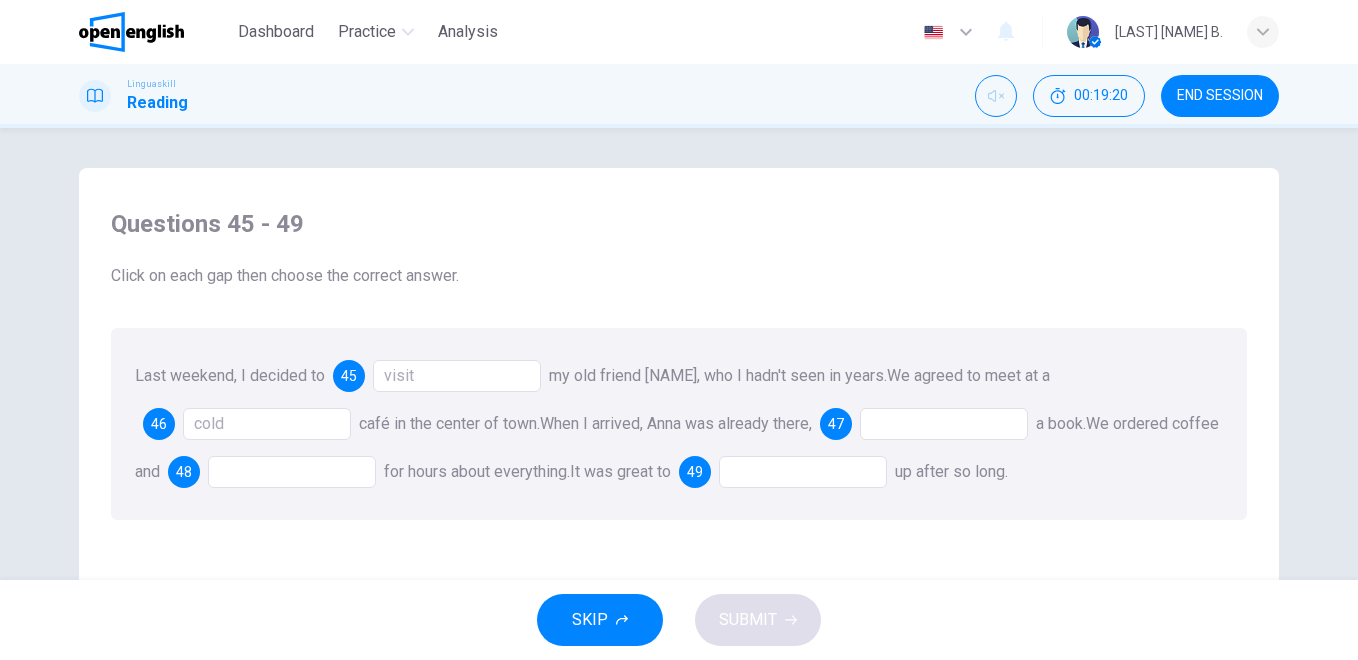 click at bounding box center (944, 424) 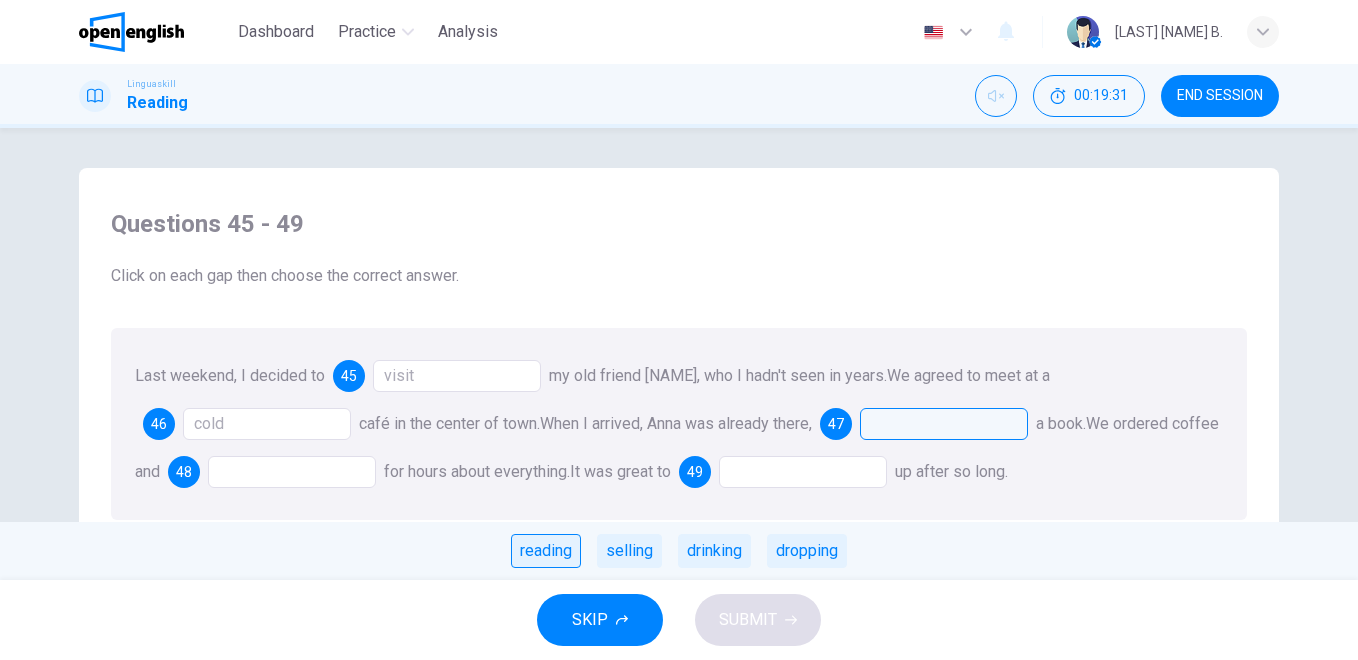 click on "reading" at bounding box center (546, 551) 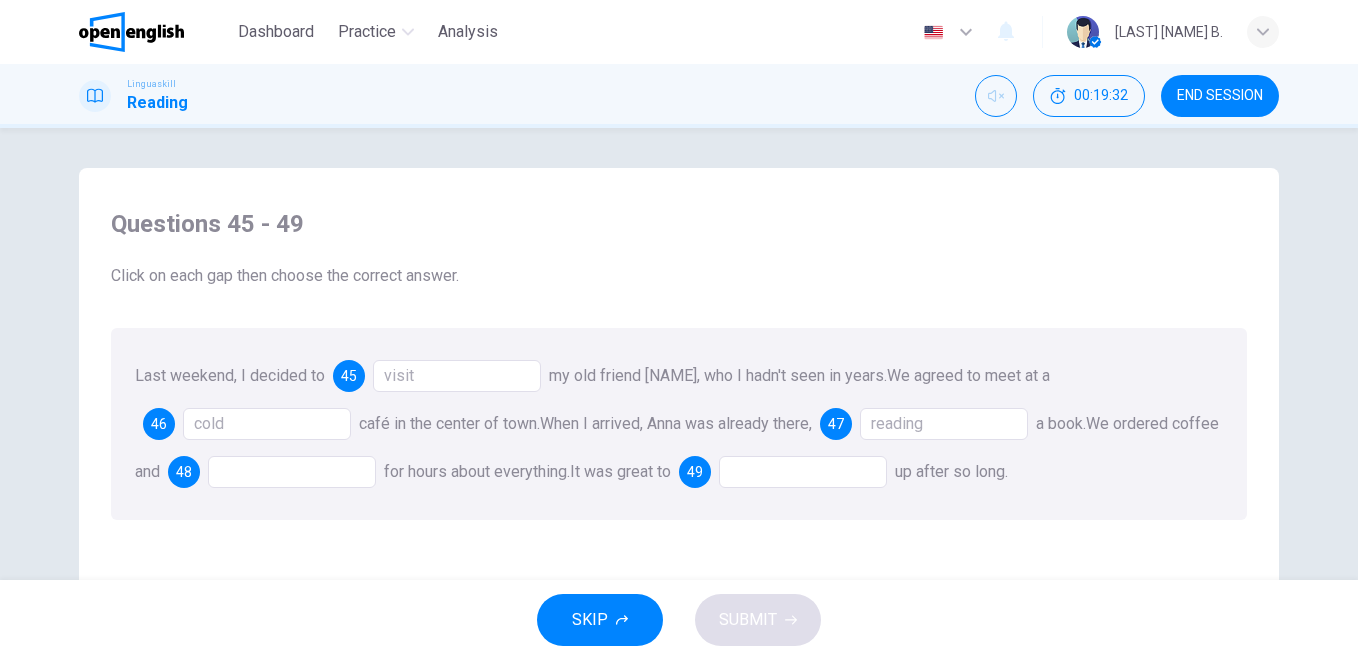 click at bounding box center [292, 472] 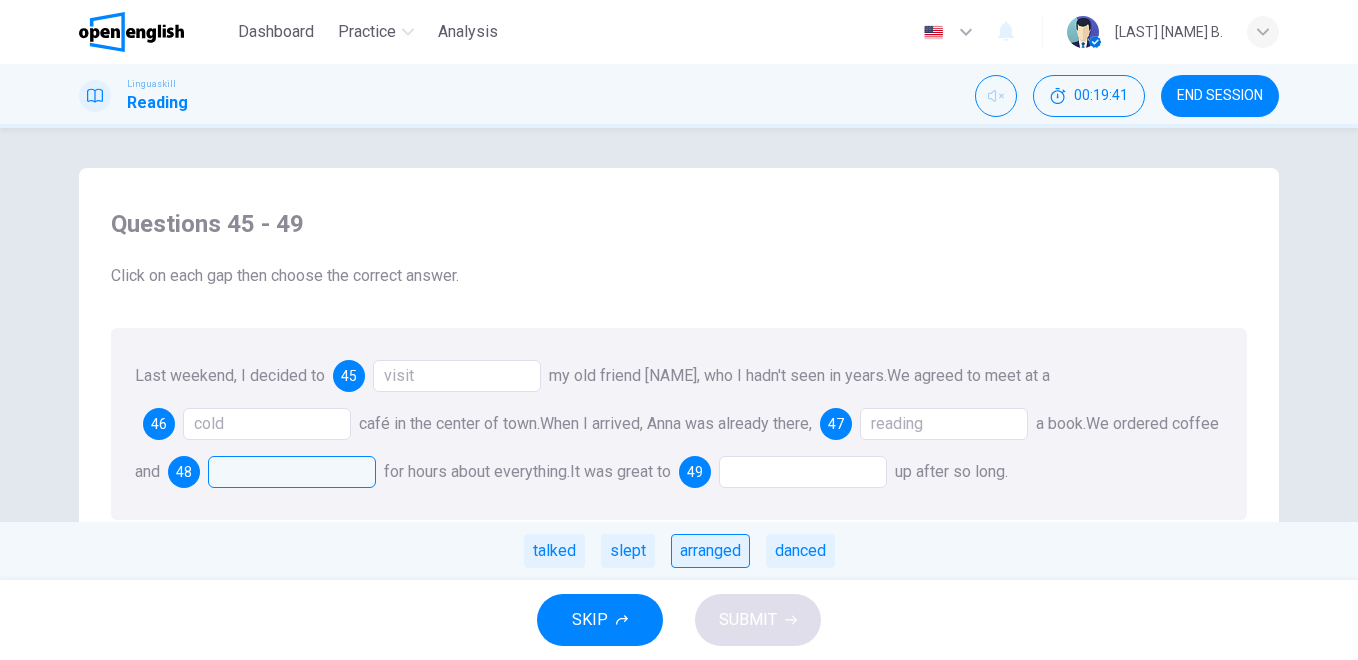 click on "arranged" at bounding box center [710, 551] 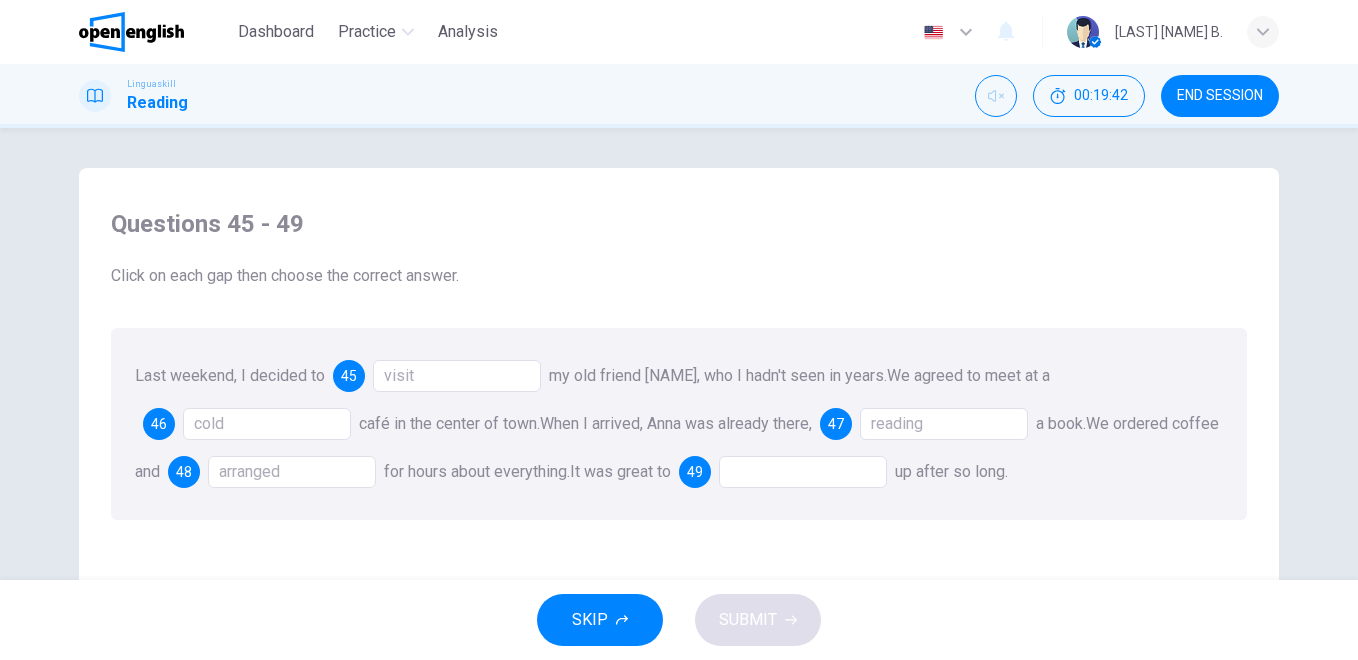 click at bounding box center [803, 472] 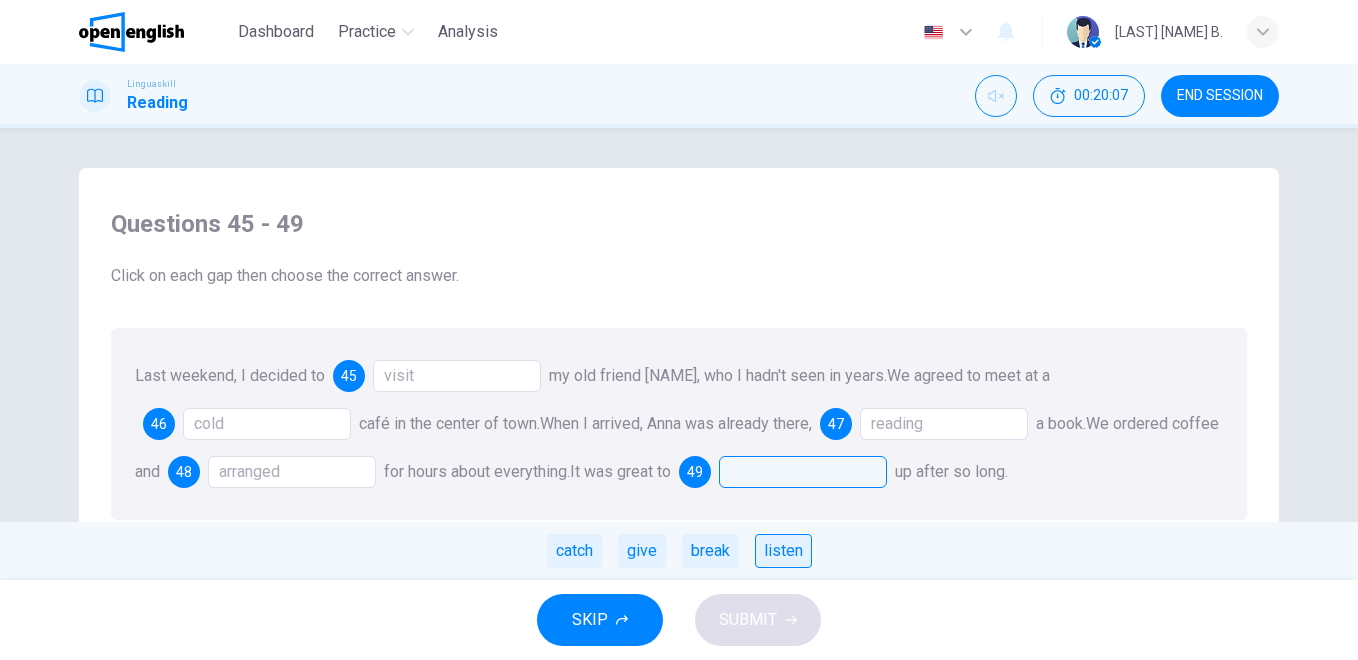 click on "listen" at bounding box center [783, 551] 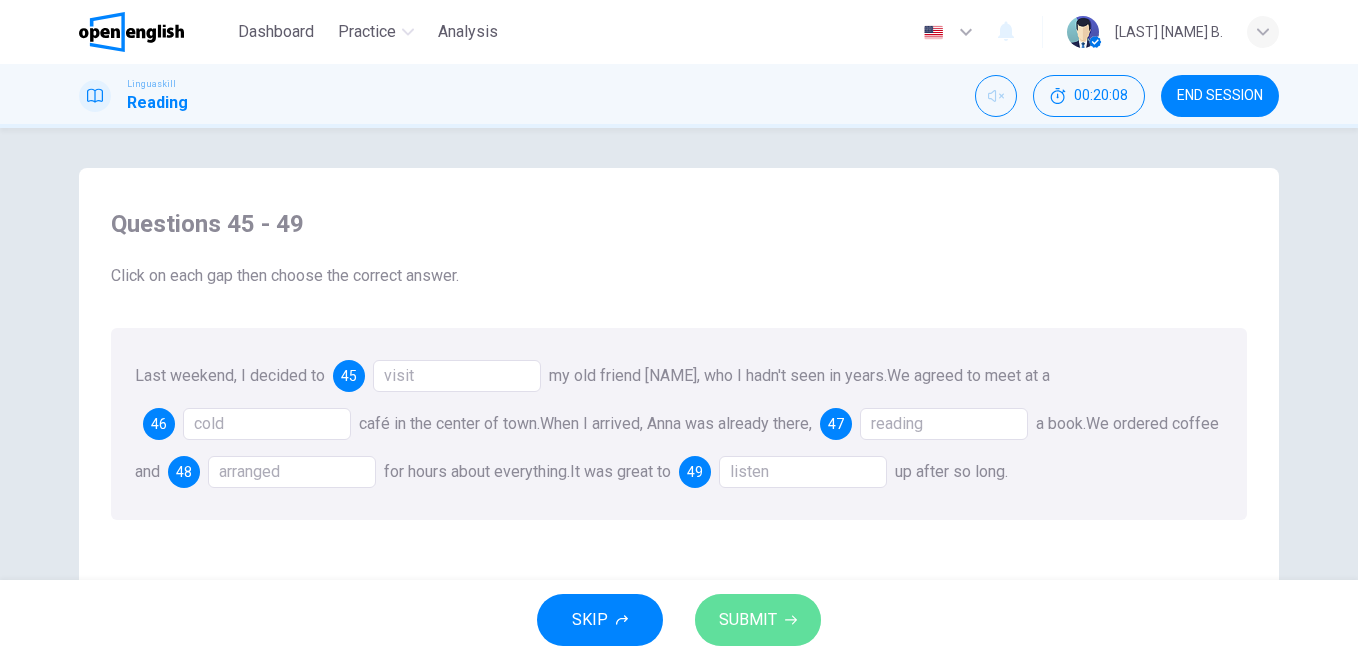 click on "SUBMIT" at bounding box center (748, 620) 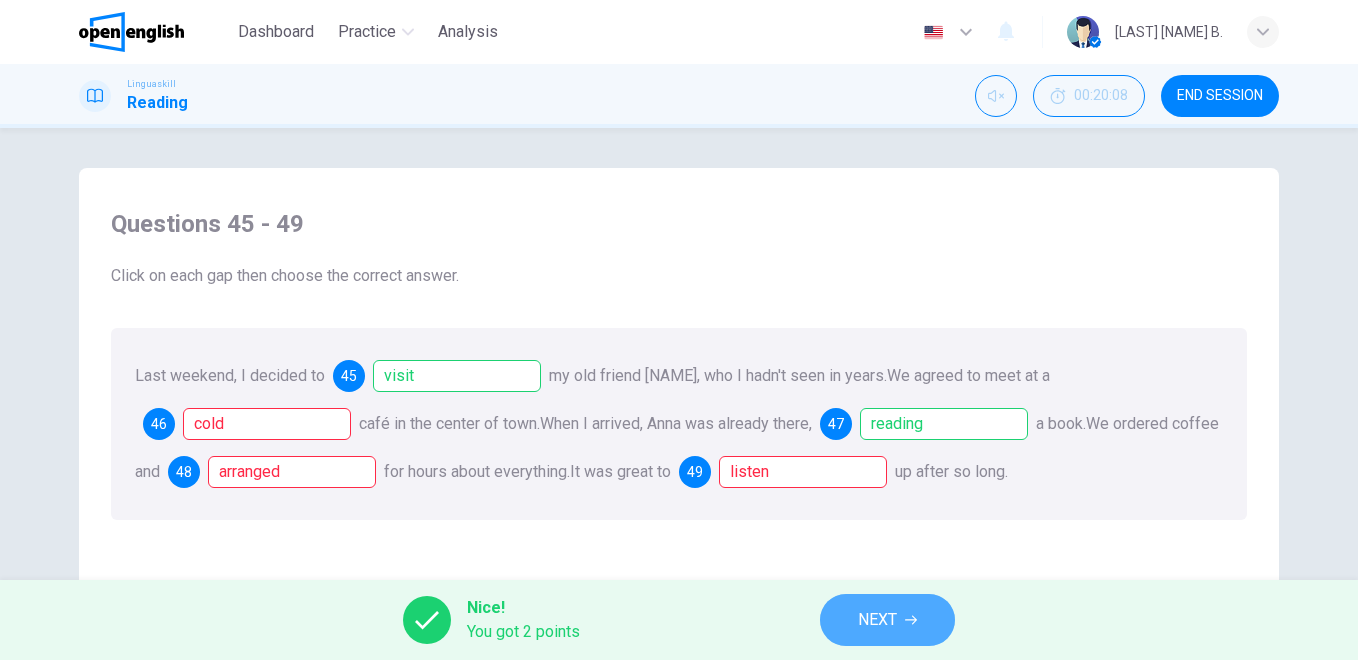 drag, startPoint x: 878, startPoint y: 638, endPoint x: 879, endPoint y: 627, distance: 11.045361 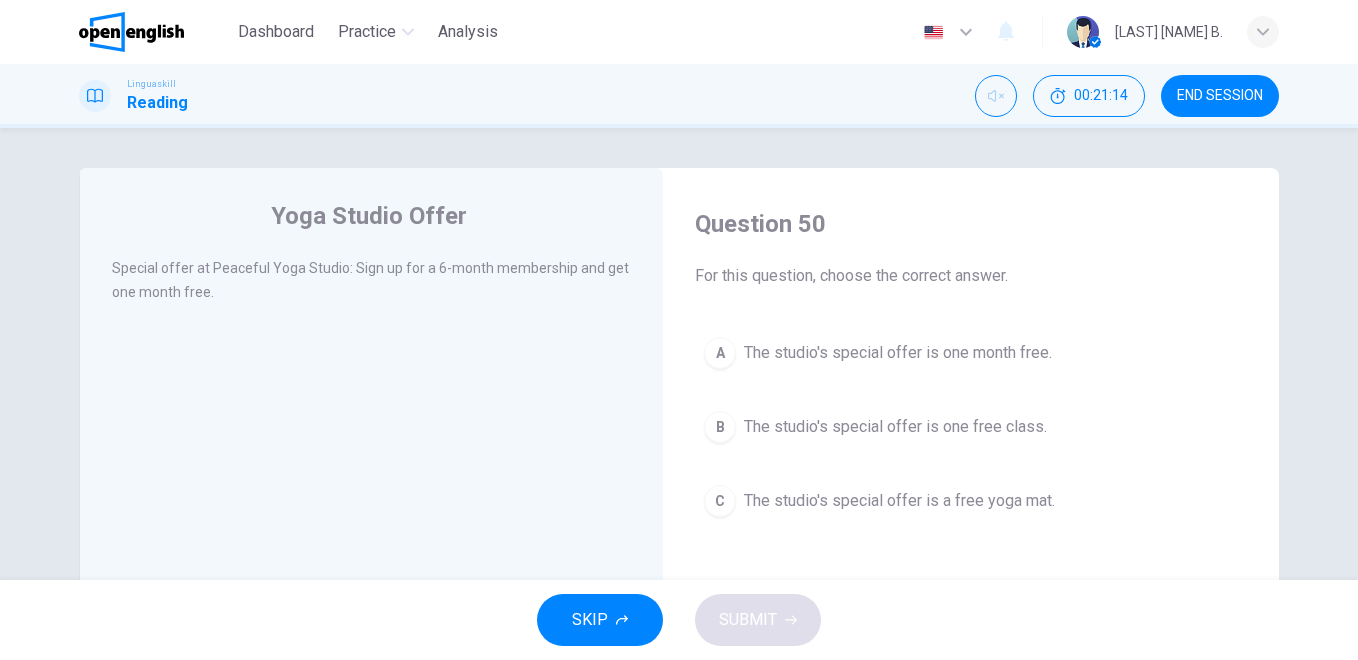 click on "The studio's special offer is a free yoga mat." at bounding box center (899, 501) 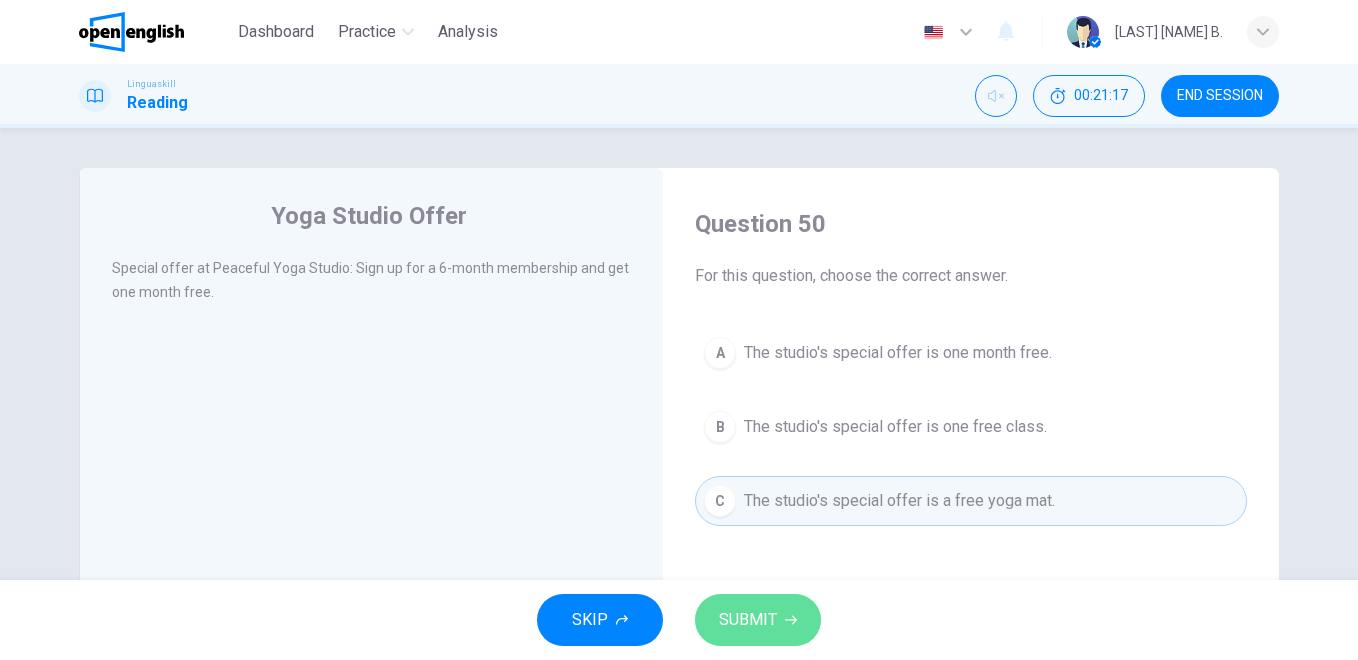 click on "SUBMIT" at bounding box center (758, 620) 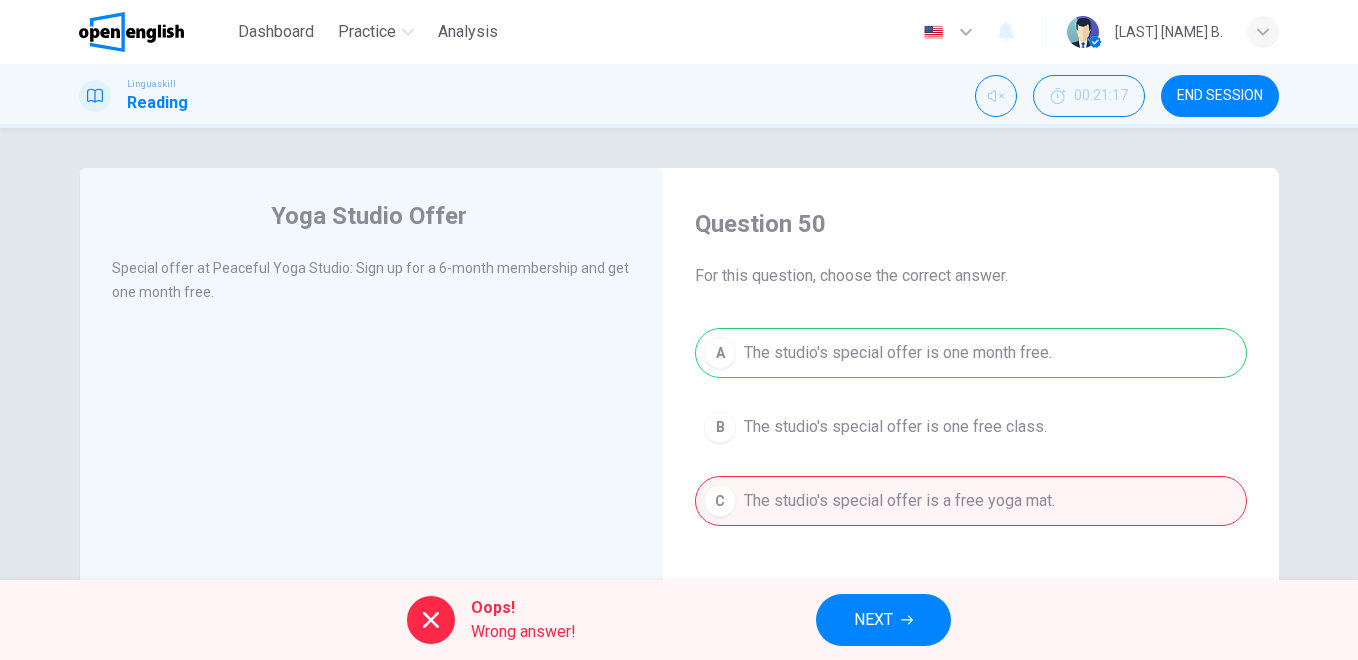 click on "NEXT" at bounding box center (883, 620) 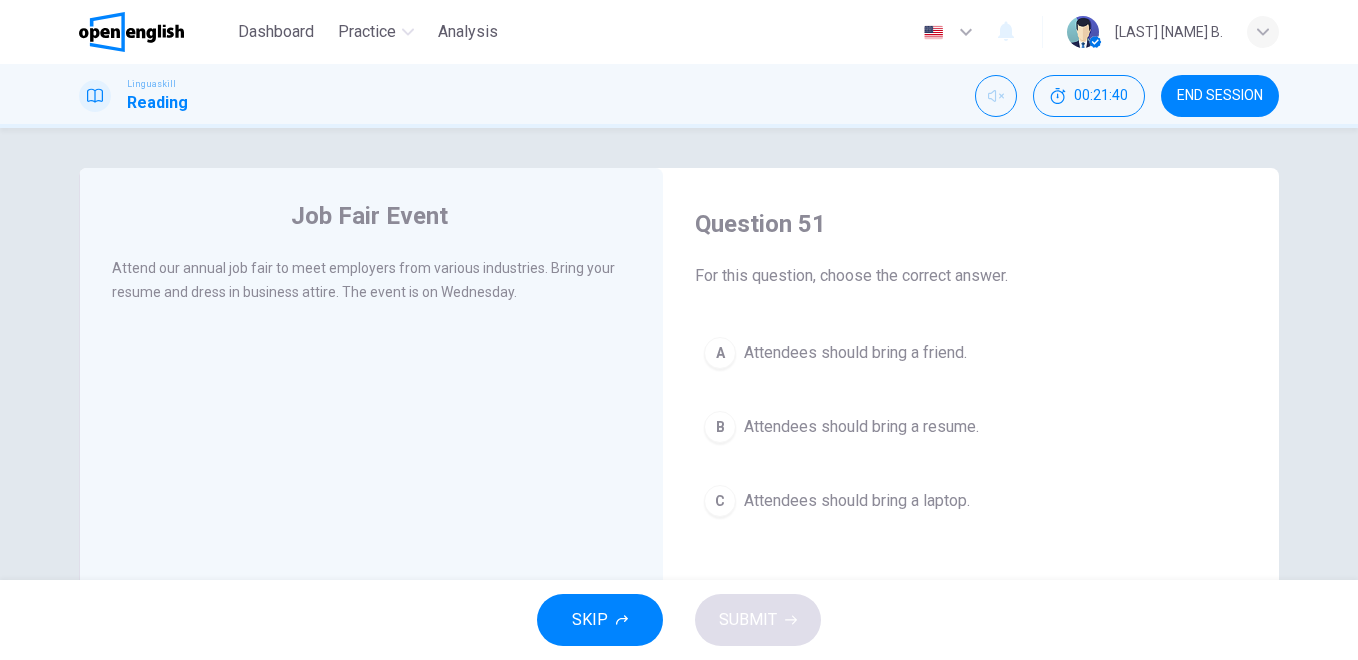 click on "Attendees should bring a friend." at bounding box center [855, 353] 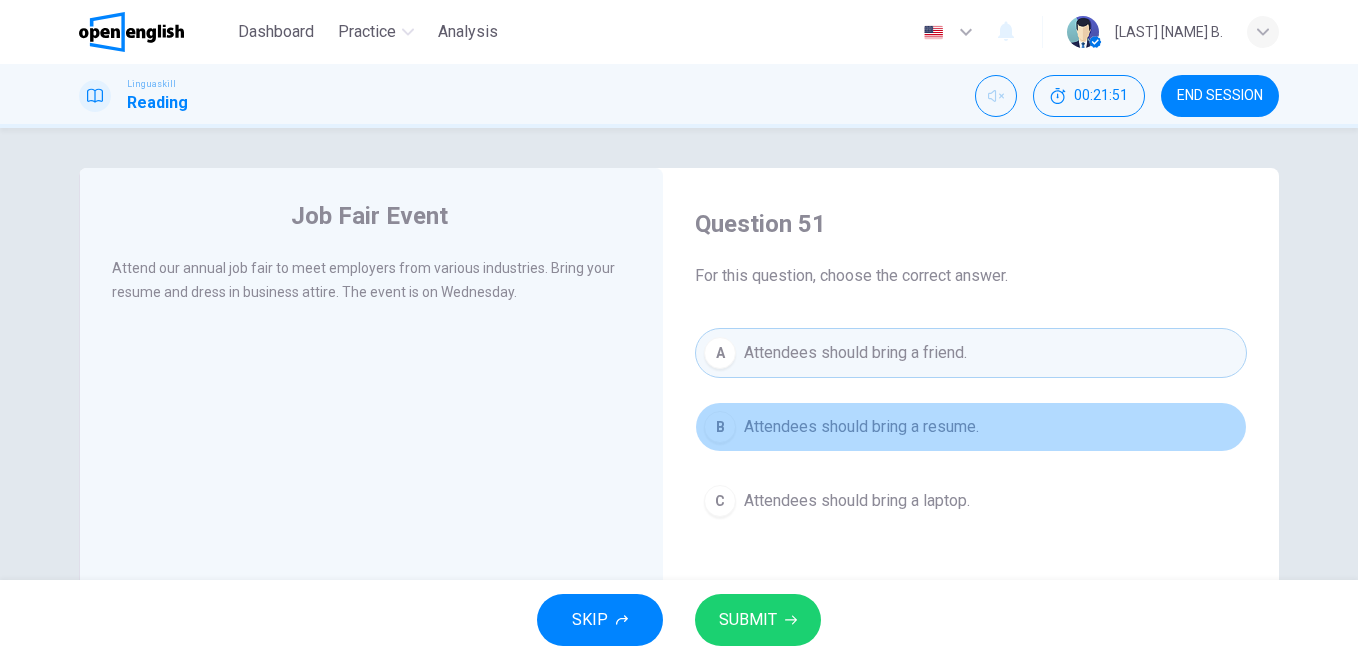 click on "Attendees should bring a resume." at bounding box center [861, 427] 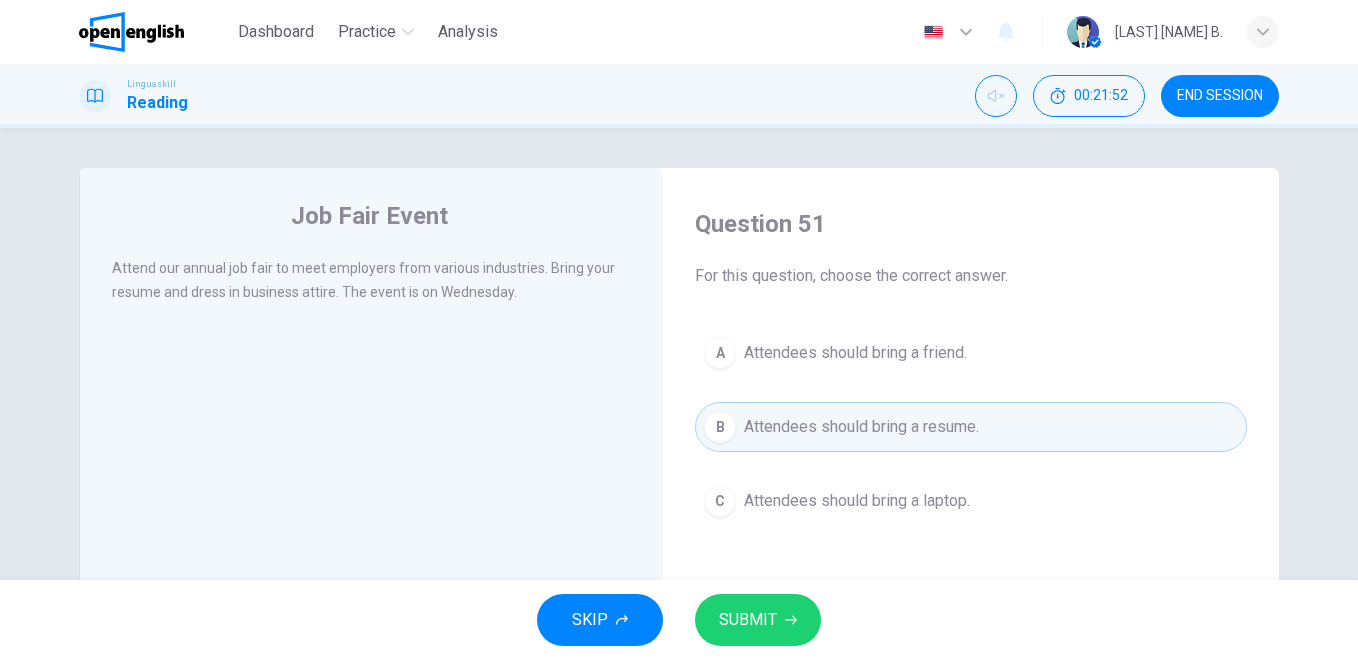 click on "SUBMIT" at bounding box center [748, 620] 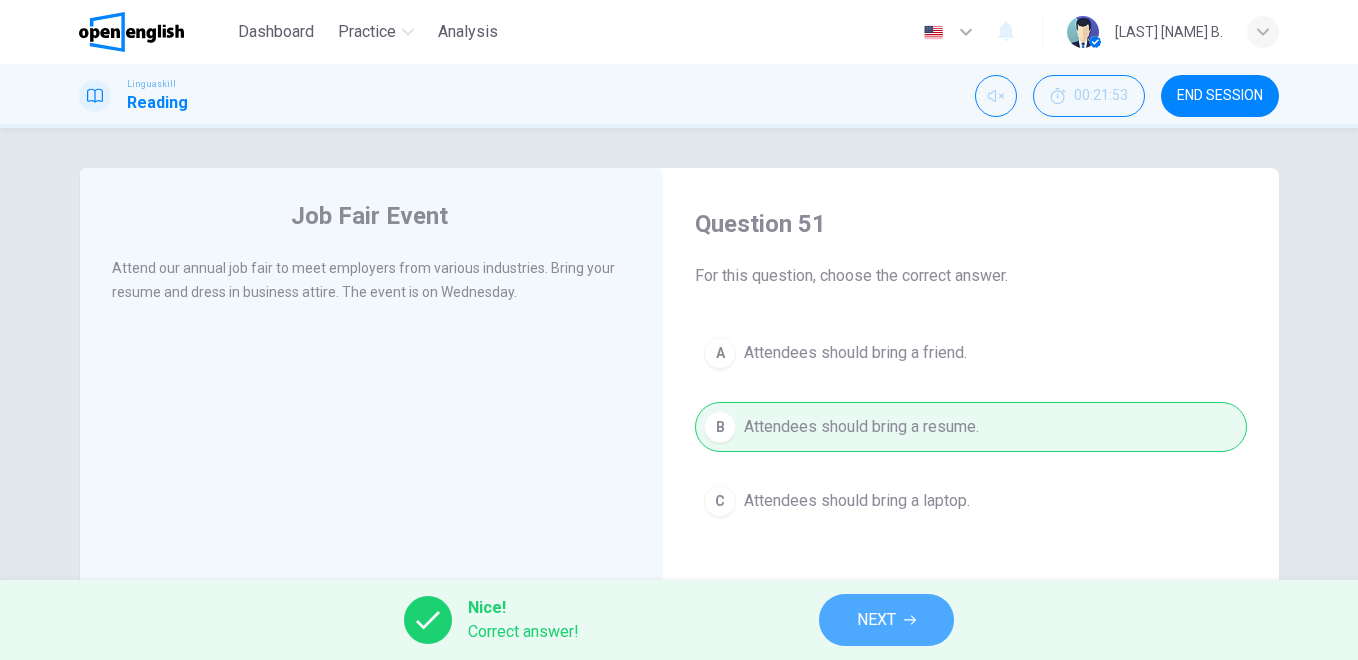 click on "NEXT" at bounding box center (876, 620) 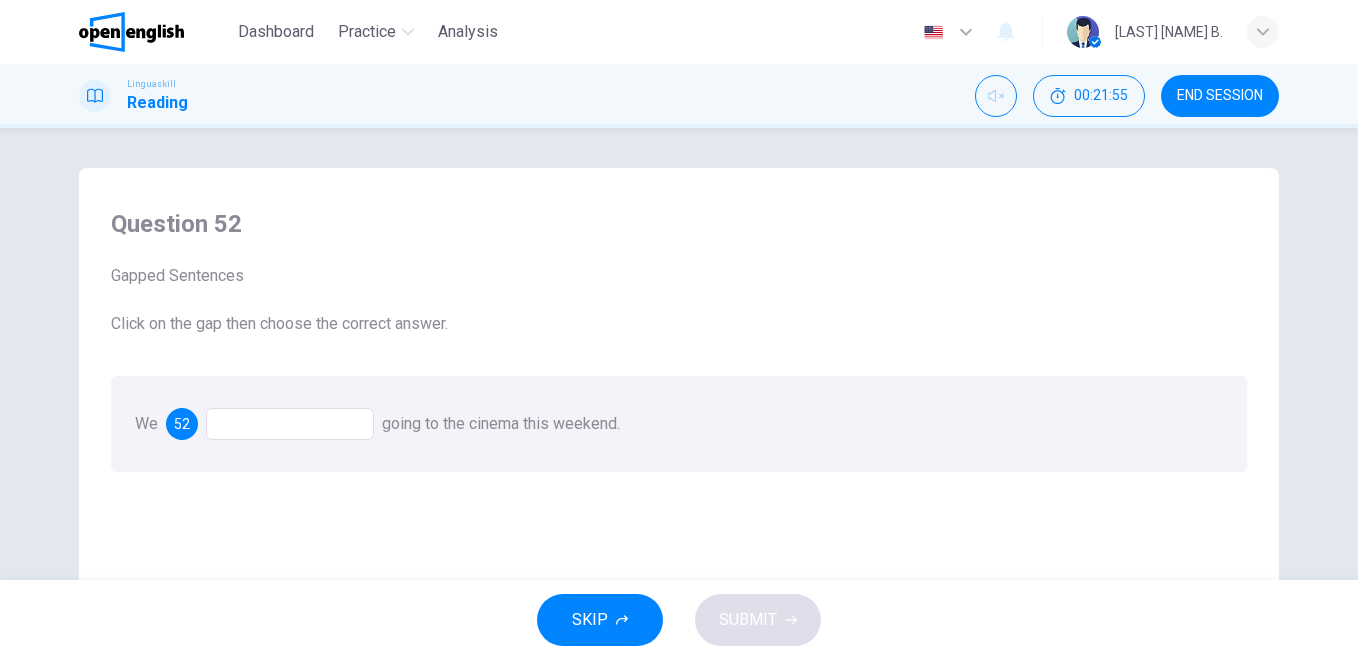 click at bounding box center [290, 424] 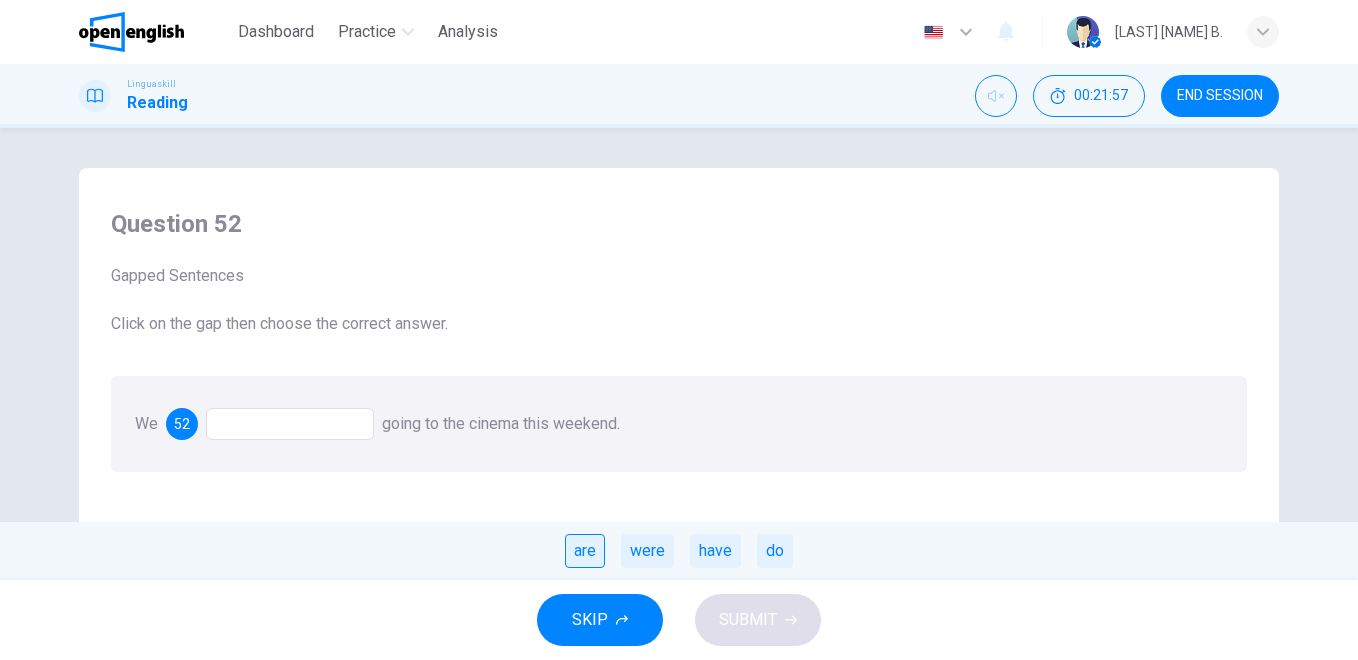 click on "are" at bounding box center (585, 551) 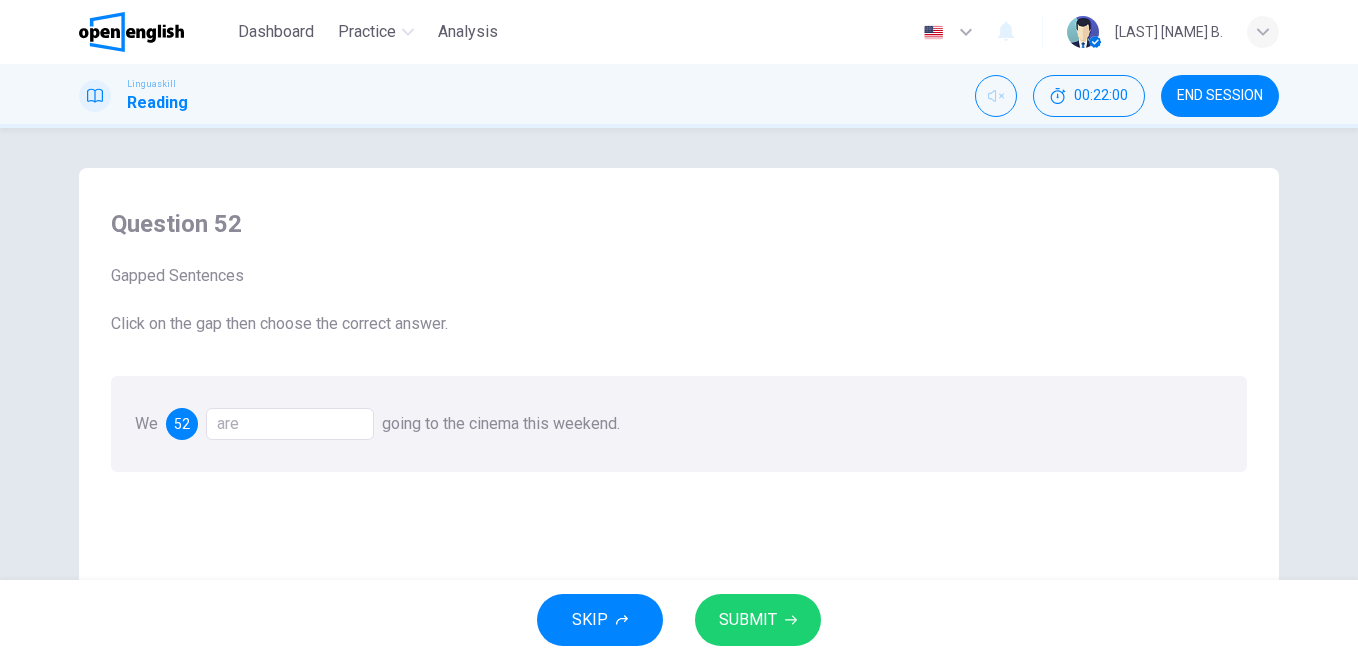 click on "SUBMIT" at bounding box center [758, 620] 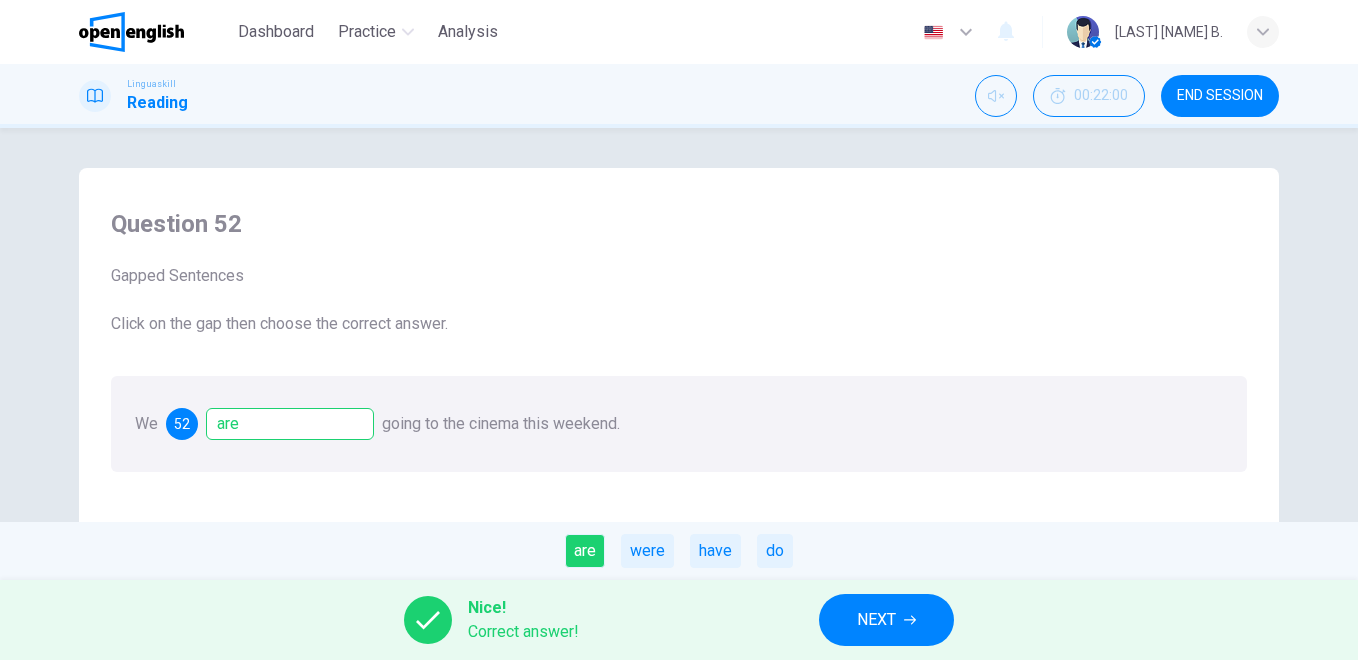 click on "NEXT" at bounding box center [876, 620] 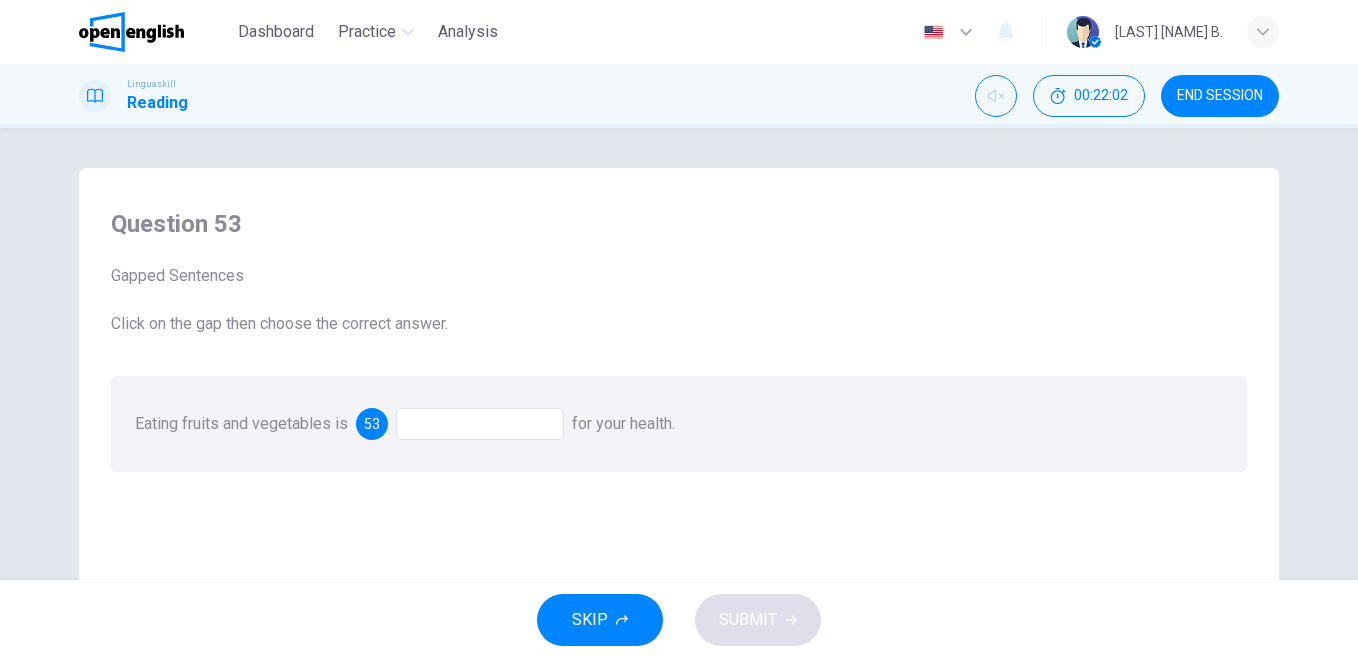click at bounding box center (480, 424) 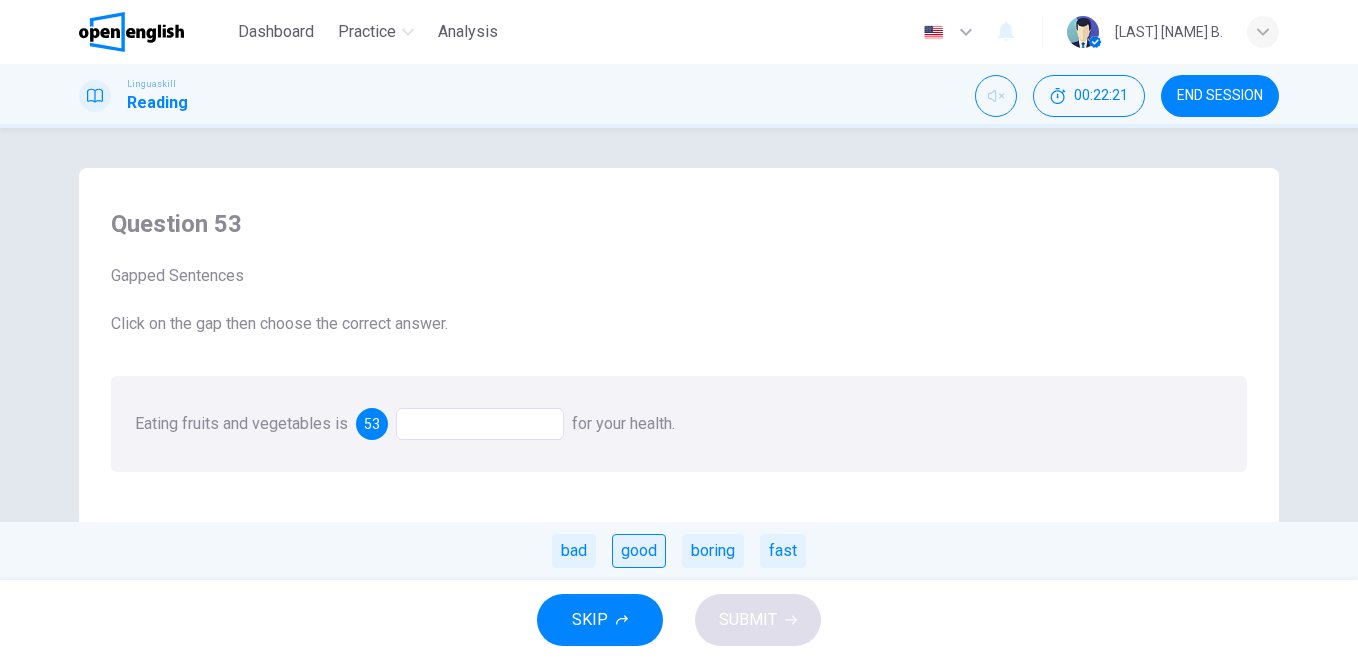 click on "good" at bounding box center (639, 551) 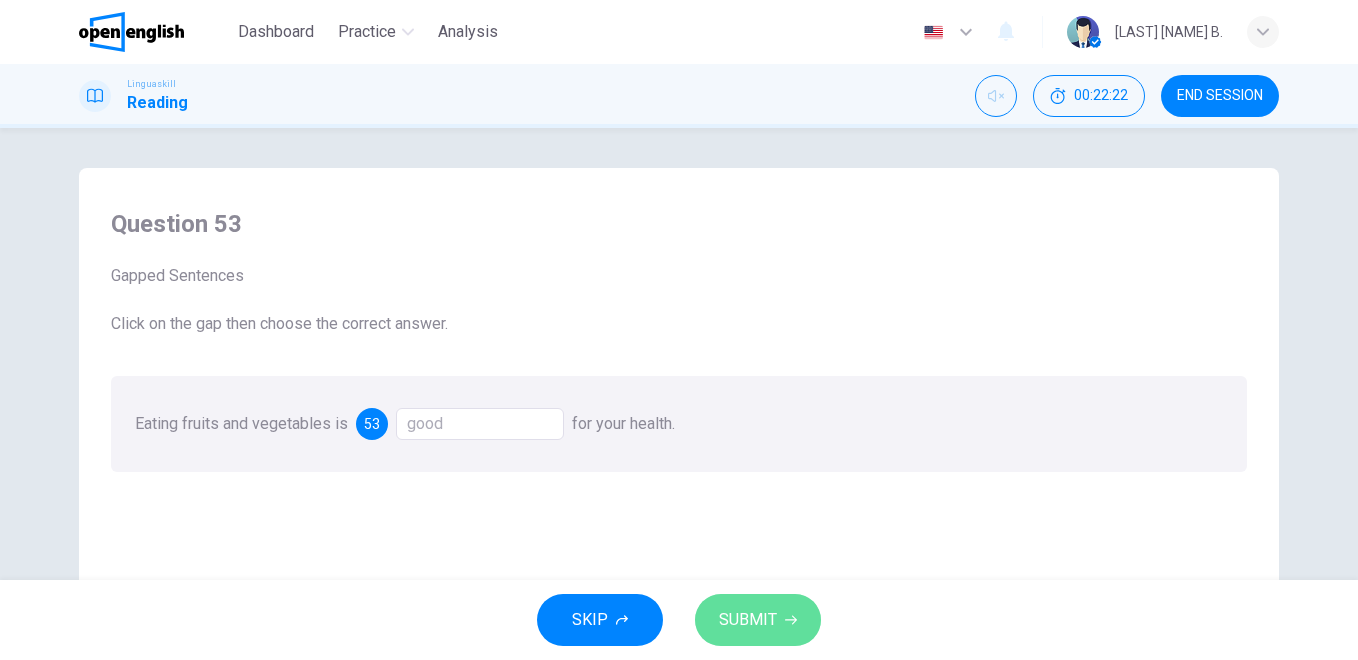 click on "SUBMIT" at bounding box center (748, 620) 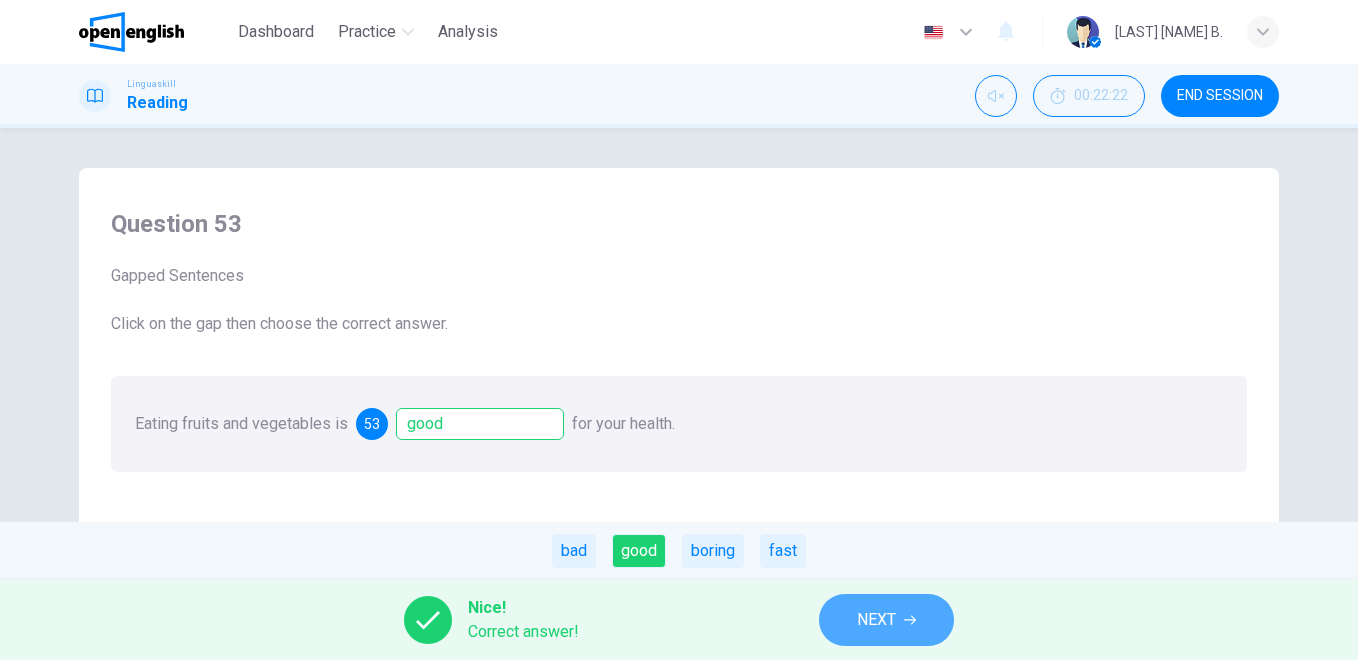 click on "NEXT" at bounding box center [876, 620] 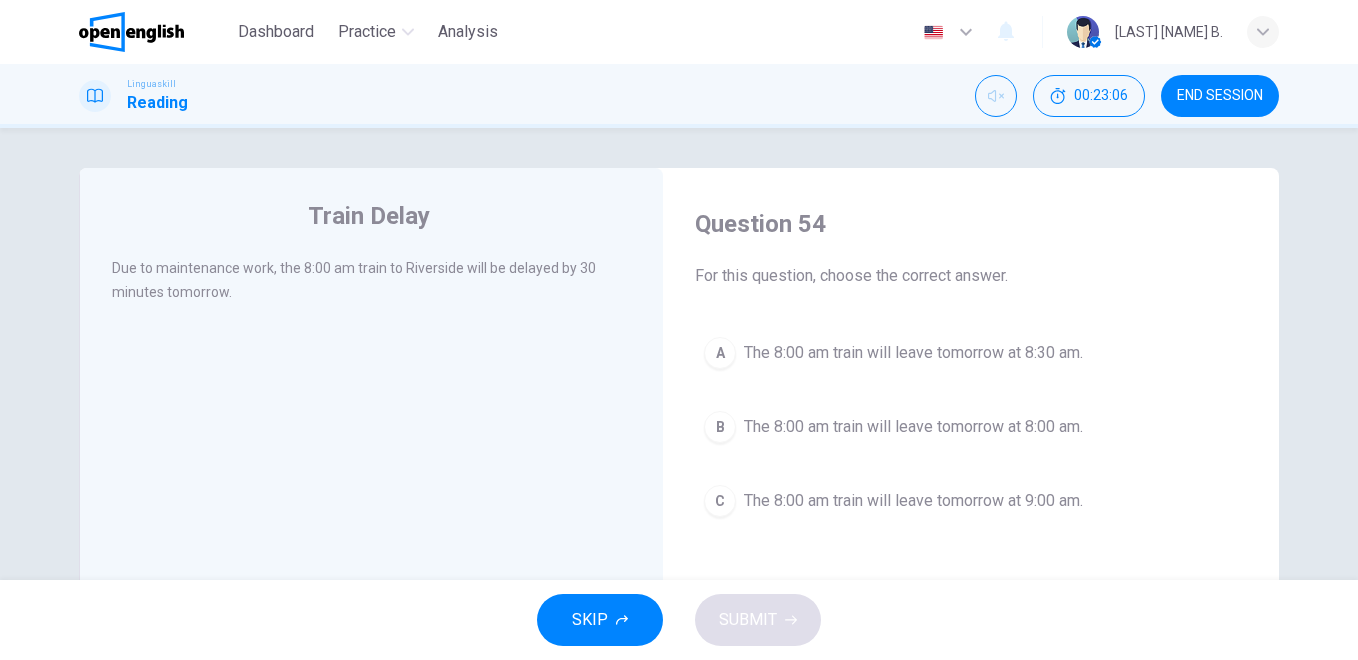 click on "The 8:00 am train will leave tomorrow at 8:30 am." at bounding box center (913, 353) 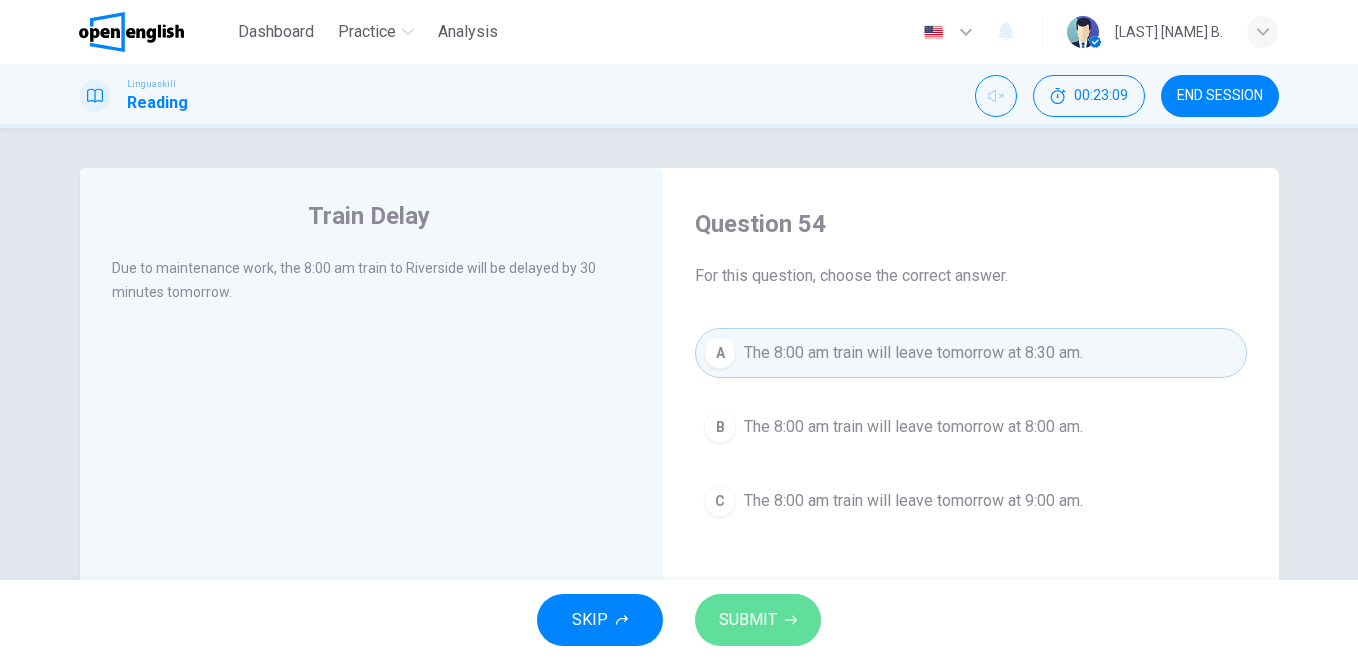 click on "SUBMIT" at bounding box center (748, 620) 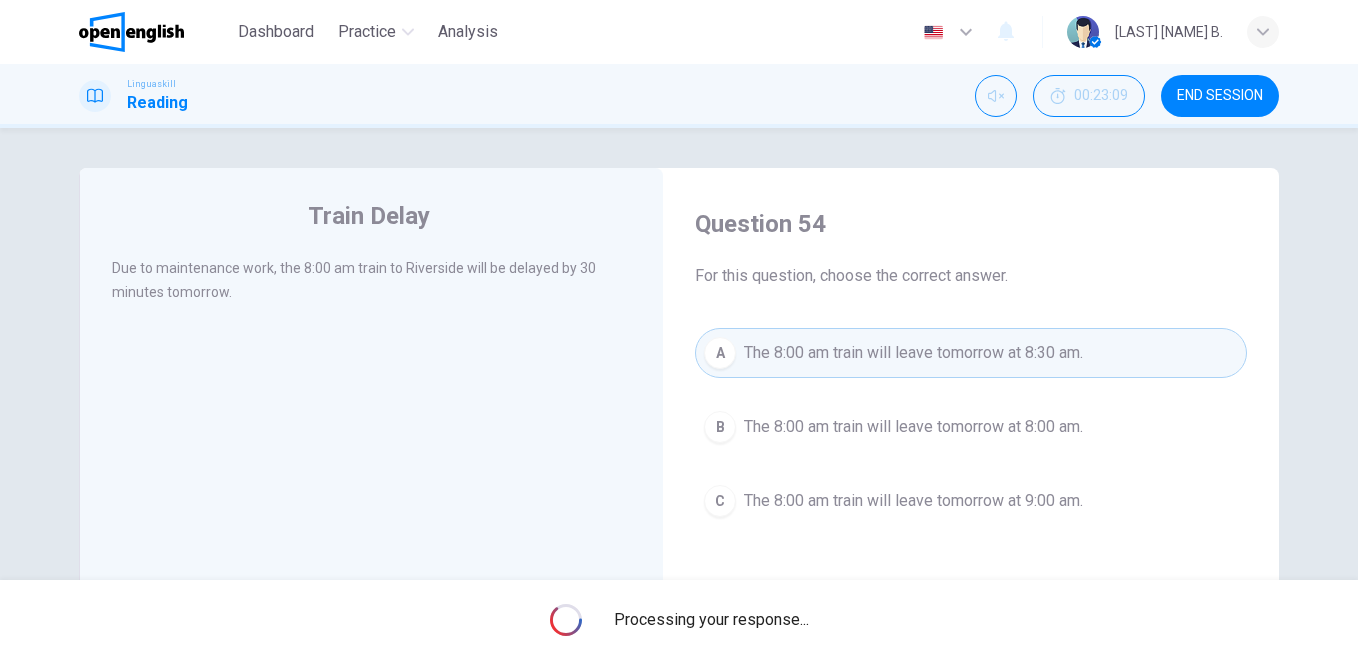 click on "Processing your response..." at bounding box center [679, 620] 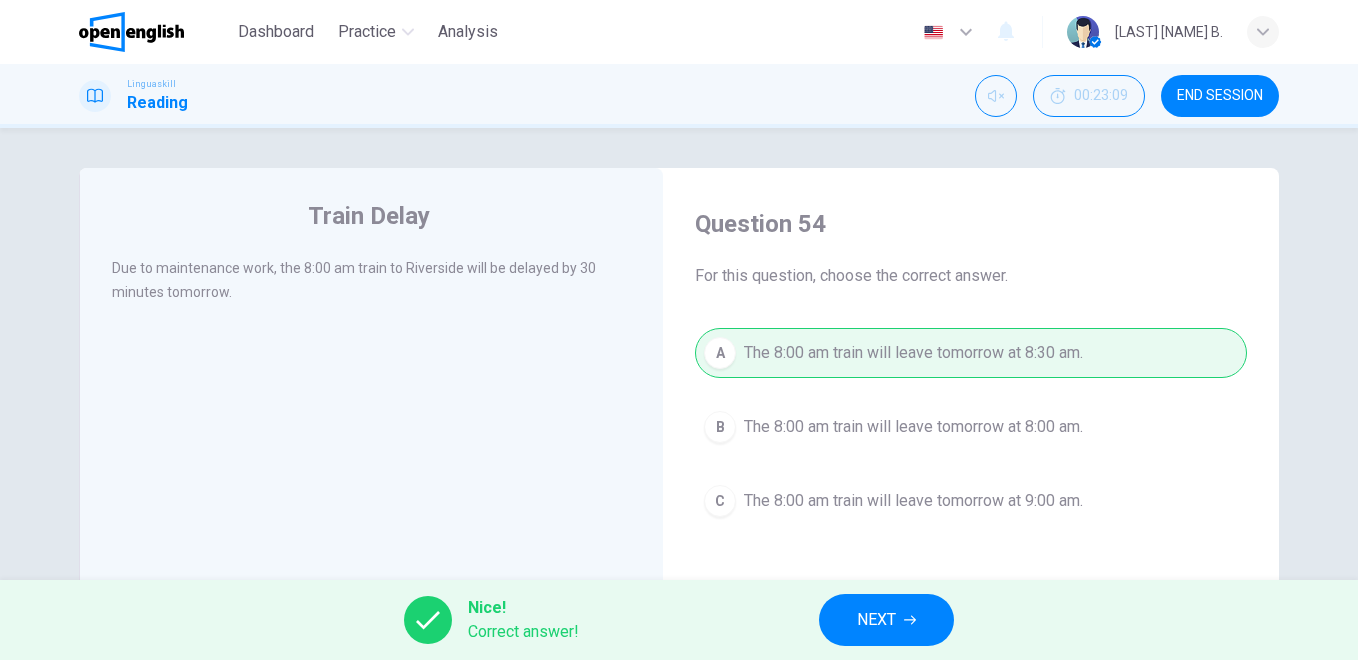 click on "NEXT" at bounding box center (876, 620) 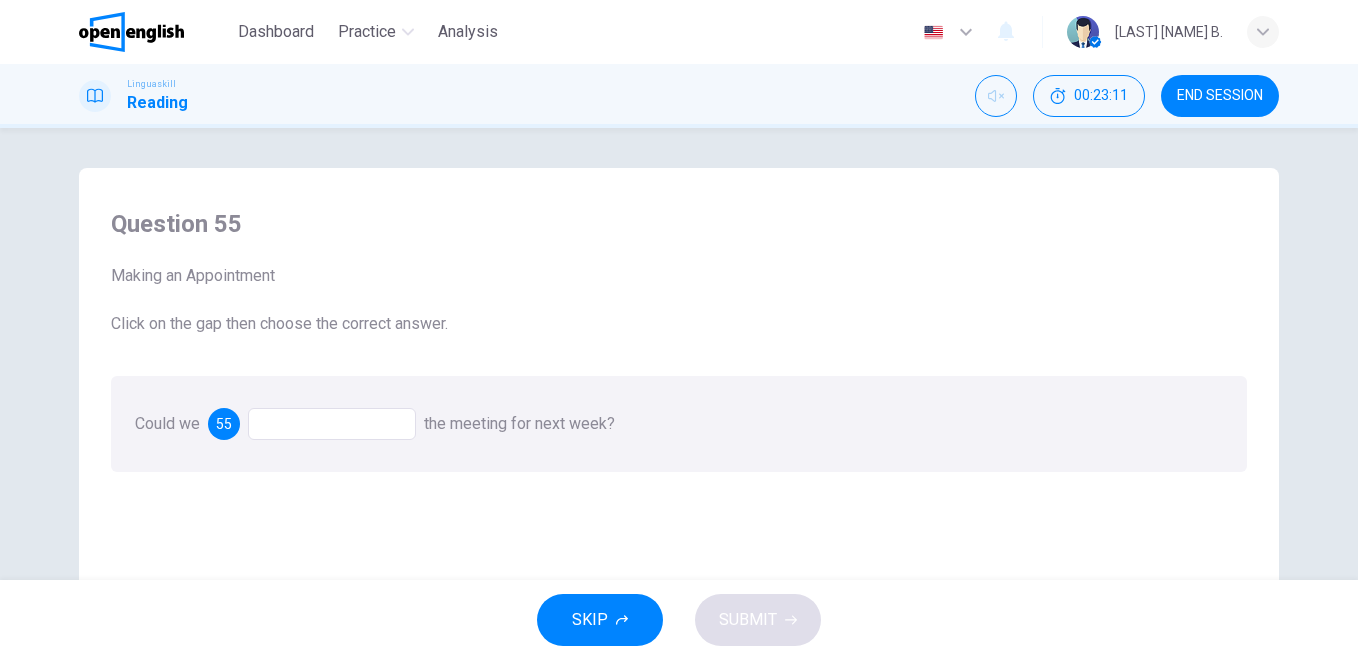 click at bounding box center [332, 424] 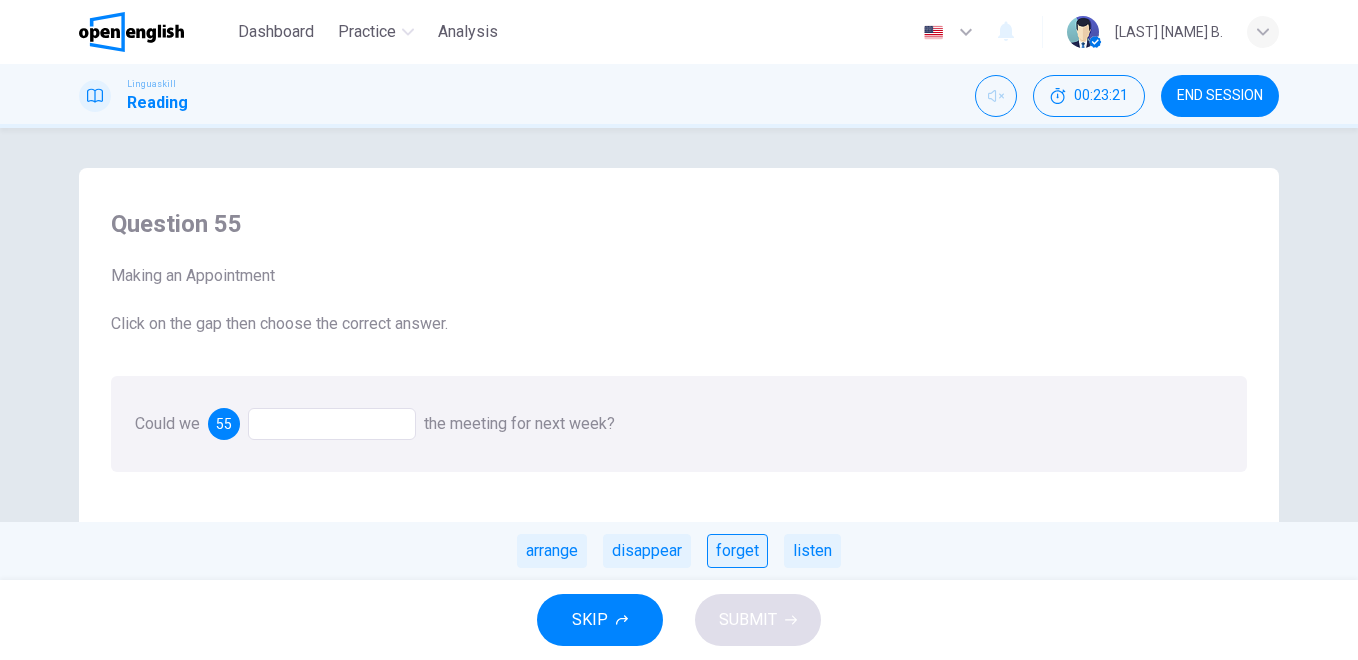click on "forget" at bounding box center (737, 551) 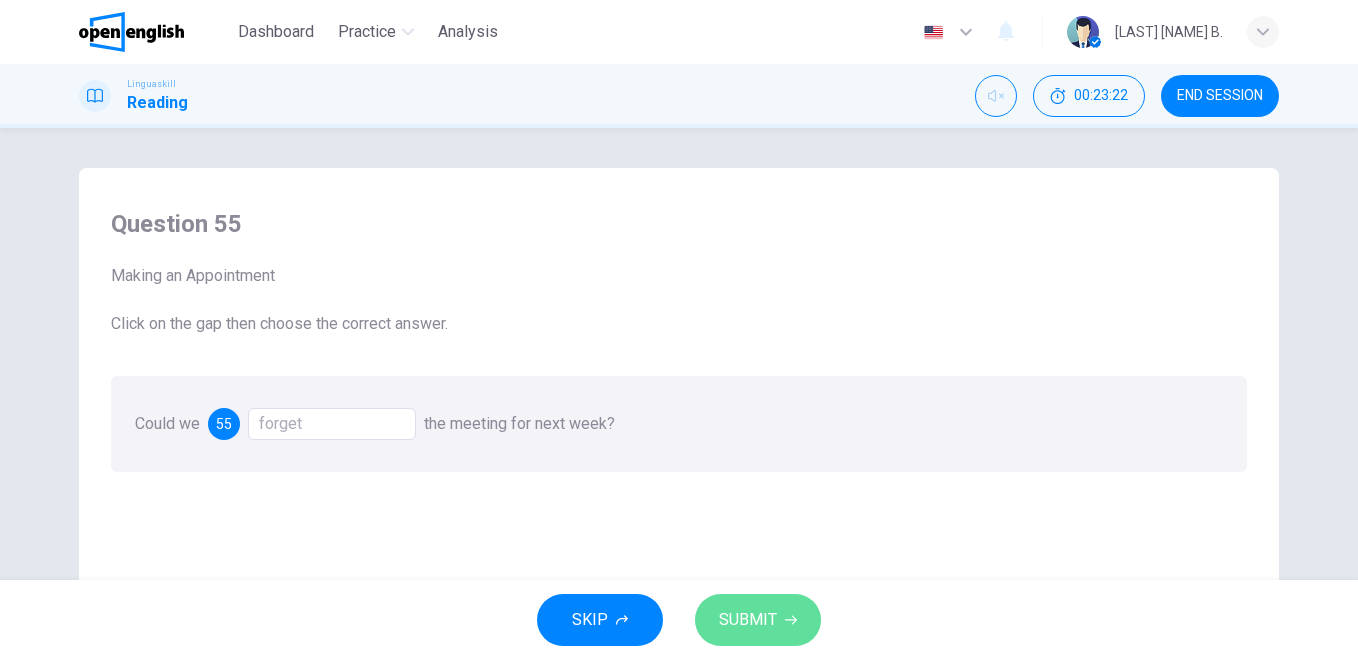 click on "SUBMIT" at bounding box center (758, 620) 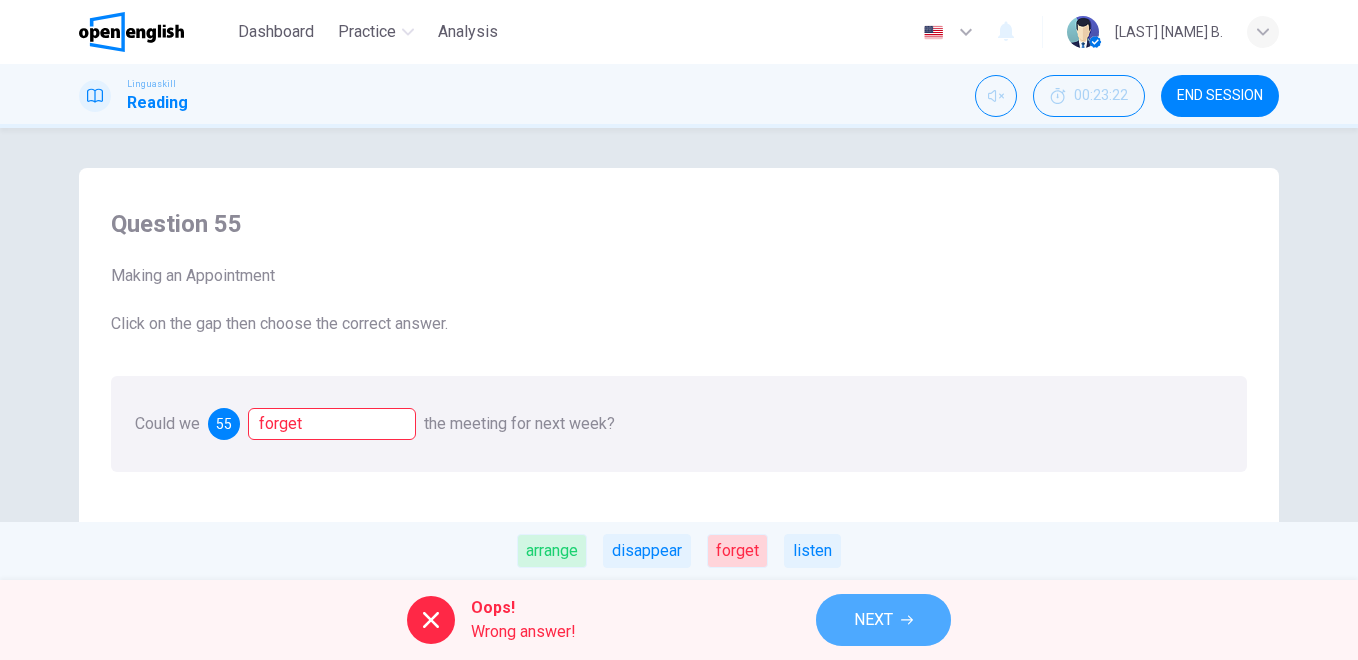 click on "NEXT" at bounding box center [883, 620] 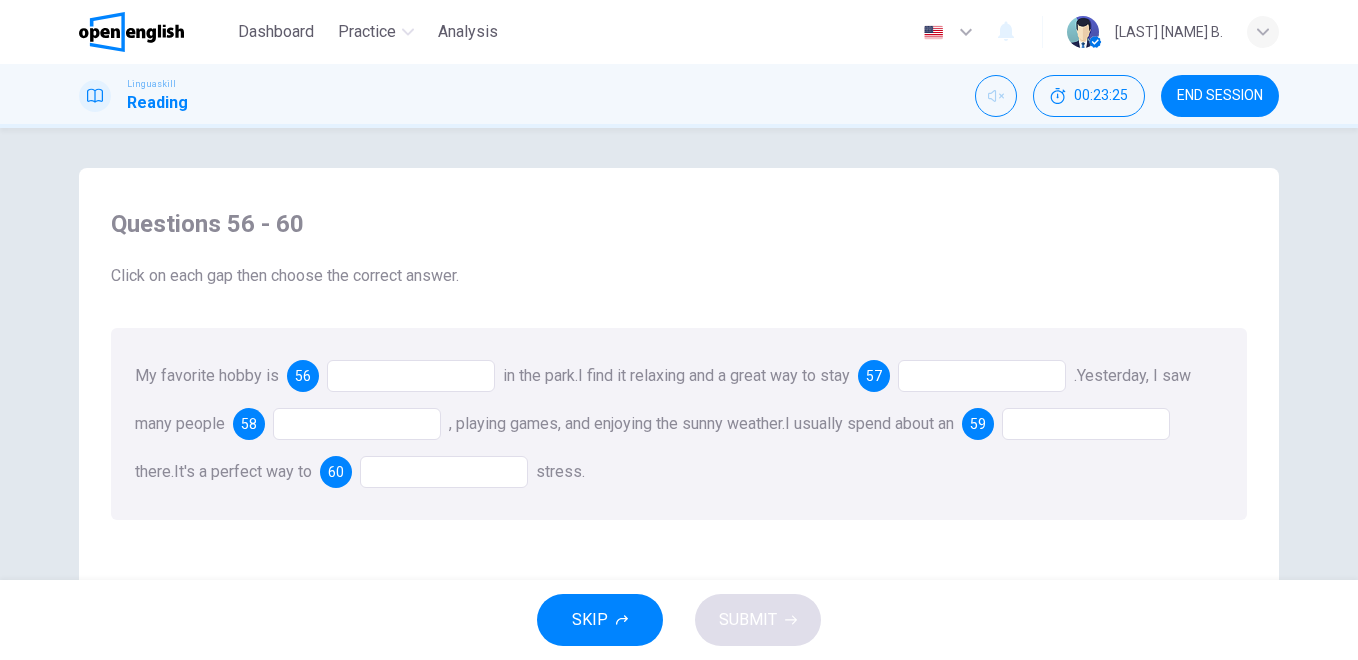 click at bounding box center (411, 376) 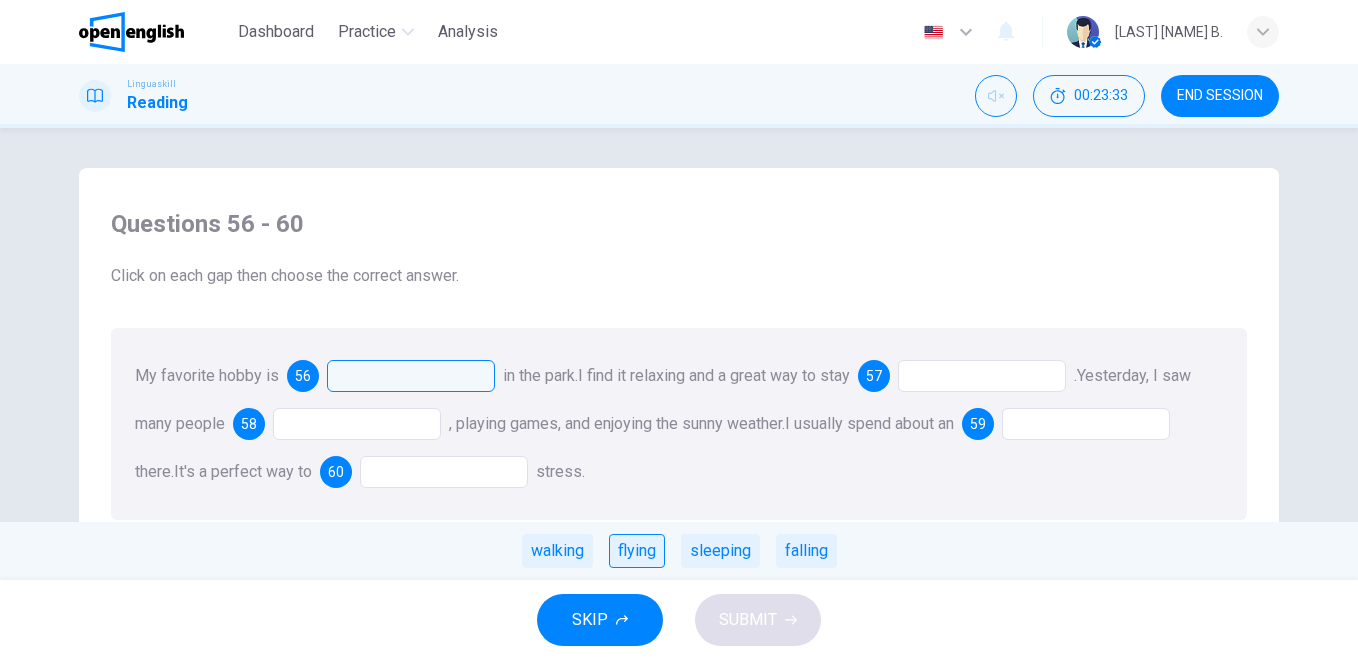 click on "flying" at bounding box center [637, 551] 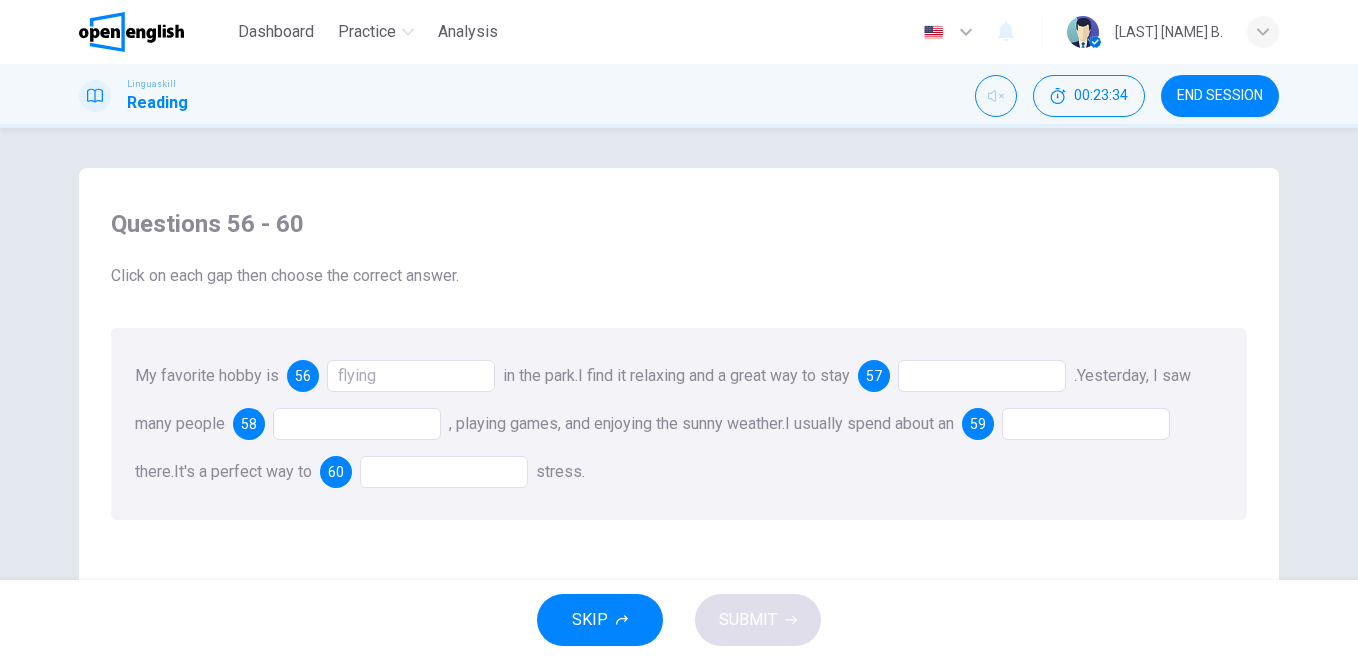 click at bounding box center [982, 376] 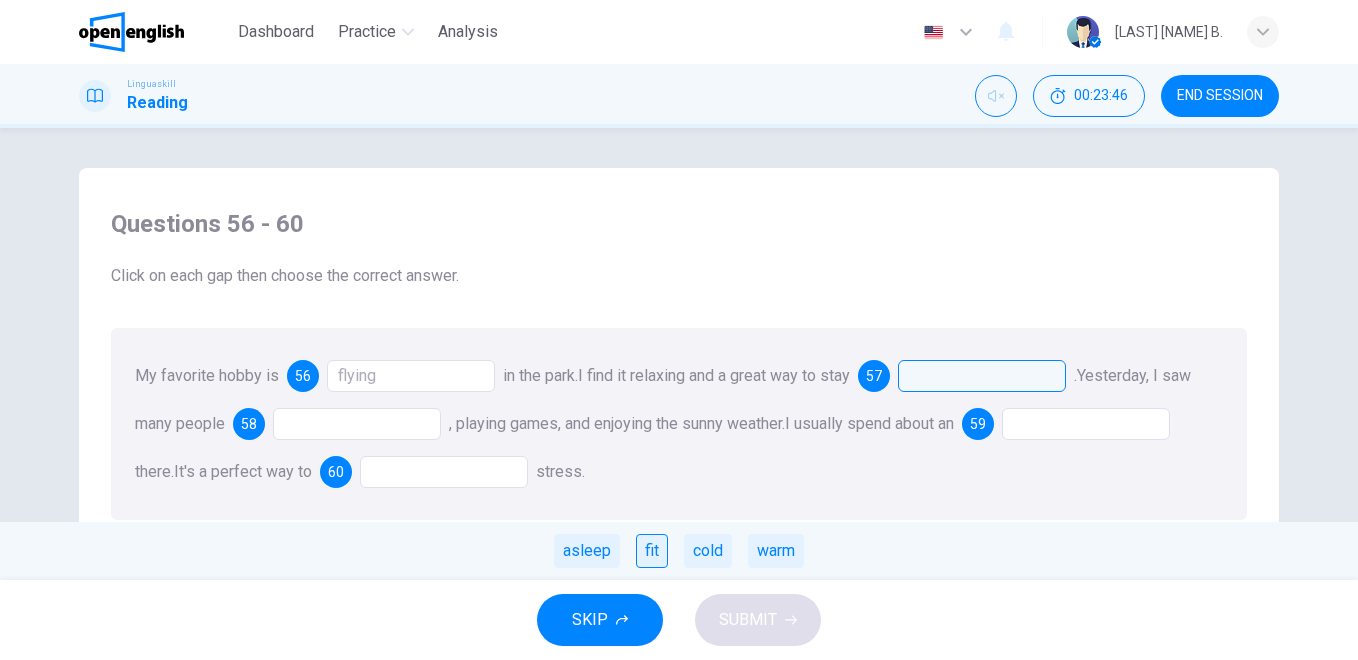 click on "fit" at bounding box center [652, 551] 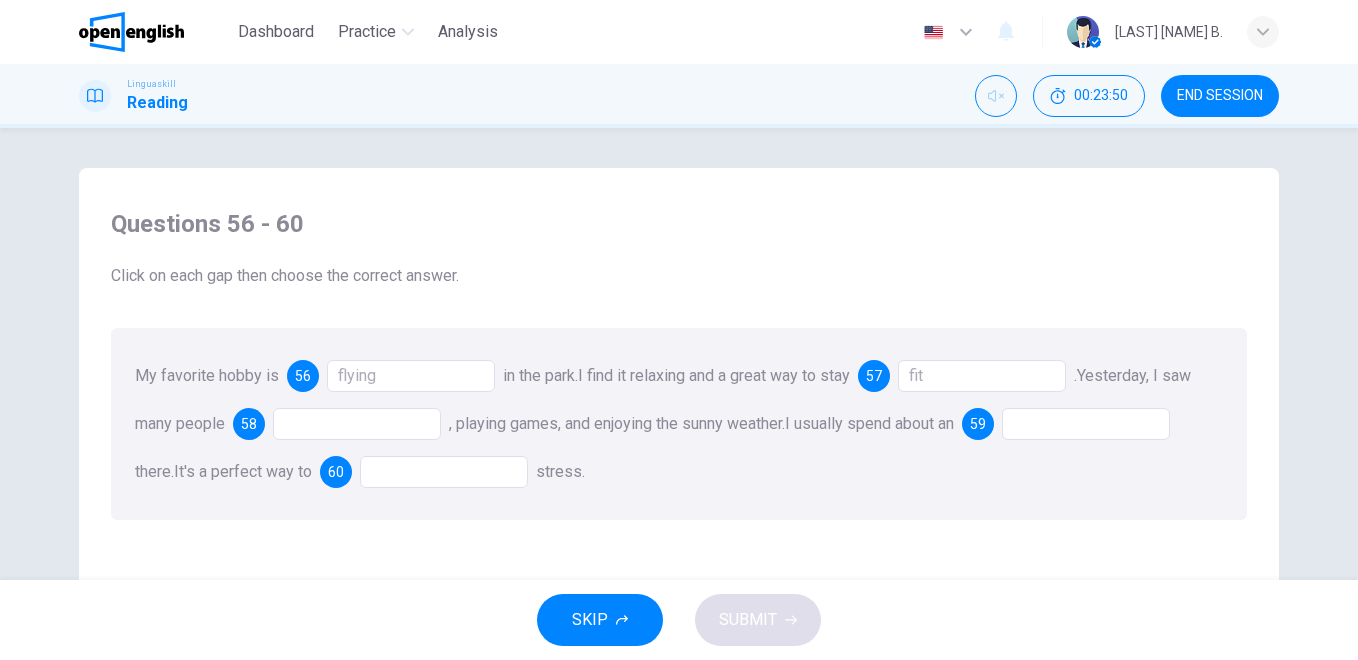 click at bounding box center [357, 424] 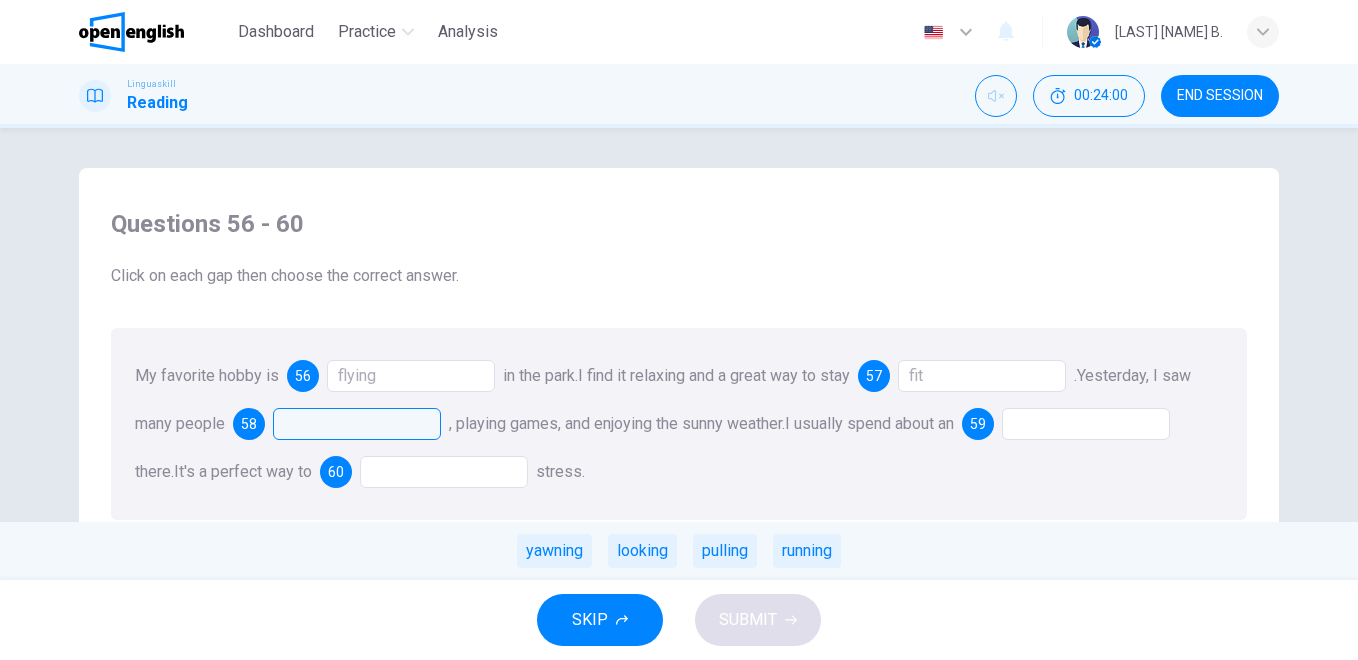 click at bounding box center (357, 424) 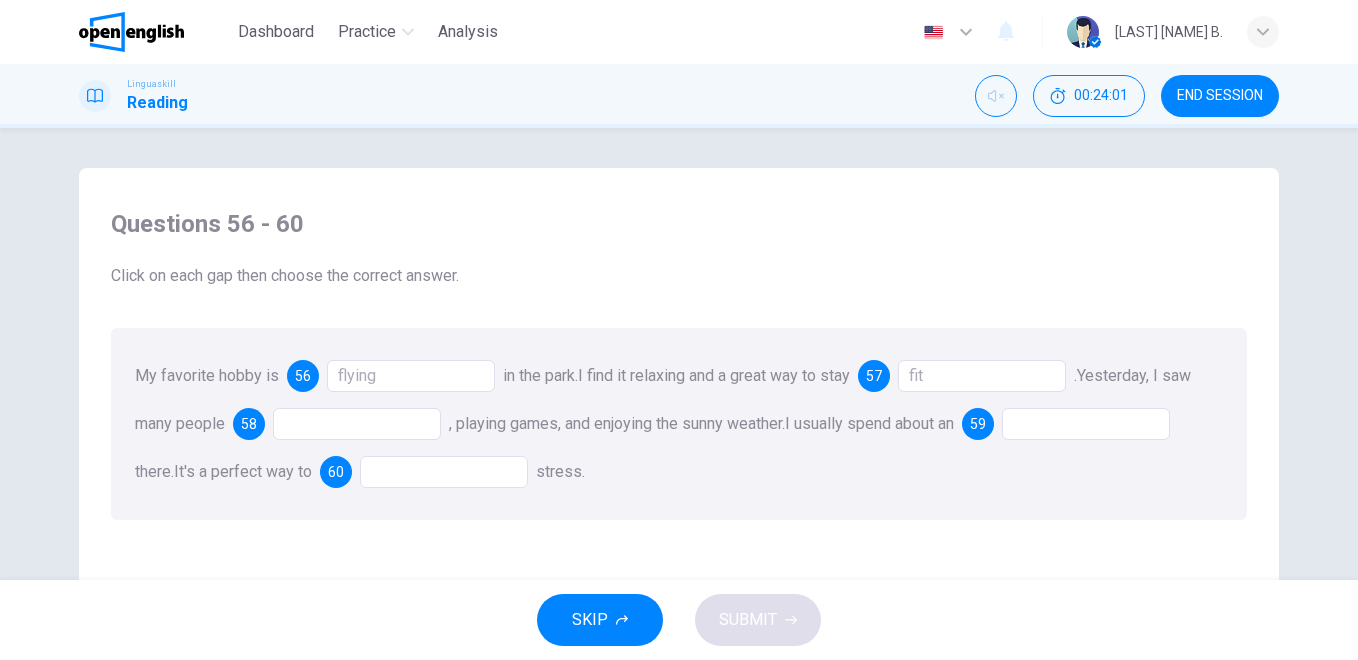 click at bounding box center (357, 424) 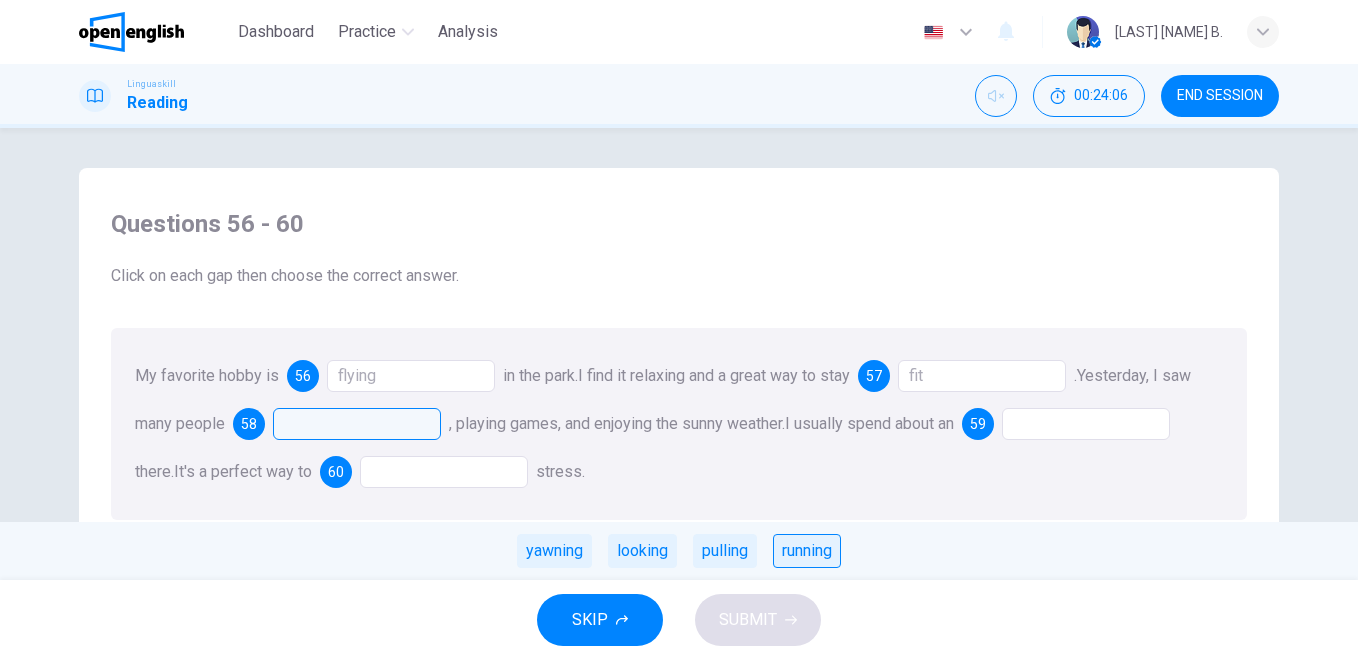 click on "running" at bounding box center [807, 551] 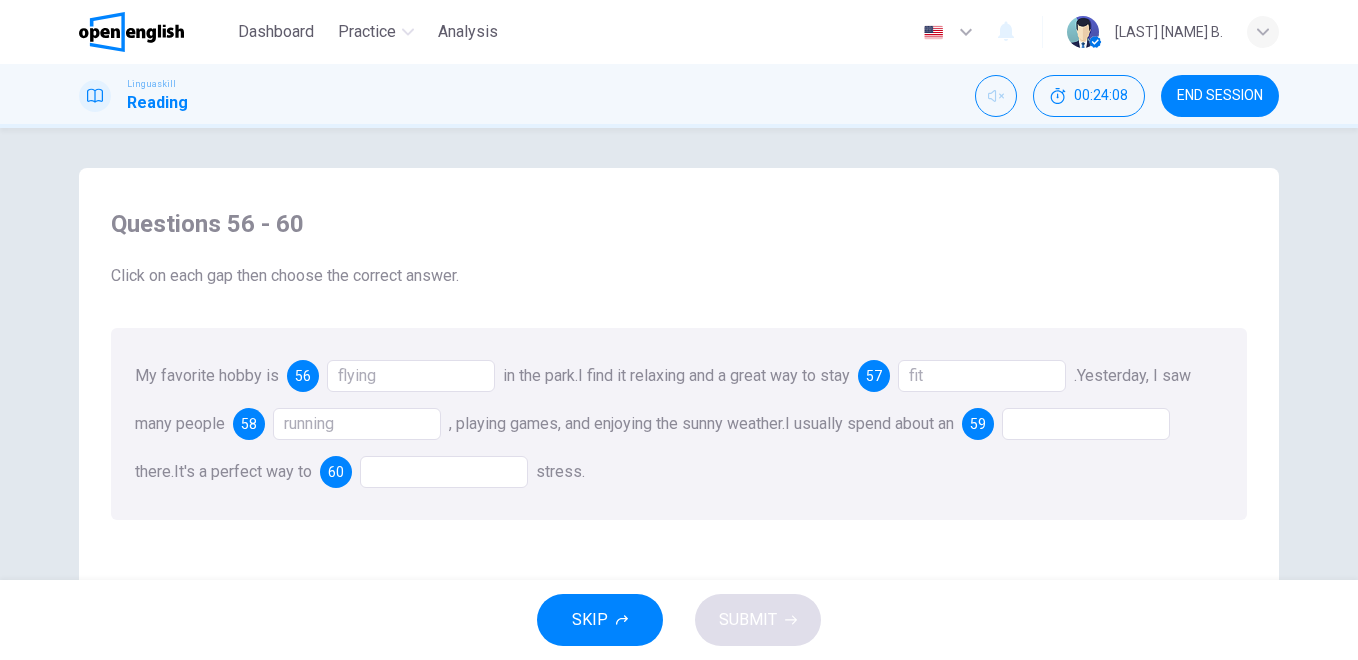 click at bounding box center (1086, 424) 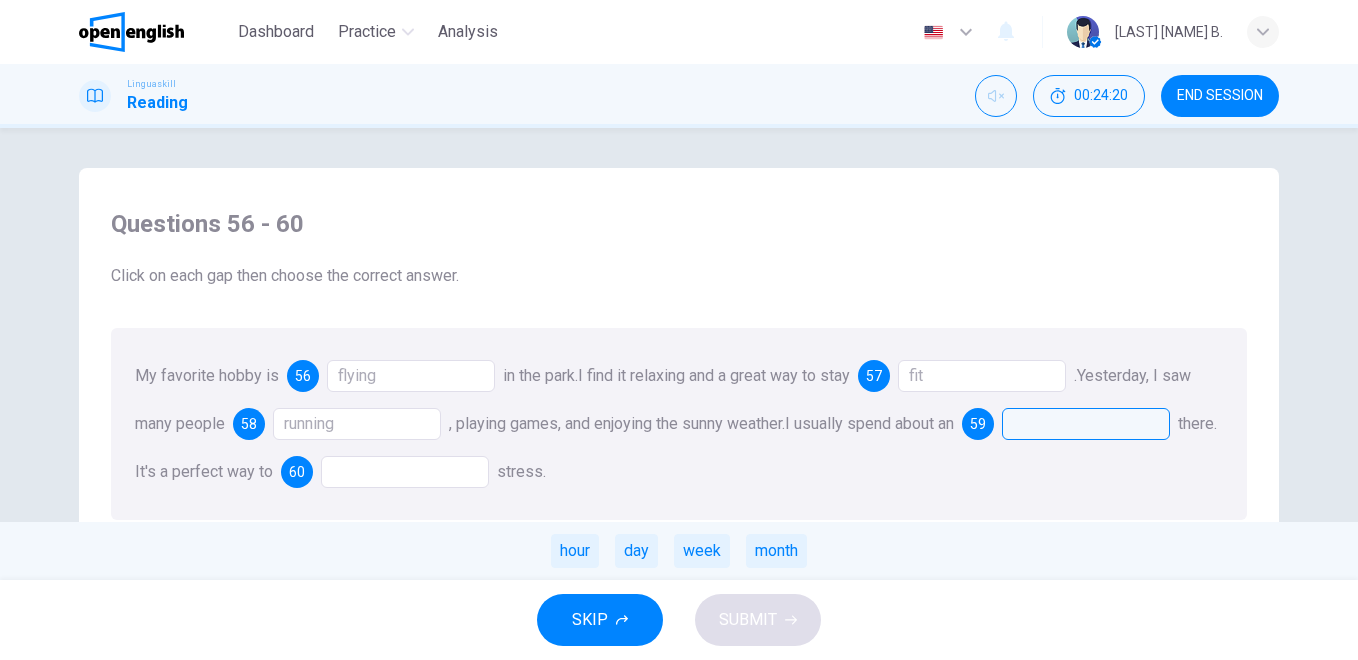 click on "hour day week month" at bounding box center [679, 551] 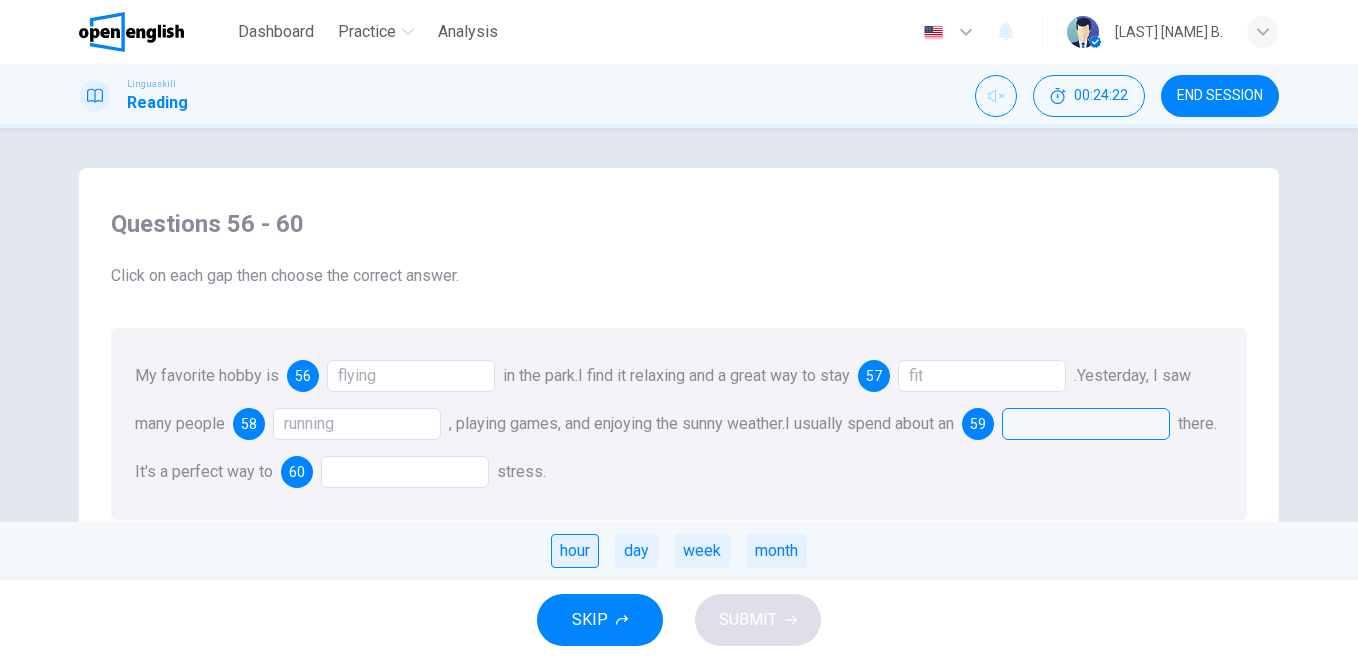 click on "hour" at bounding box center (575, 551) 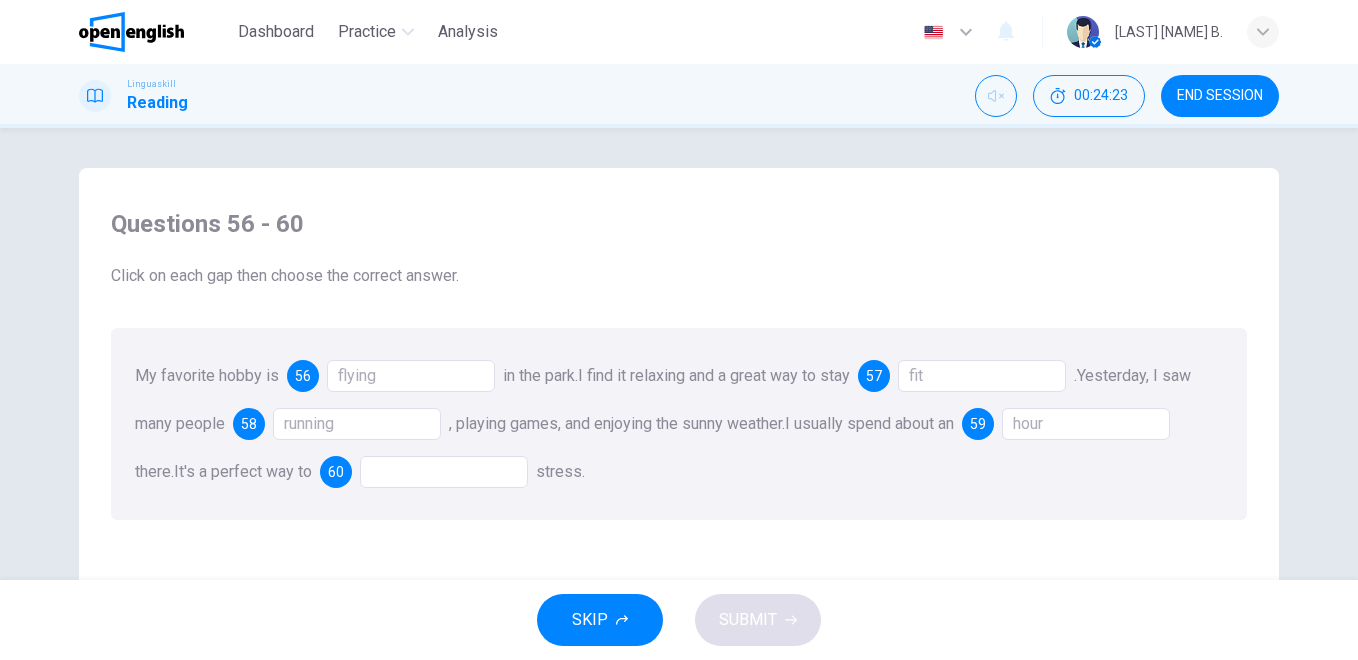 click at bounding box center [444, 472] 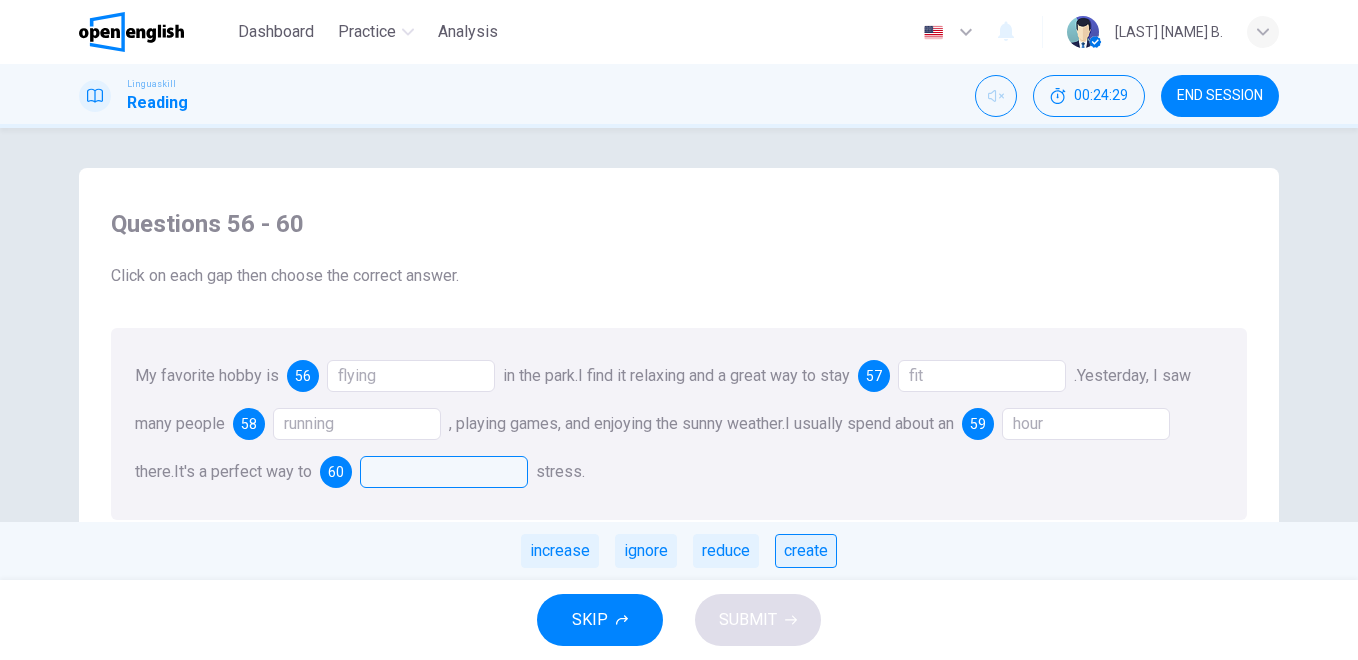 click on "create" at bounding box center [806, 551] 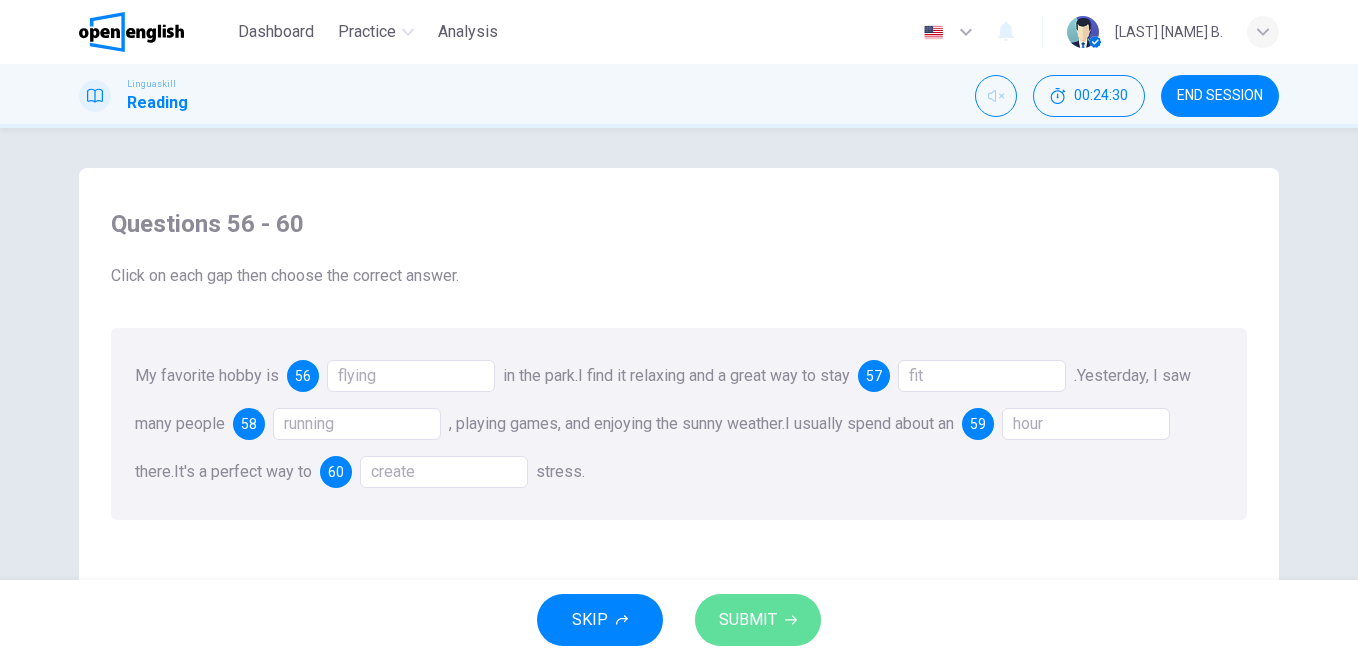 click on "SUBMIT" at bounding box center (758, 620) 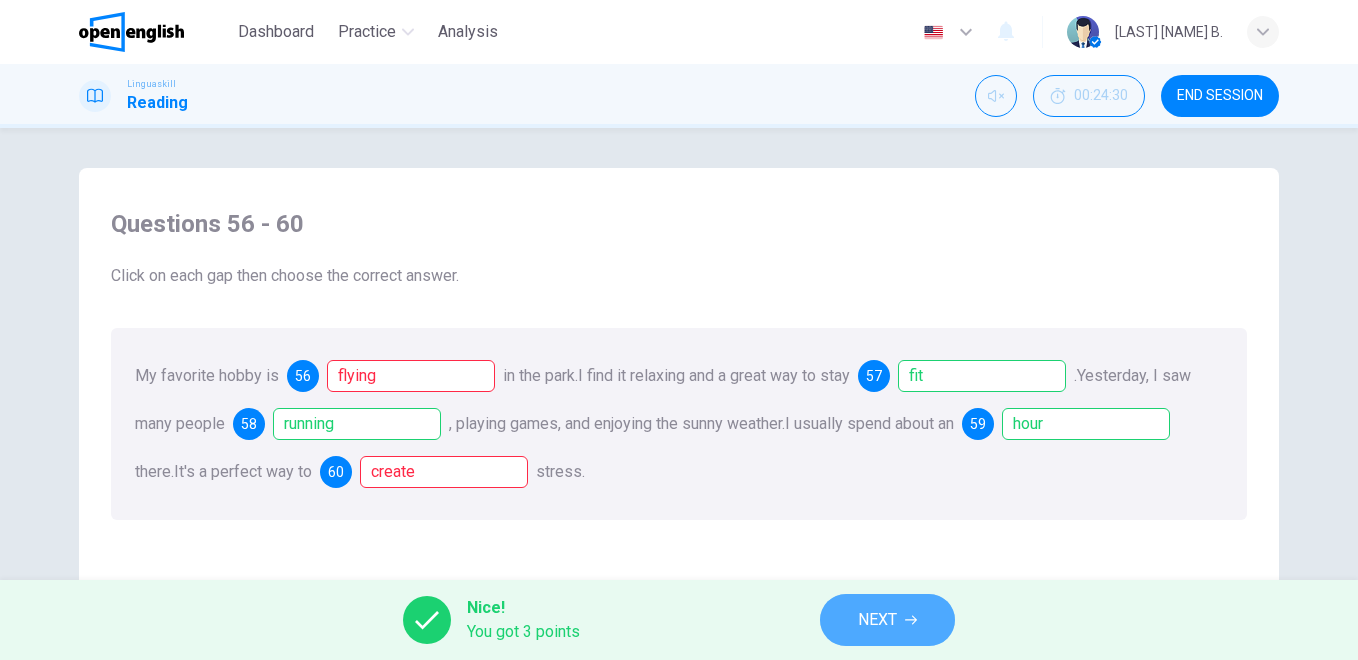 click on "NEXT" at bounding box center (887, 620) 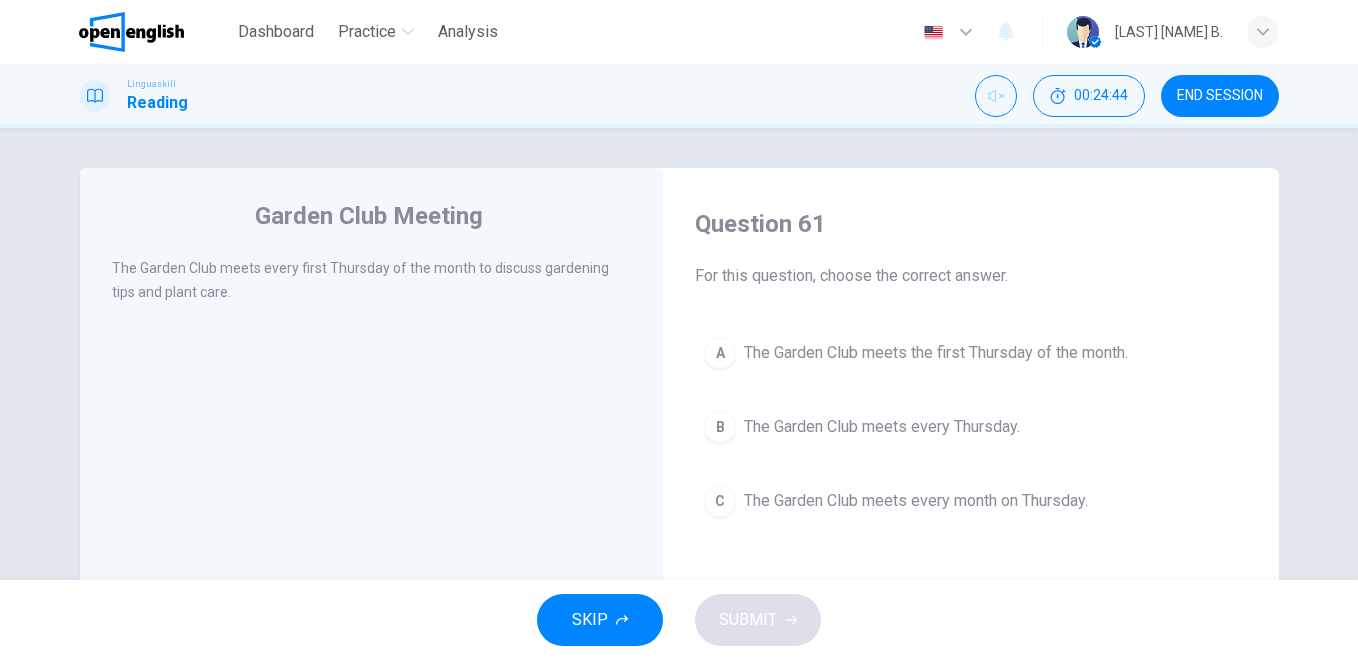click on "END SESSION" at bounding box center (1220, 96) 